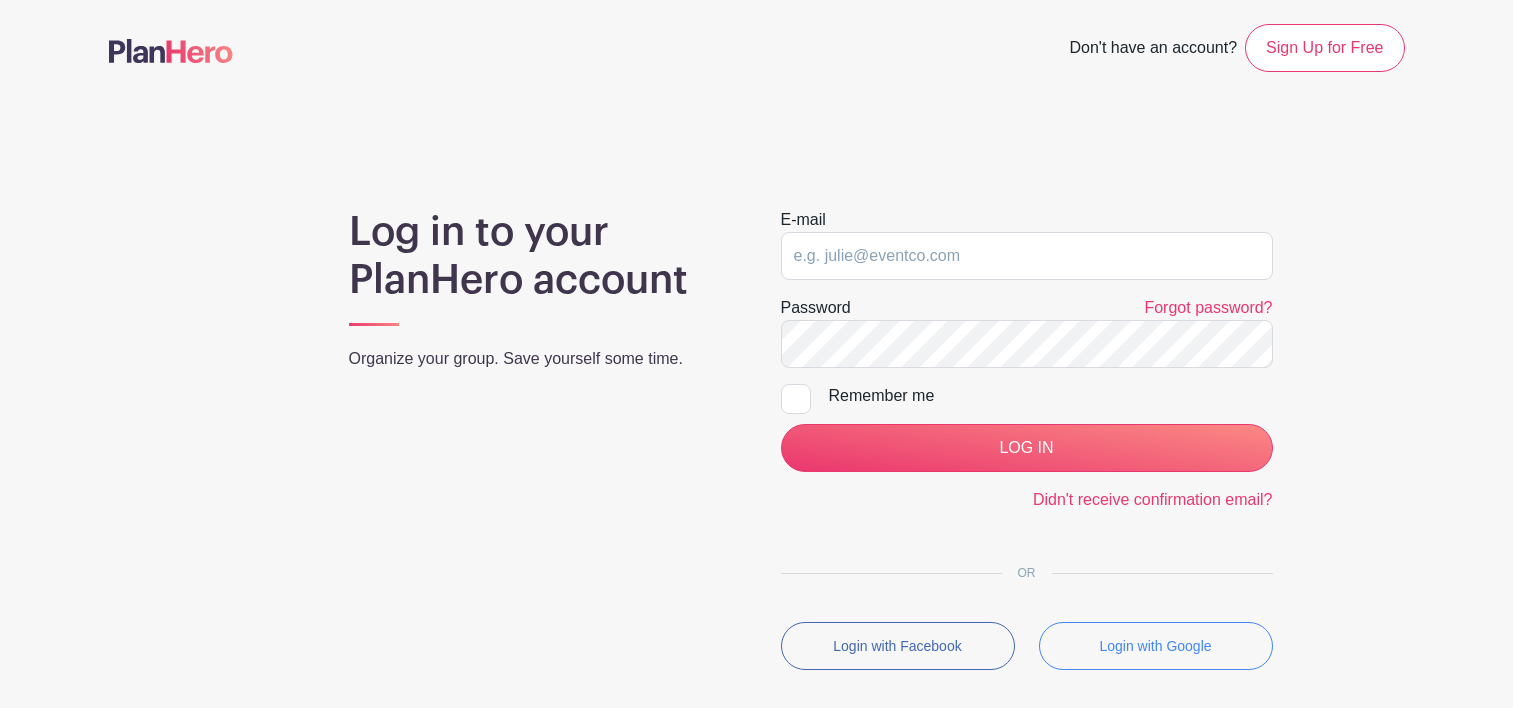 scroll, scrollTop: 0, scrollLeft: 0, axis: both 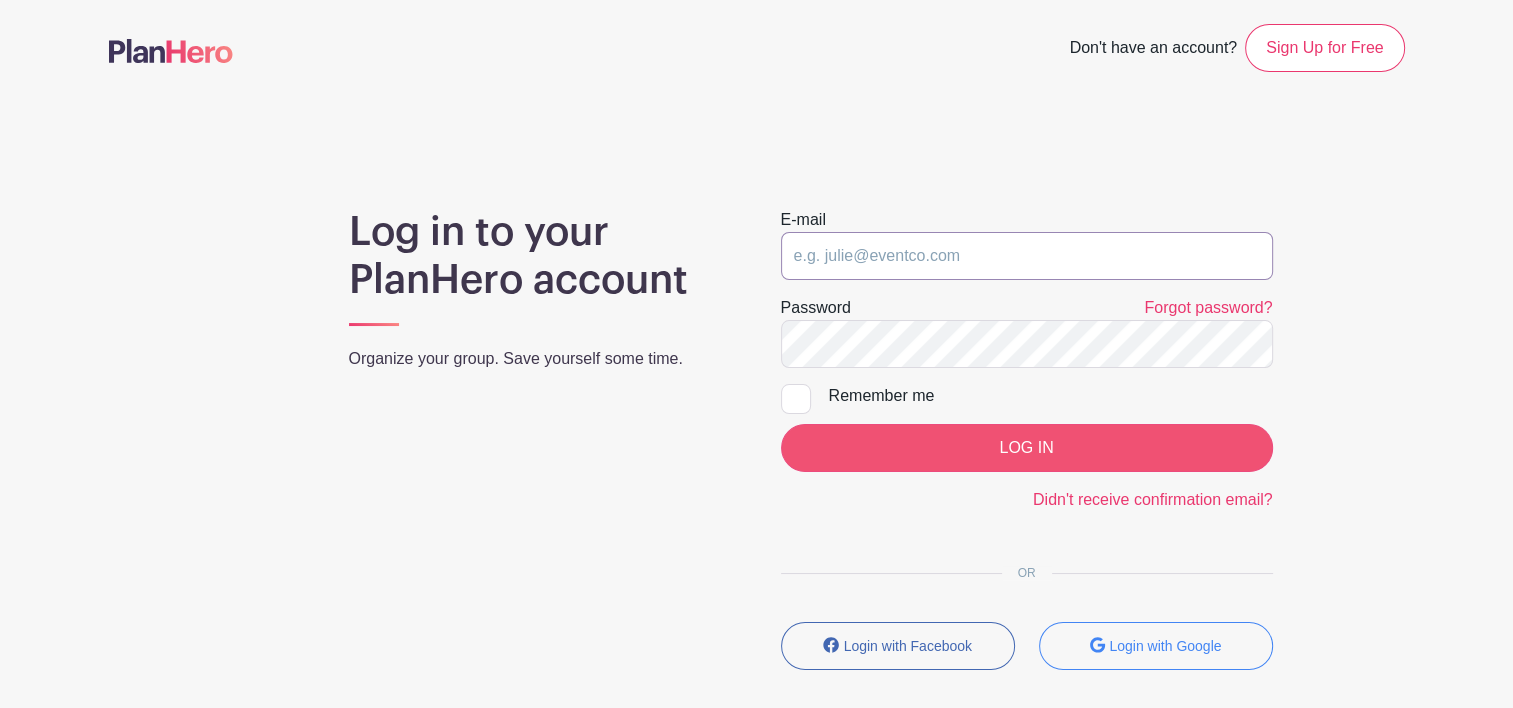 type on "[USERNAME]@[EXAMPLE.COM]" 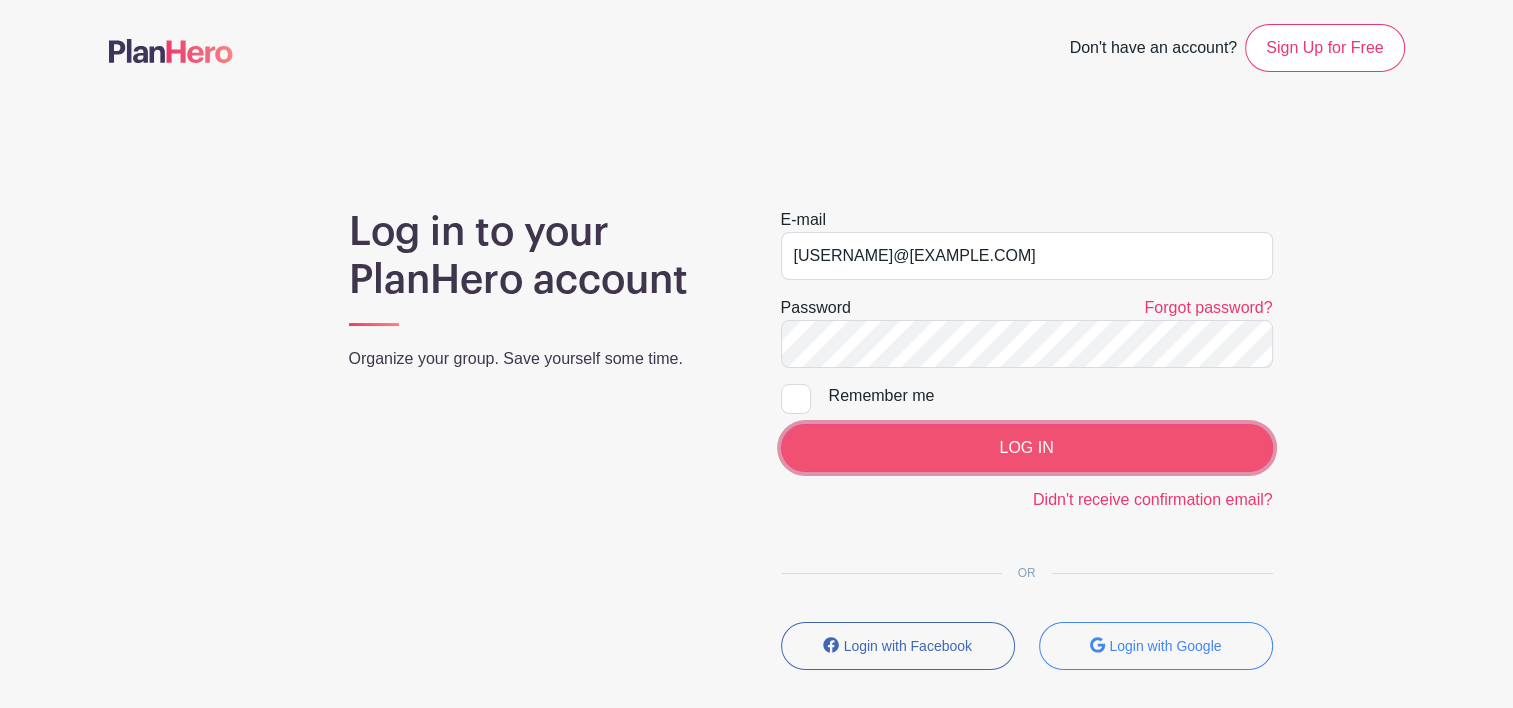 click on "LOG IN" at bounding box center (1027, 448) 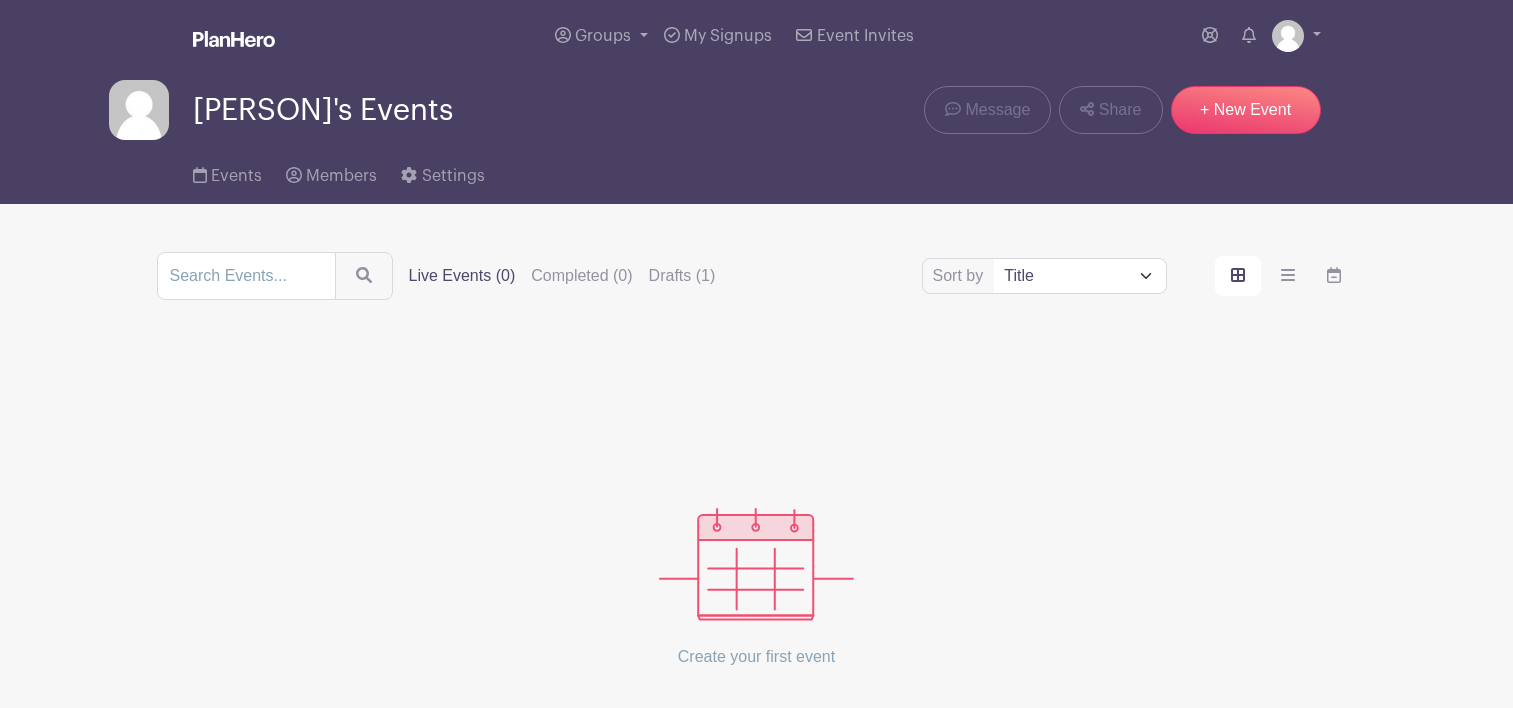 scroll, scrollTop: 0, scrollLeft: 0, axis: both 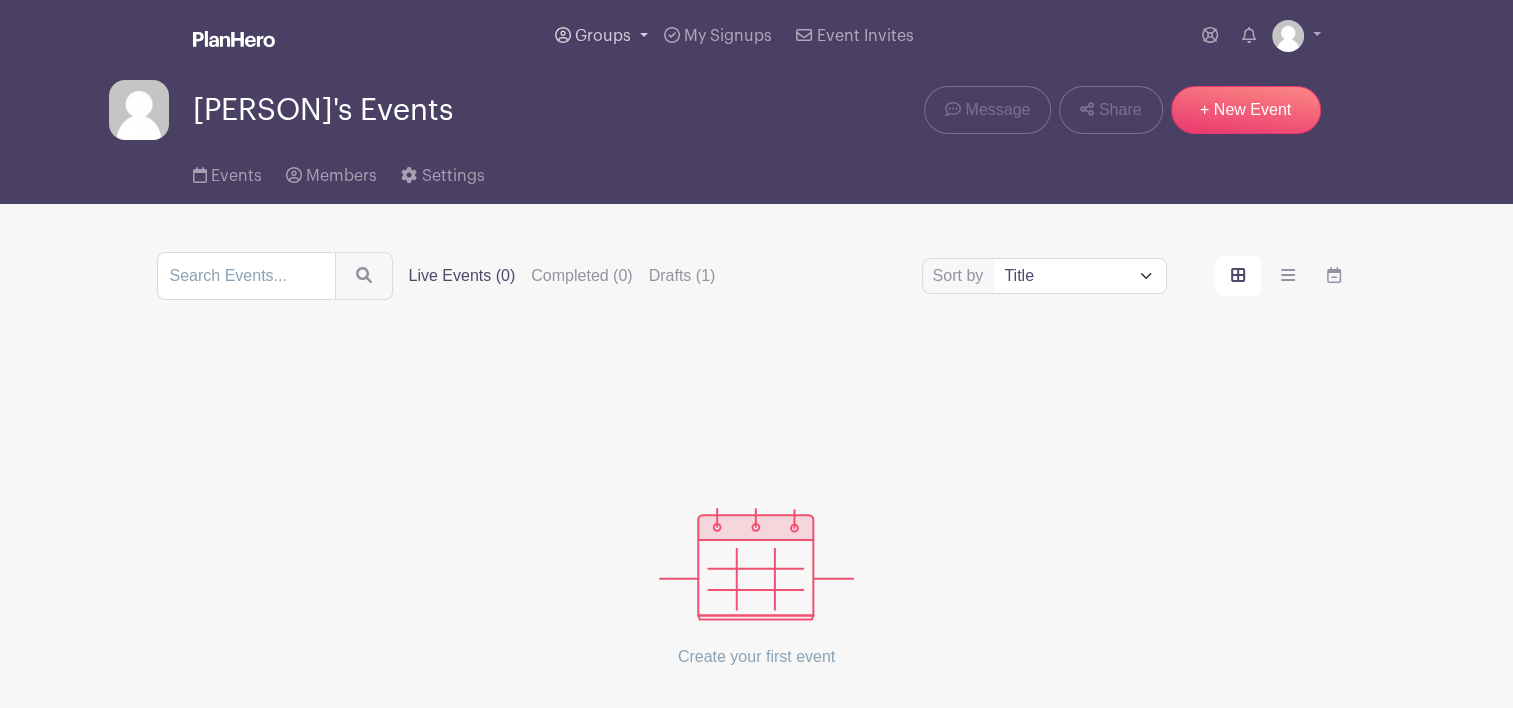 click on "Groups" at bounding box center [603, 36] 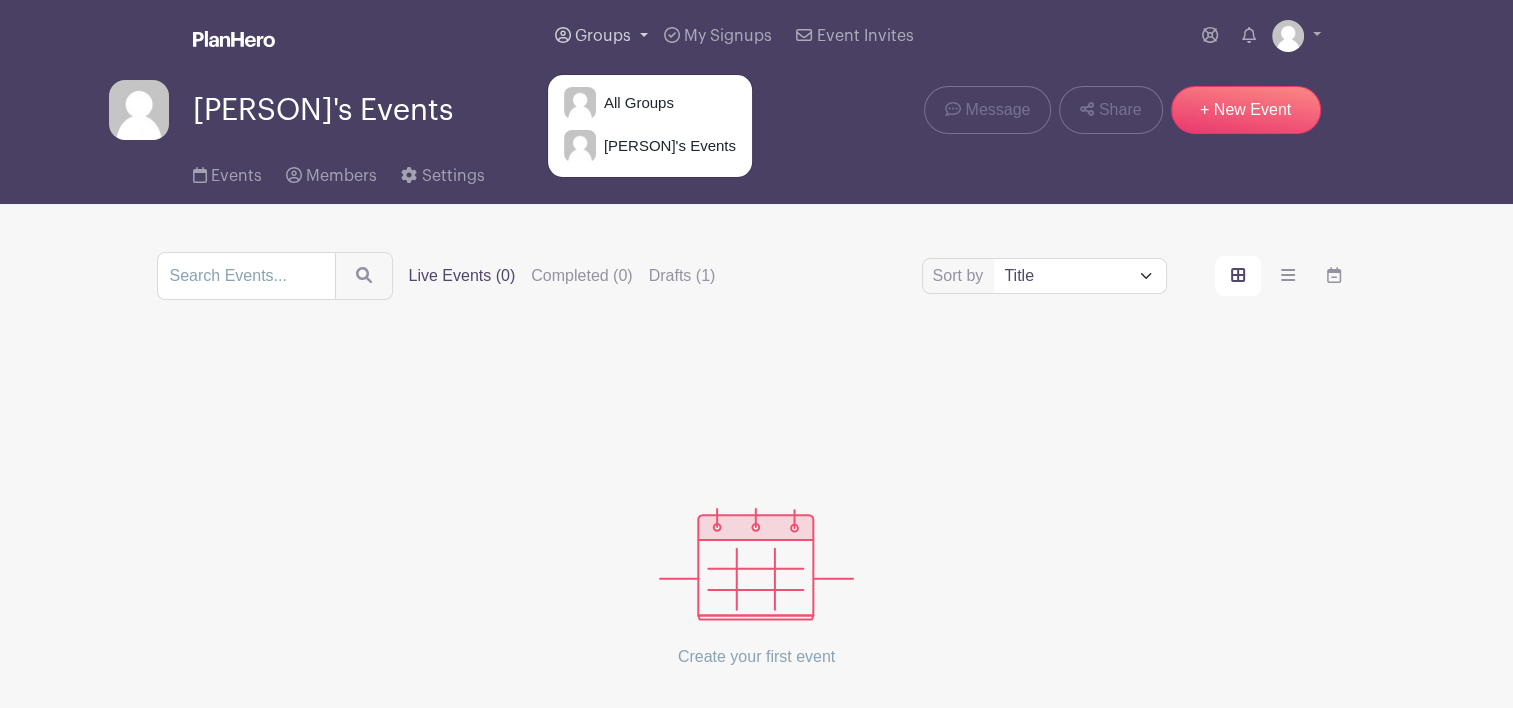 click on "Groups" at bounding box center [603, 36] 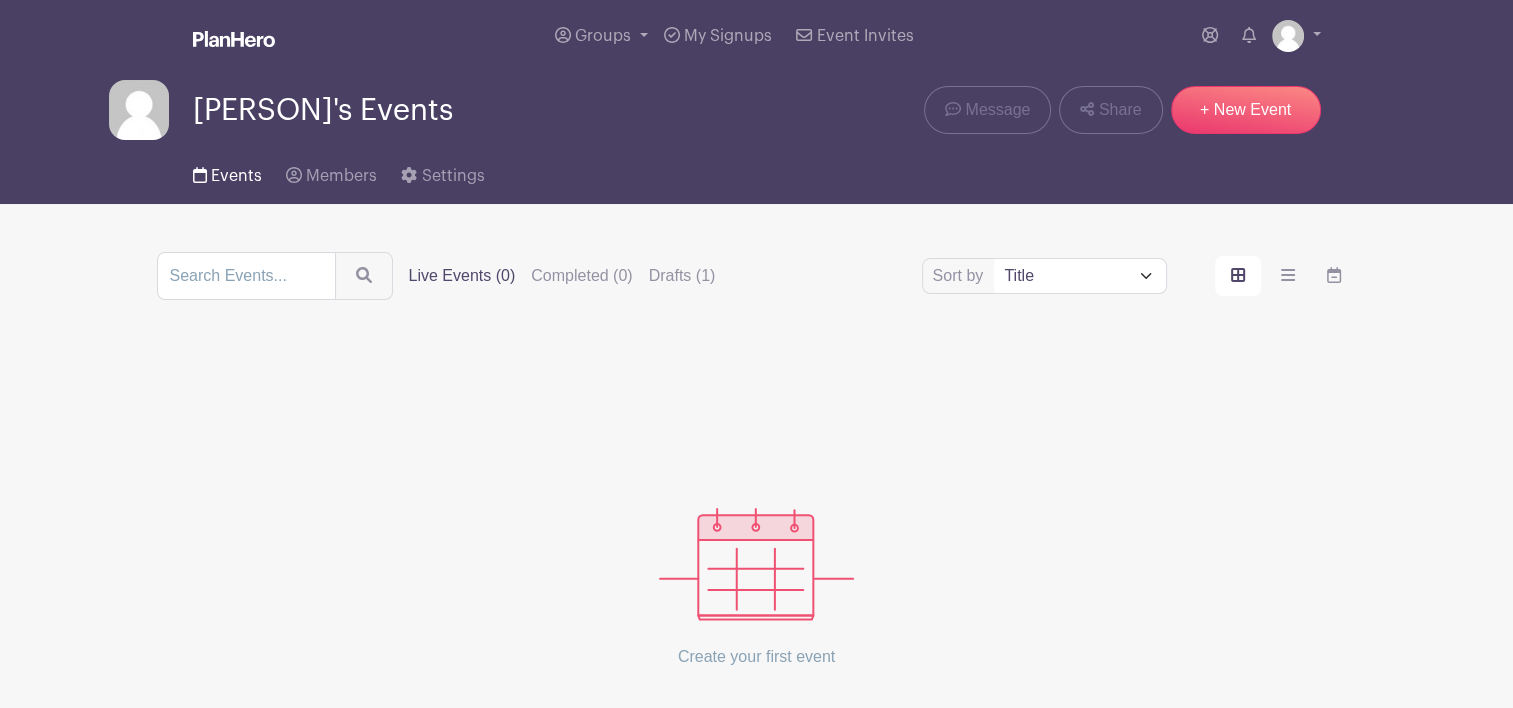 click on "Events" at bounding box center (227, 172) 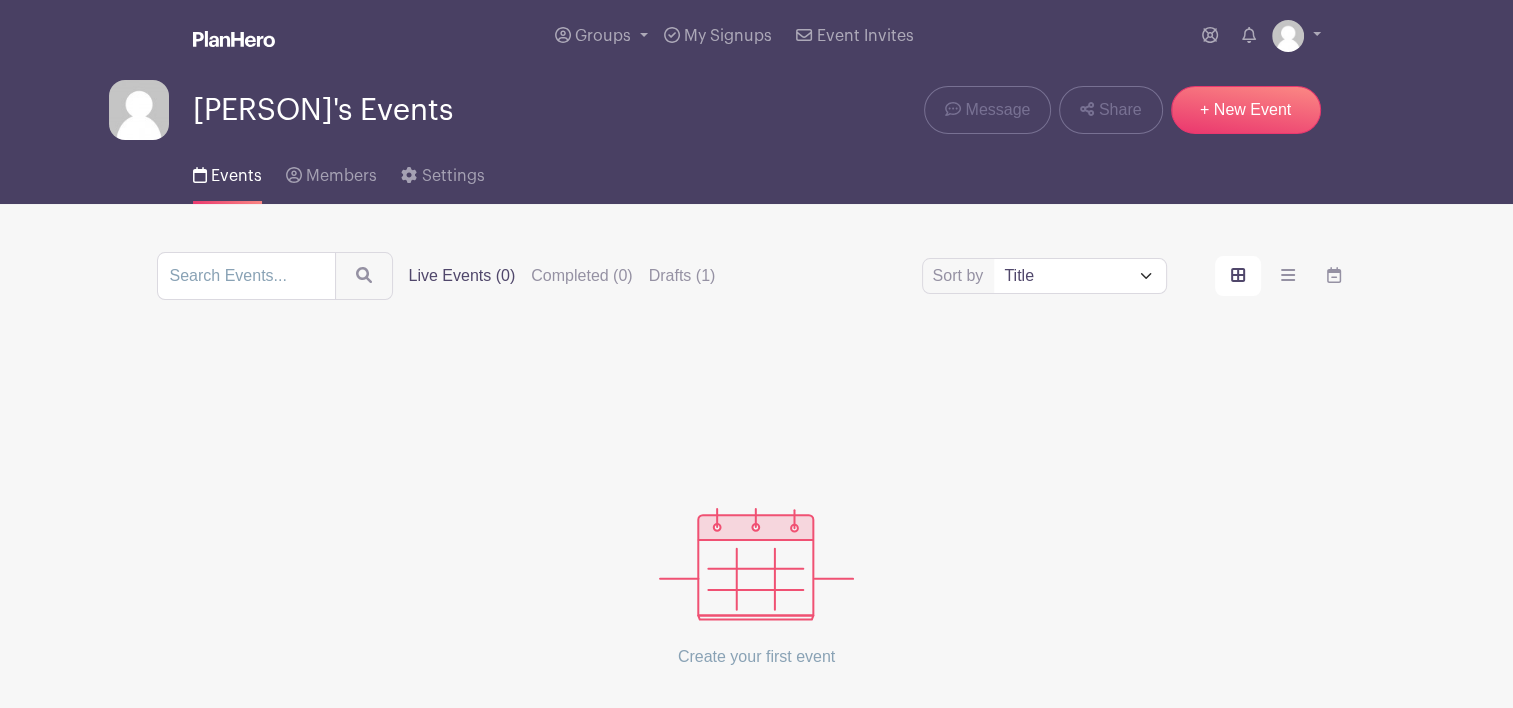 scroll, scrollTop: 175, scrollLeft: 0, axis: vertical 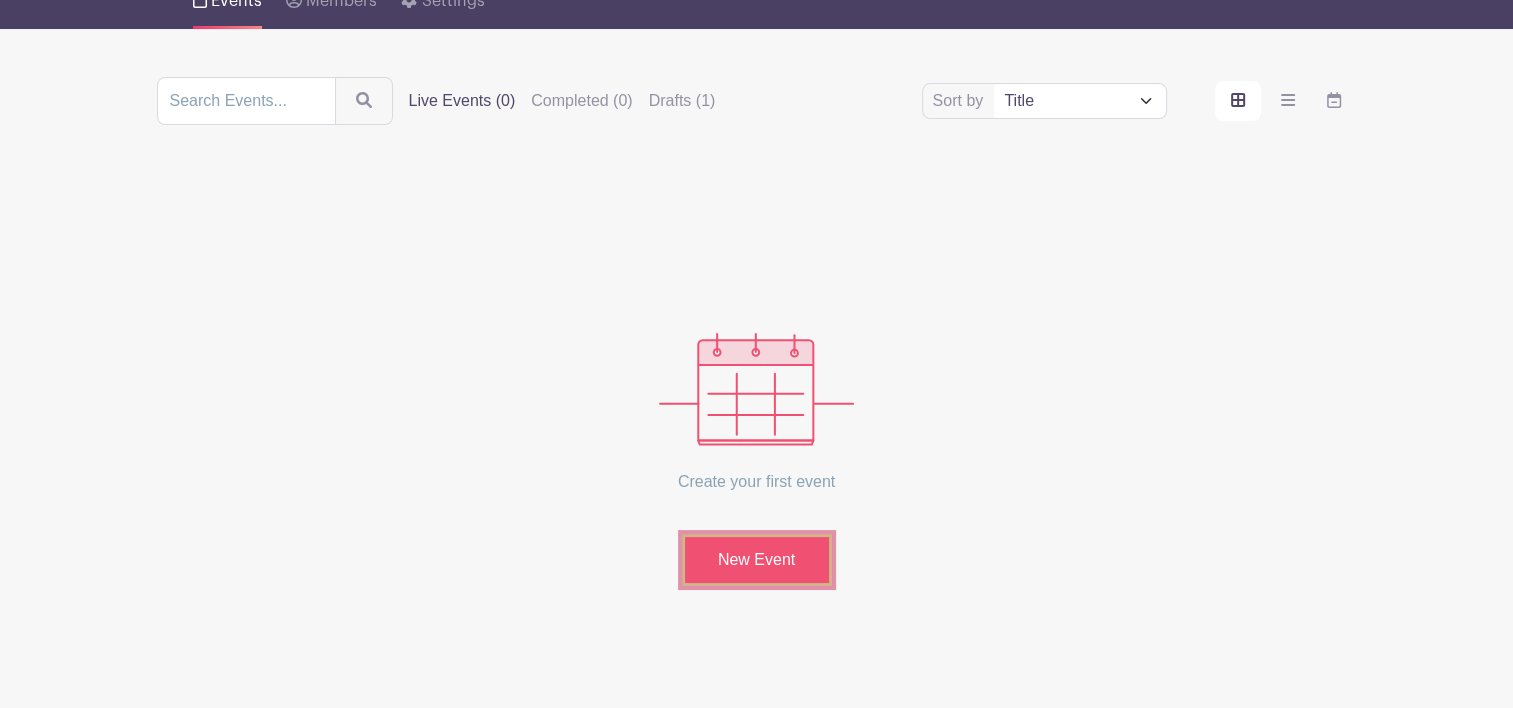 click on "New Event" at bounding box center [757, 560] 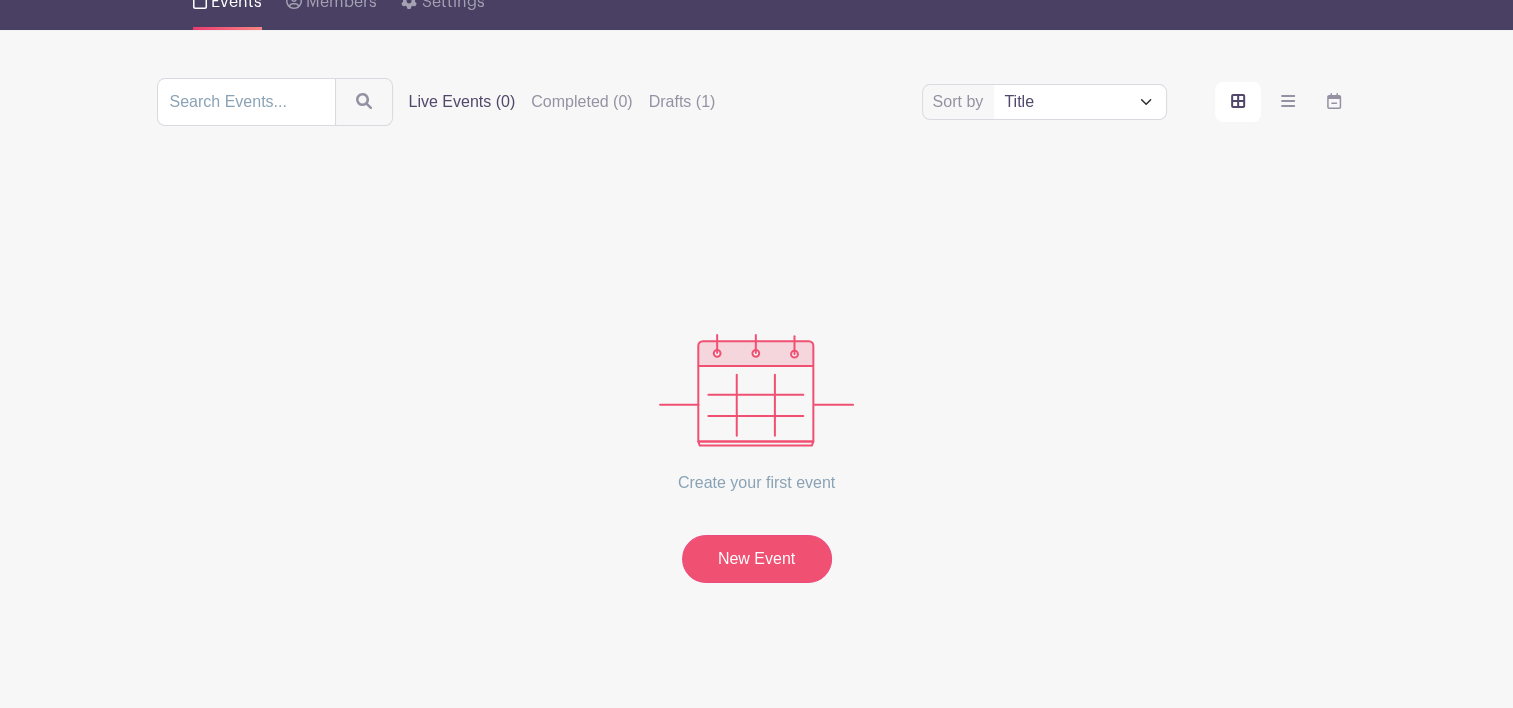 scroll, scrollTop: 0, scrollLeft: 0, axis: both 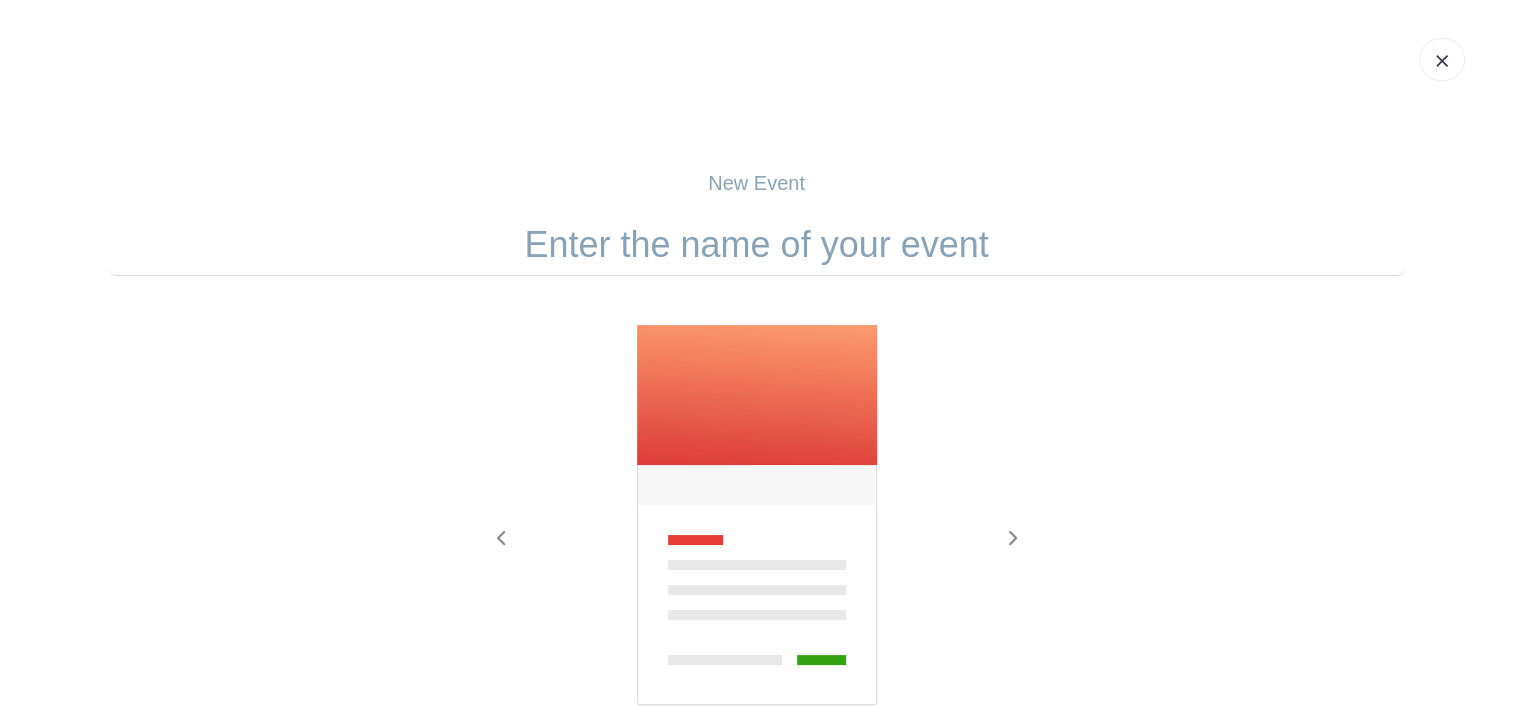 click at bounding box center (757, 245) 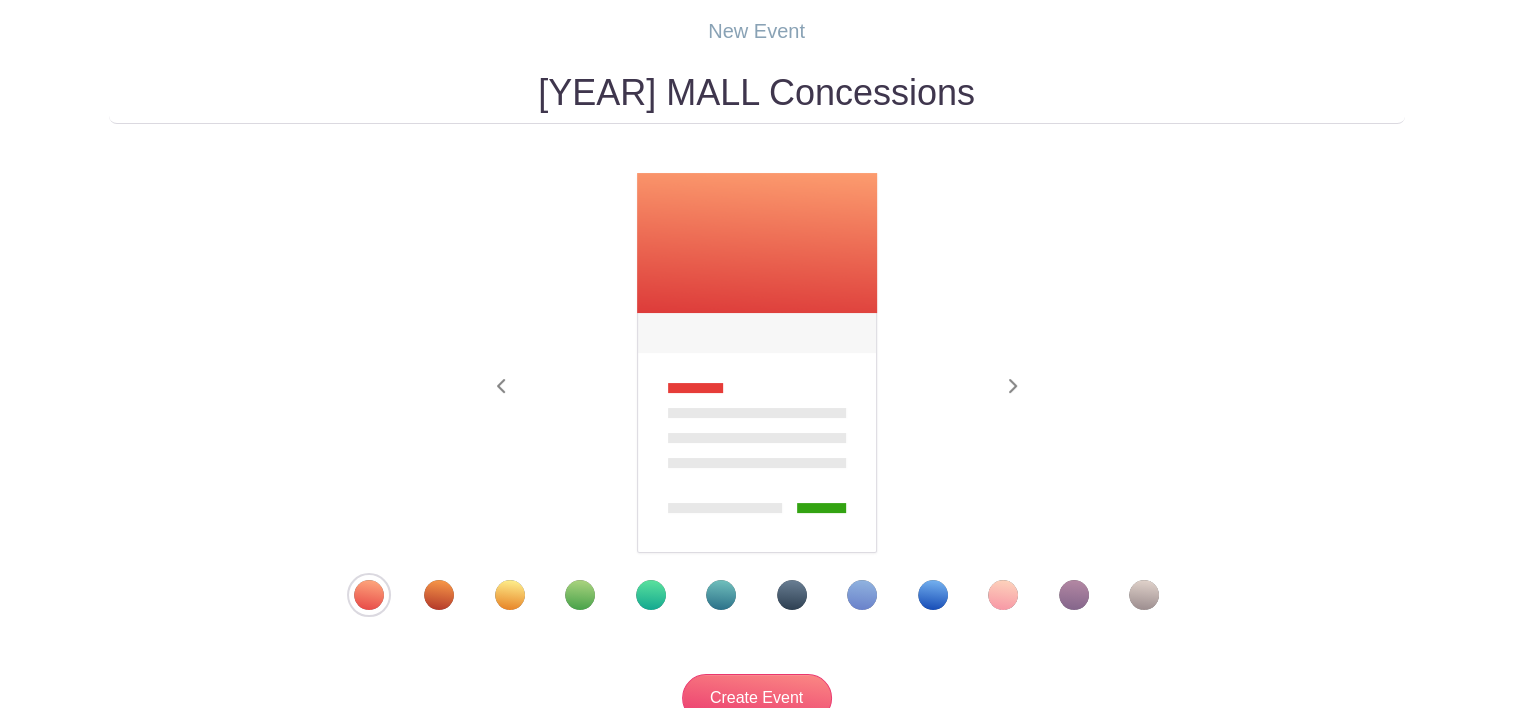 scroll, scrollTop: 155, scrollLeft: 0, axis: vertical 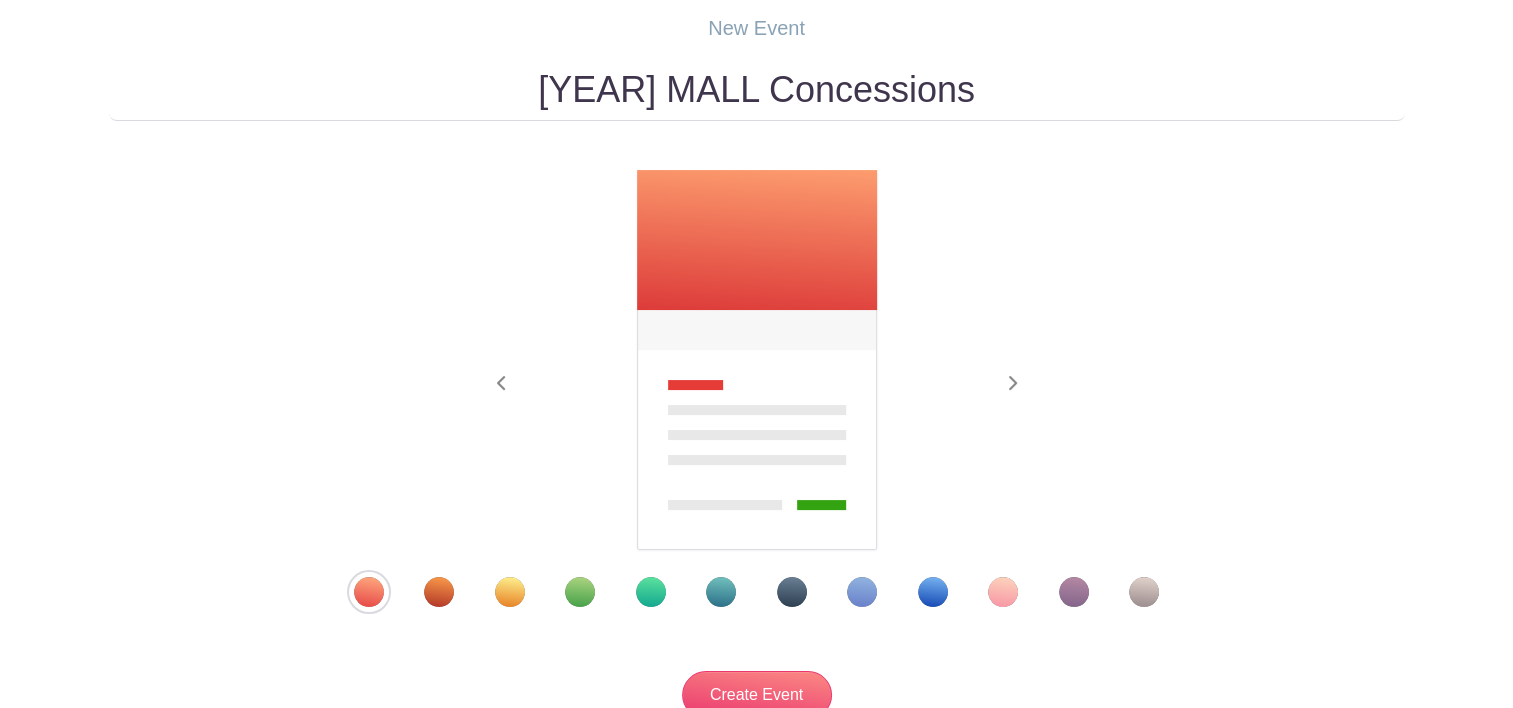 click on "[YEAR] MALL Concessions" at bounding box center (757, 90) 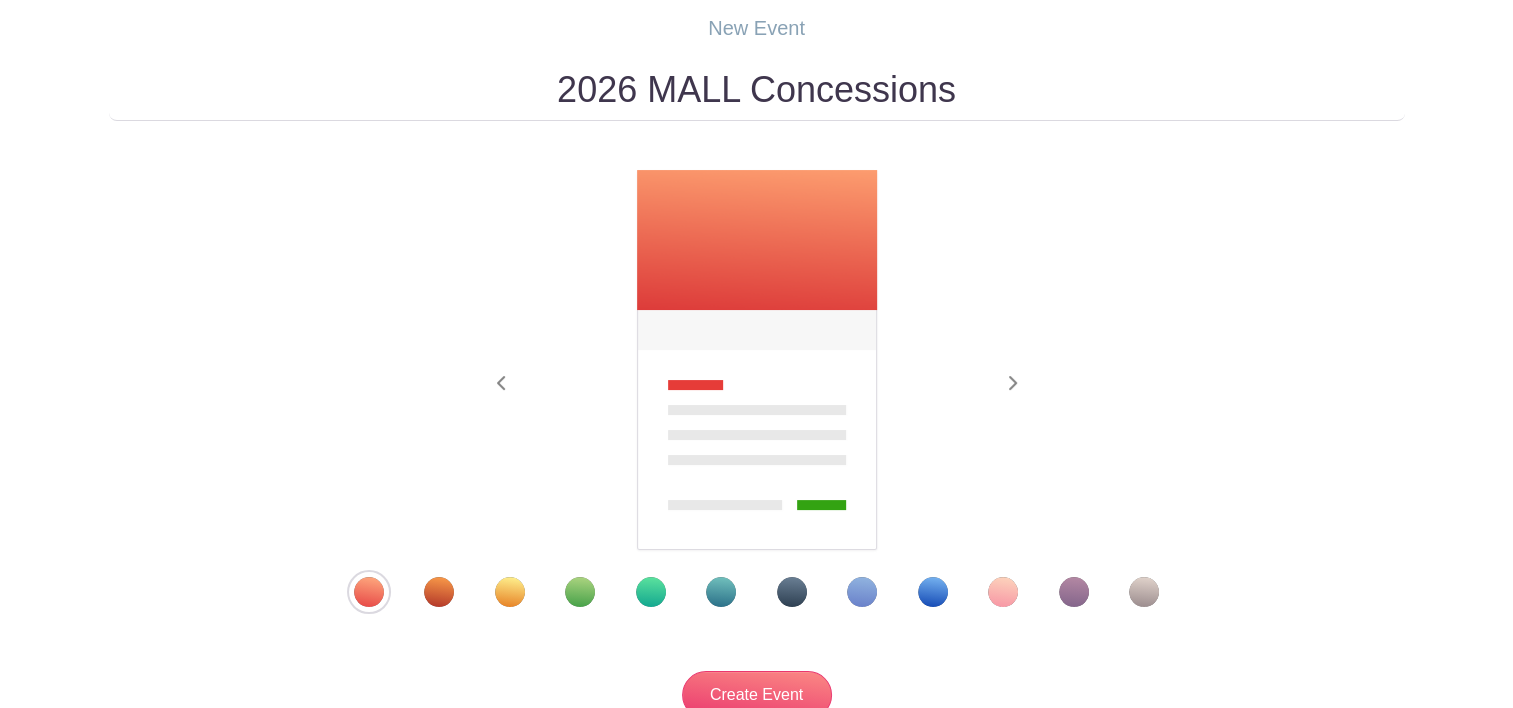 type on "2026 MALL Concessions" 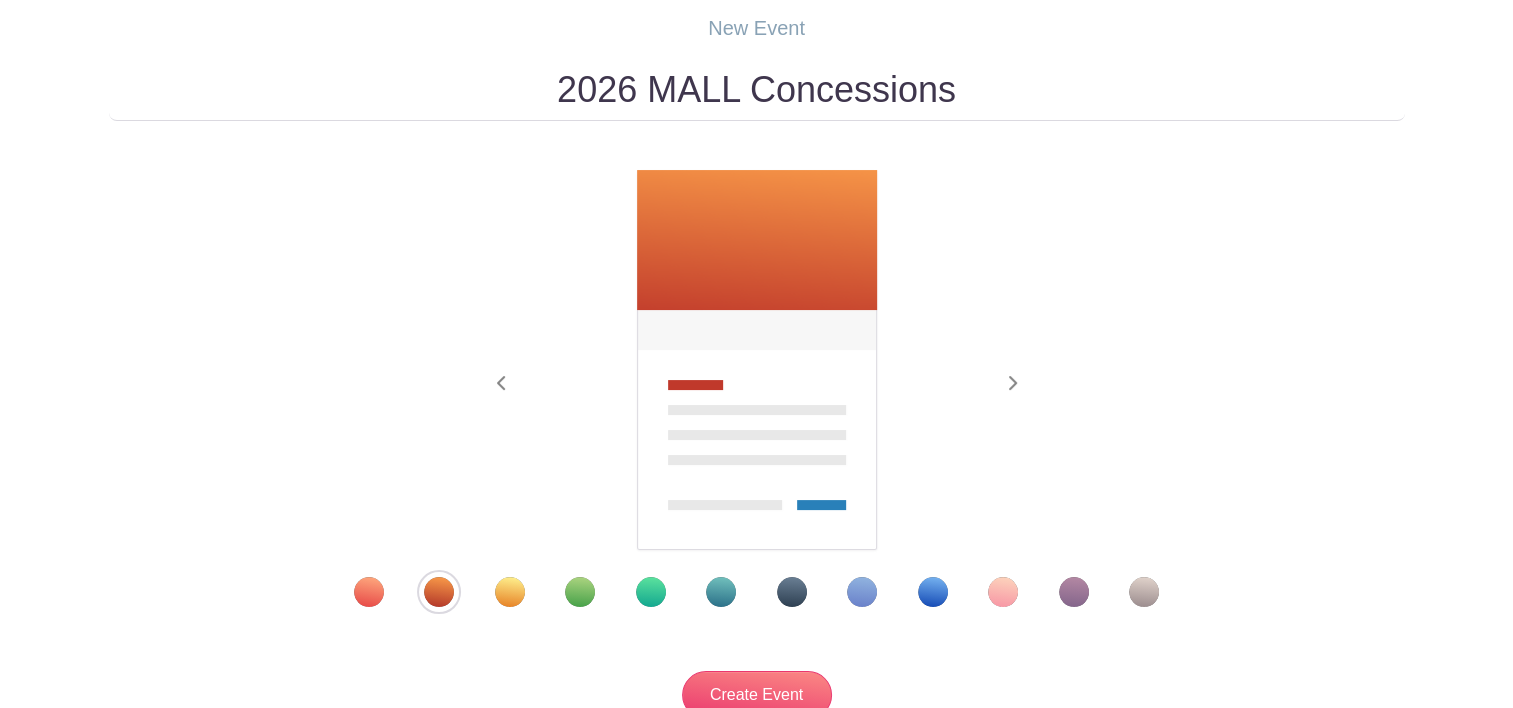 scroll, scrollTop: 338, scrollLeft: 0, axis: vertical 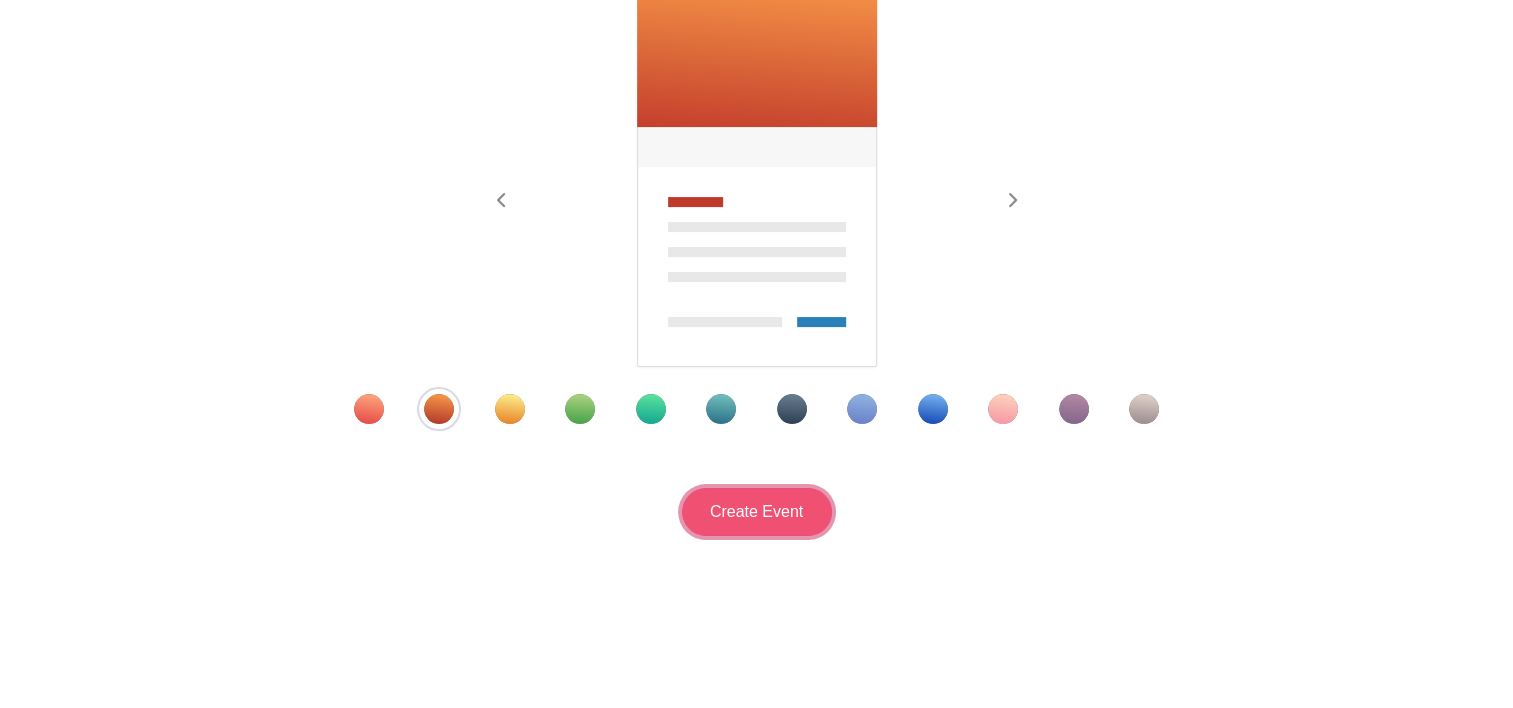 click on "Create Event" at bounding box center (757, 512) 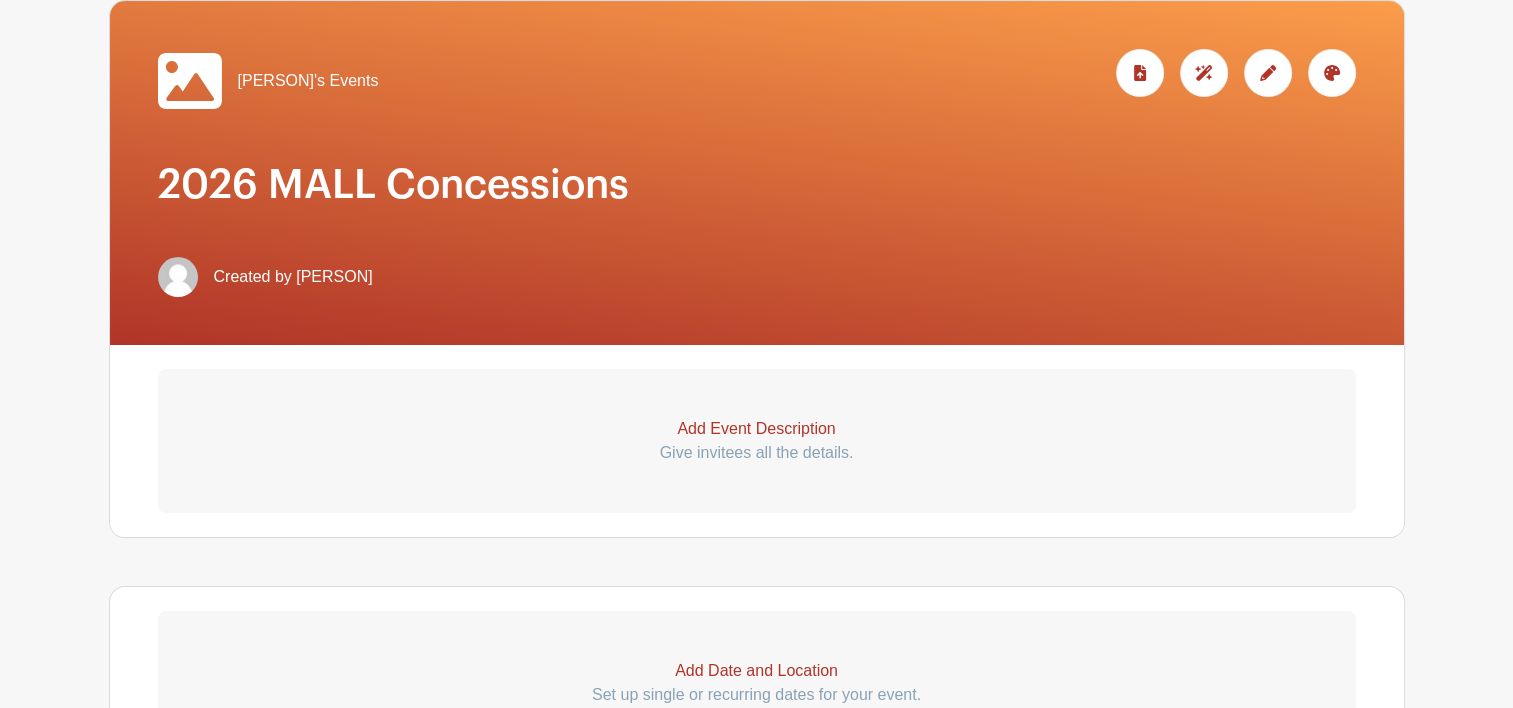 scroll, scrollTop: 342, scrollLeft: 0, axis: vertical 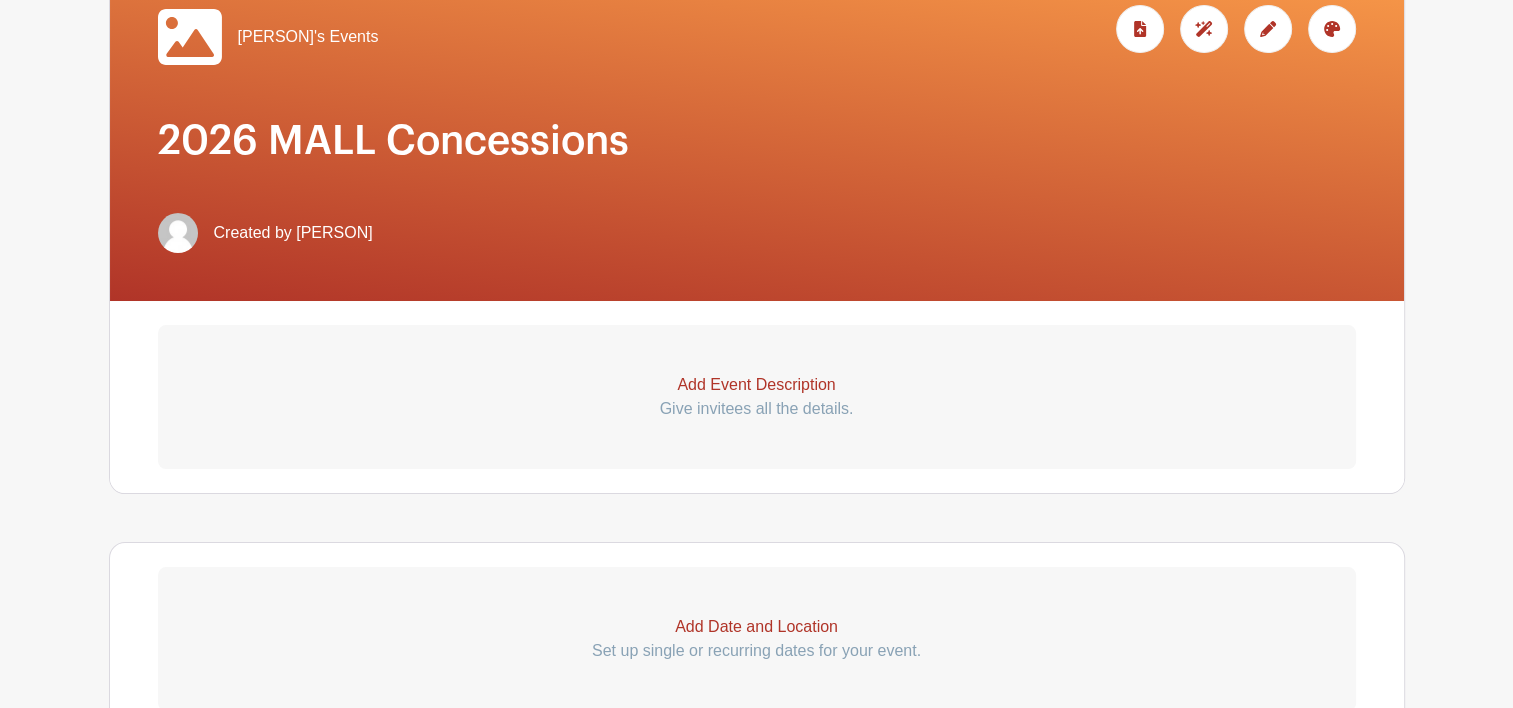 click on "Add Date and Location" at bounding box center (757, 627) 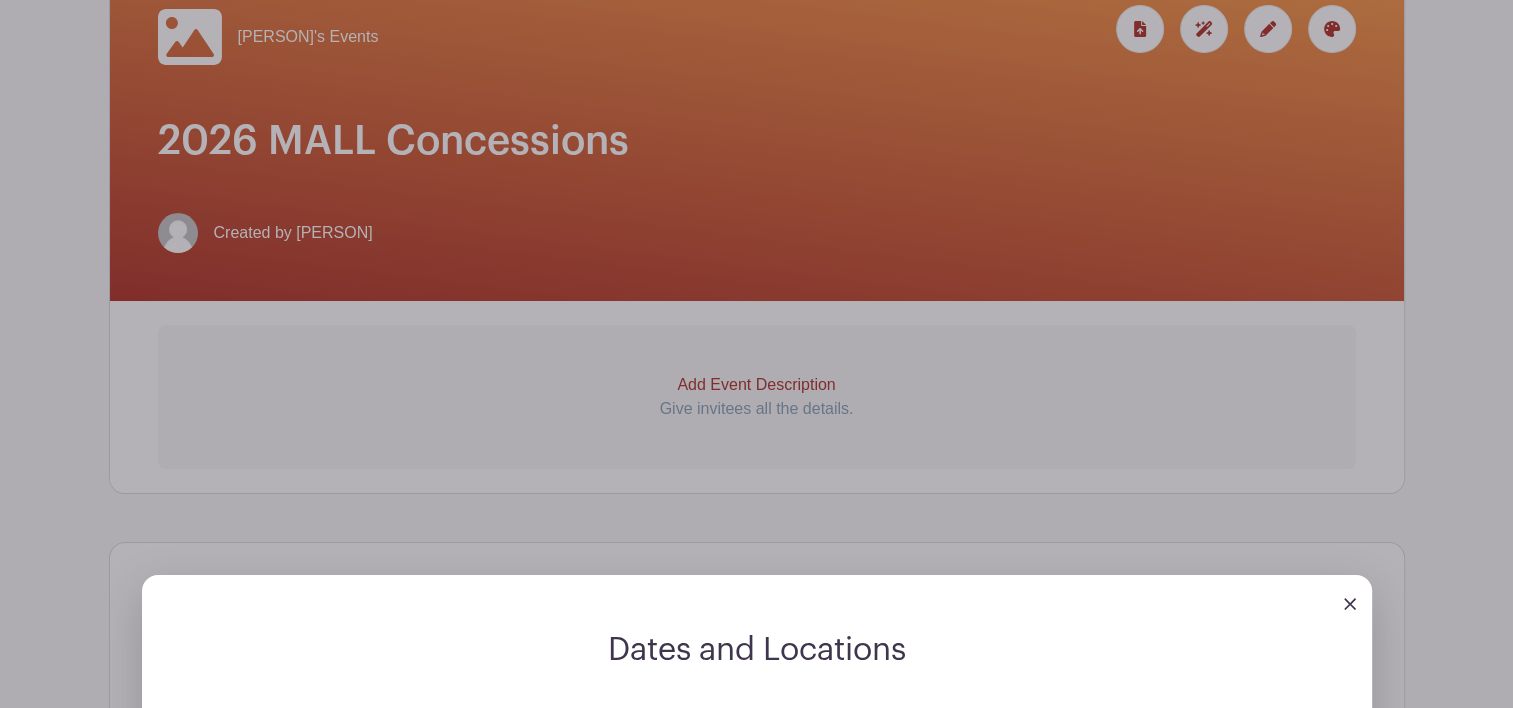 click on "Dates and Locations
Event Date
Start Date
[MONTH] [DAY] [YEAR]
Repeats
Does not repeat
Daily
Weekly
Monthly on day [NUMBER]
Monthly on the first Friday
Other...
End date
Repeats every
[NUMBER]
Day
Week
Monthly on day [NUMBER]
Select Repeating Days
Sun
Mon
Tue
Wed
Thu
Fri
Sat
Time
Start Time
[TIME]
End Time
Timezone" at bounding box center [757, 1120] 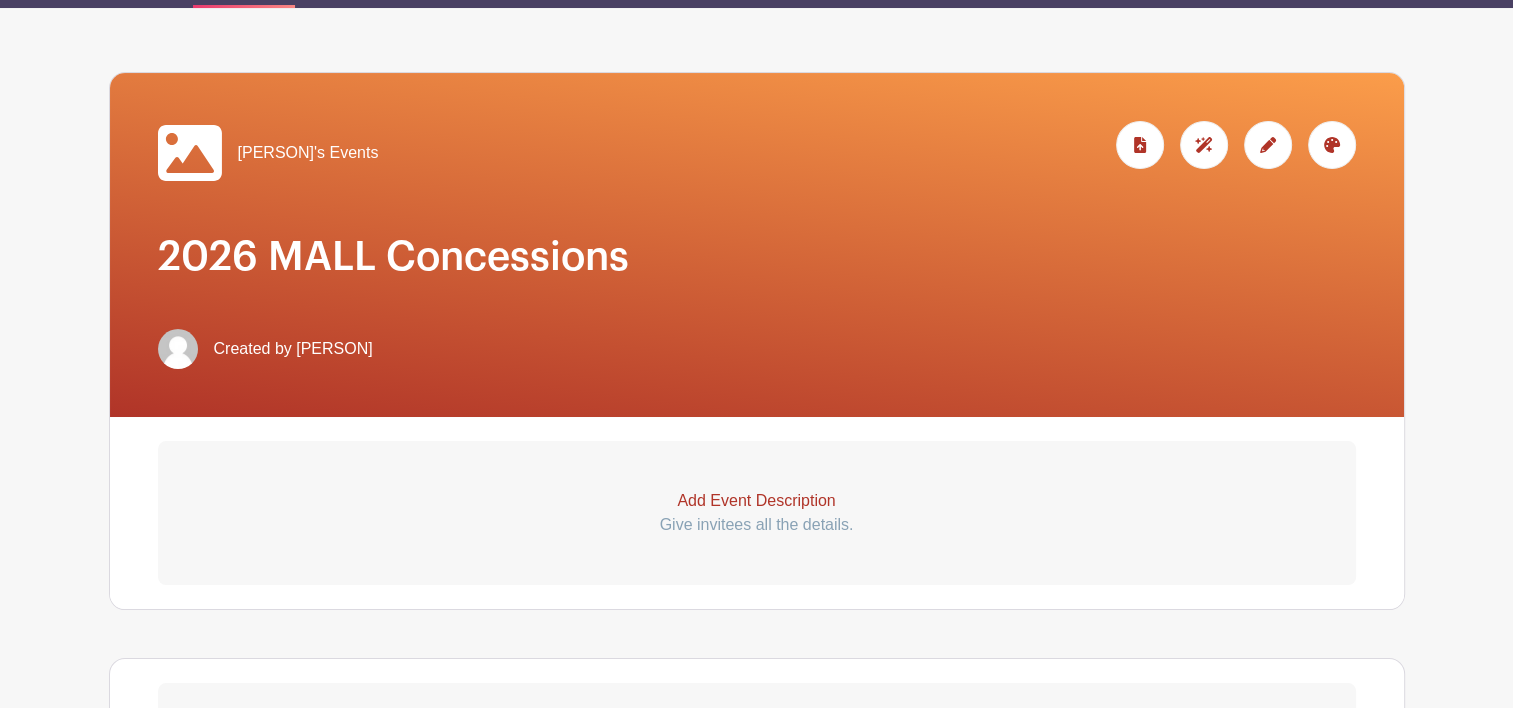 scroll, scrollTop: 212, scrollLeft: 0, axis: vertical 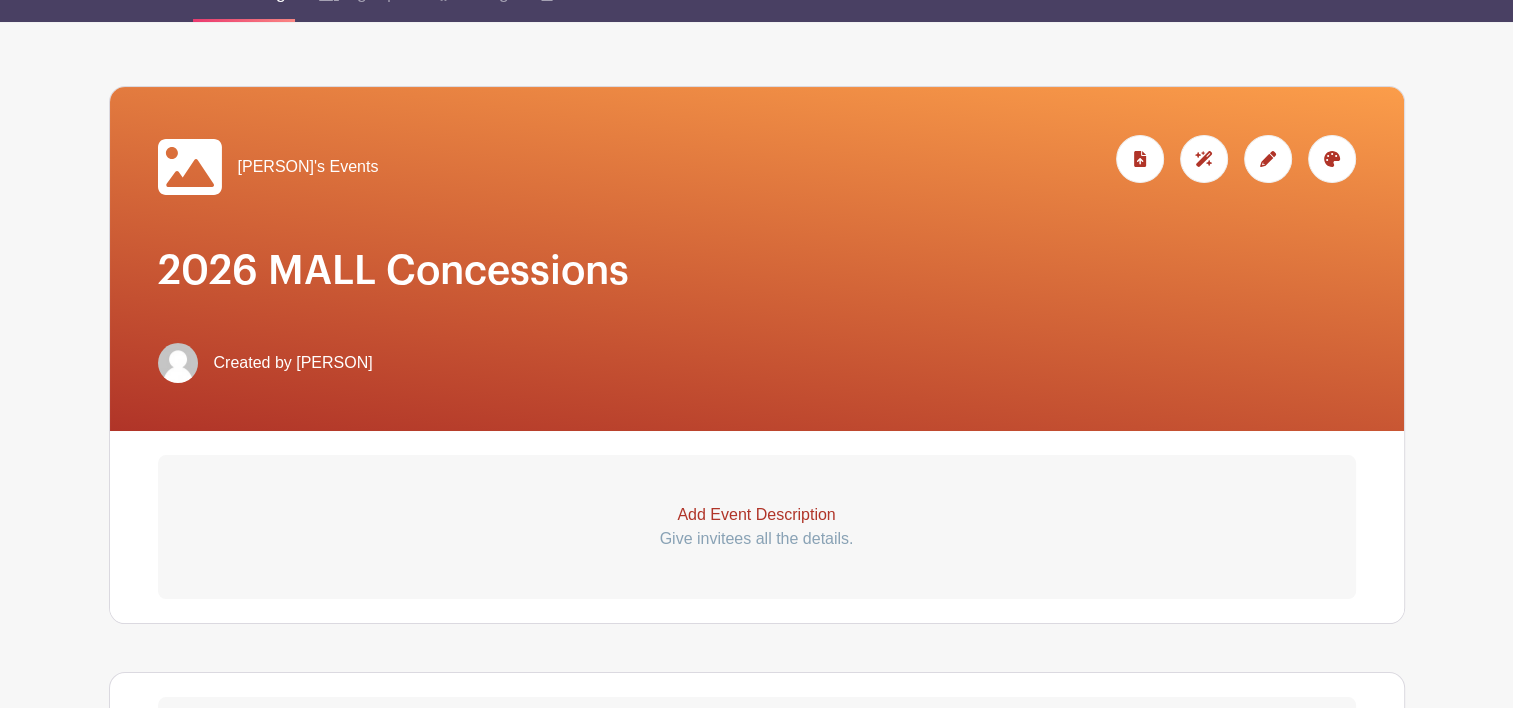 click at bounding box center [190, 167] 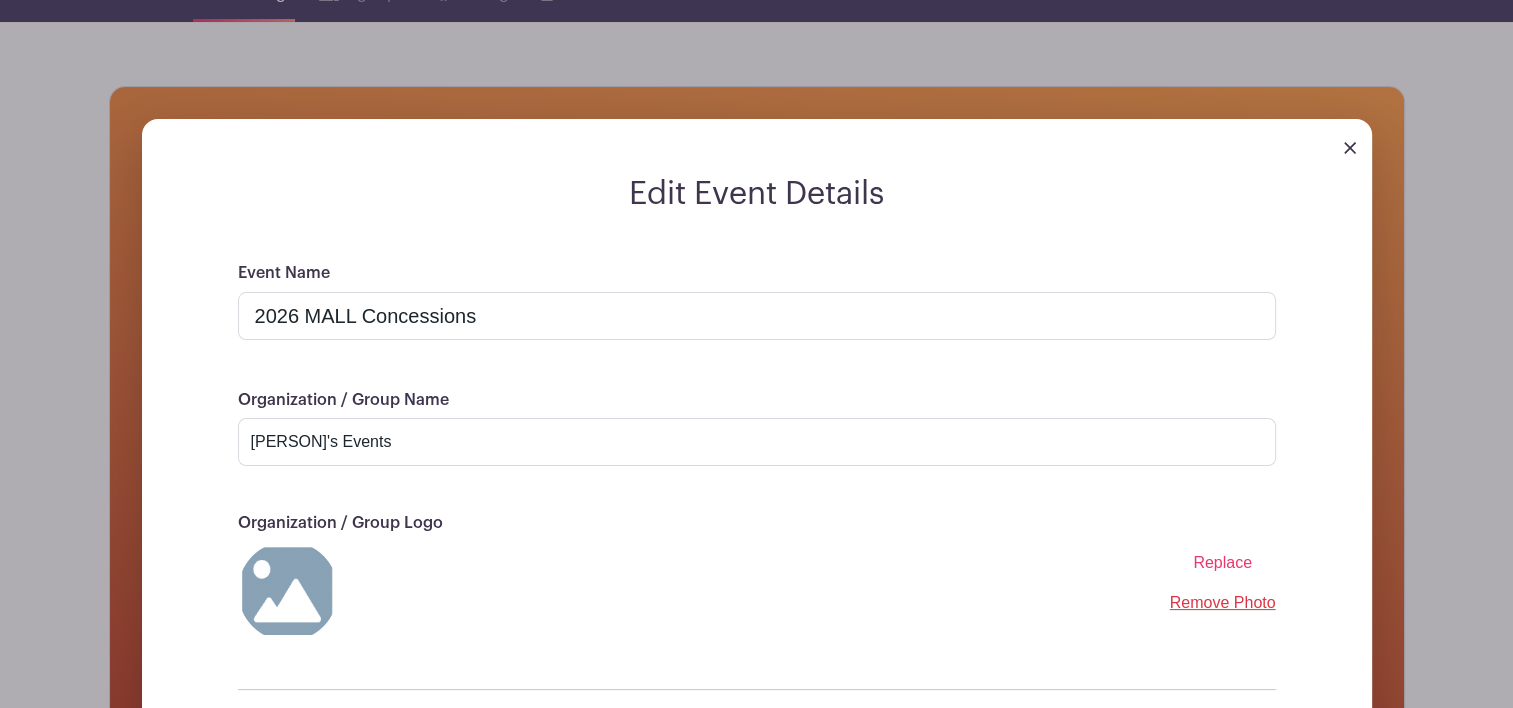 click at bounding box center [1350, 148] 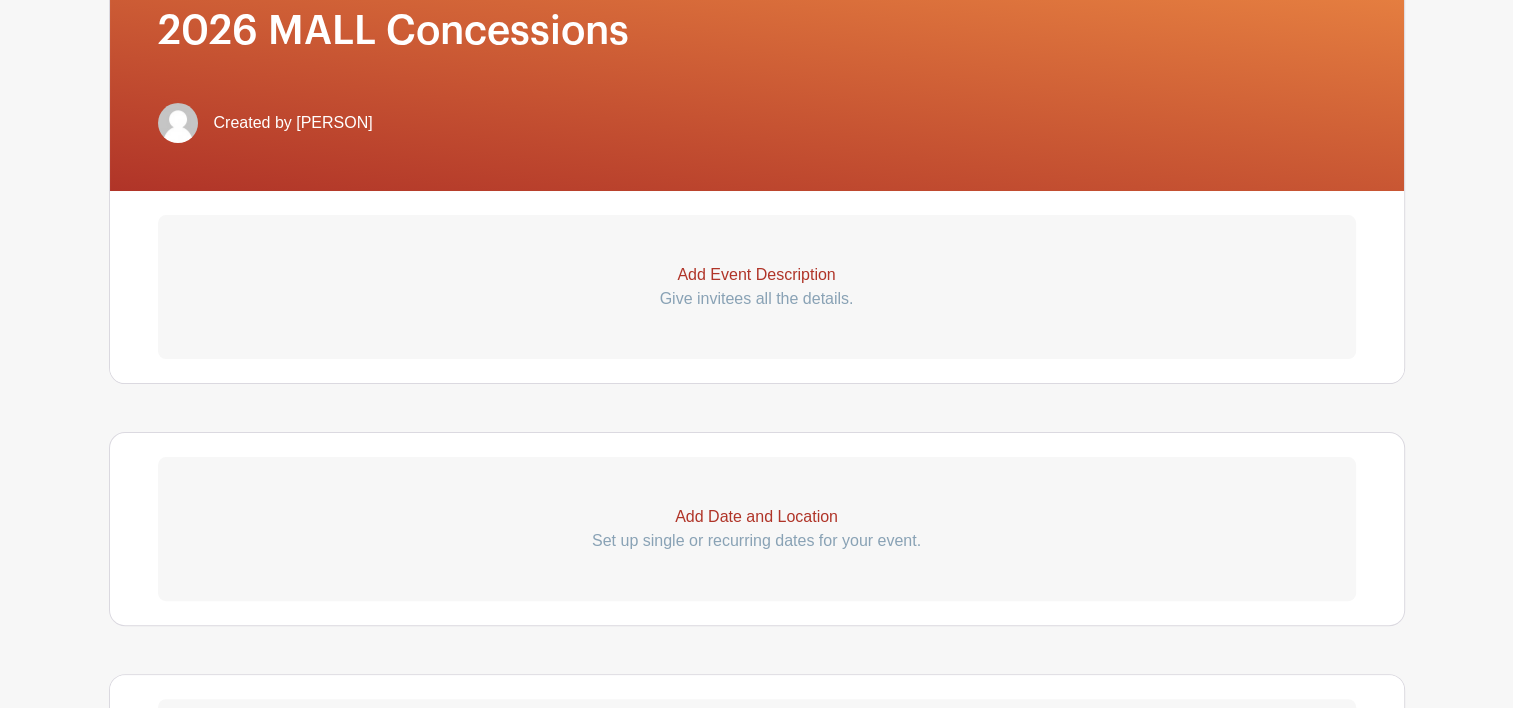 scroll, scrollTop: 460, scrollLeft: 0, axis: vertical 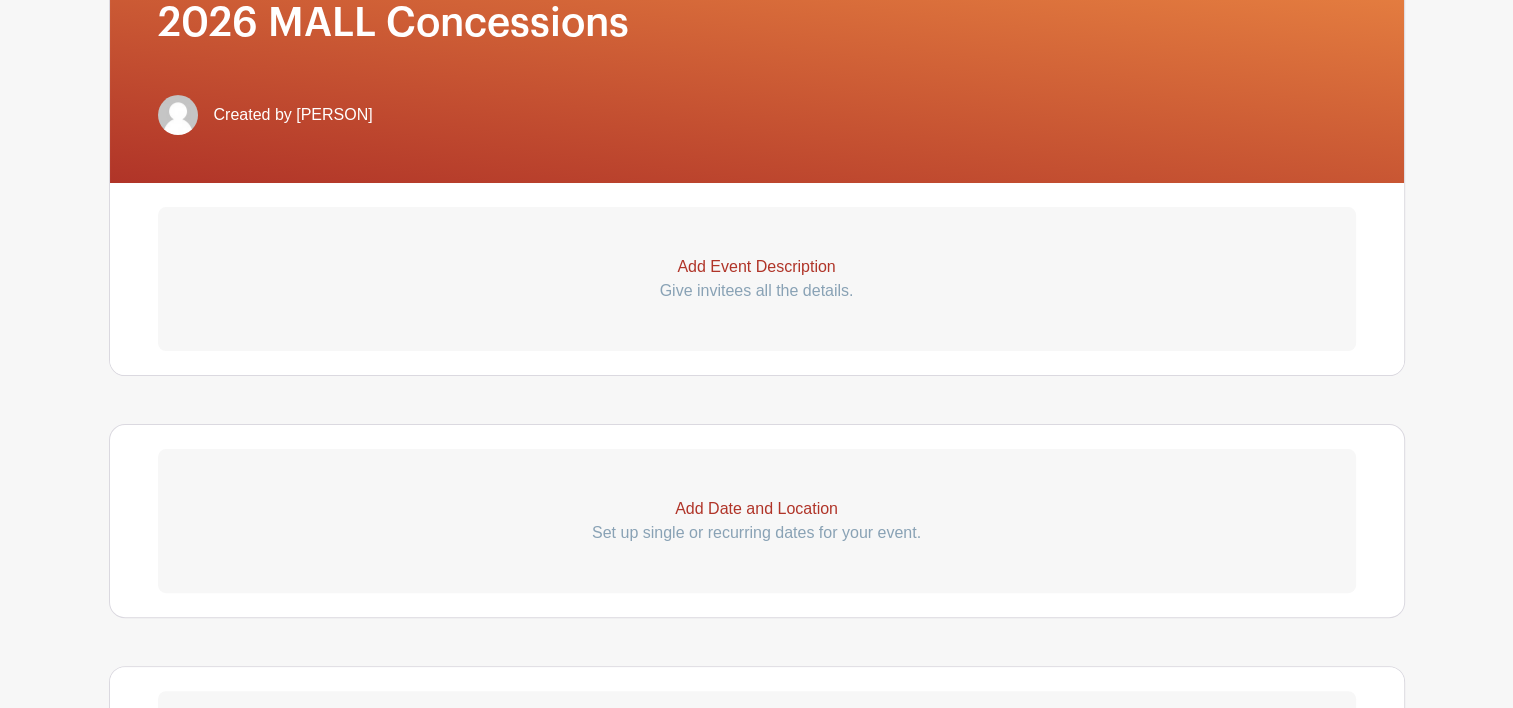 click on "Set up single or recurring dates for your event." at bounding box center [757, 533] 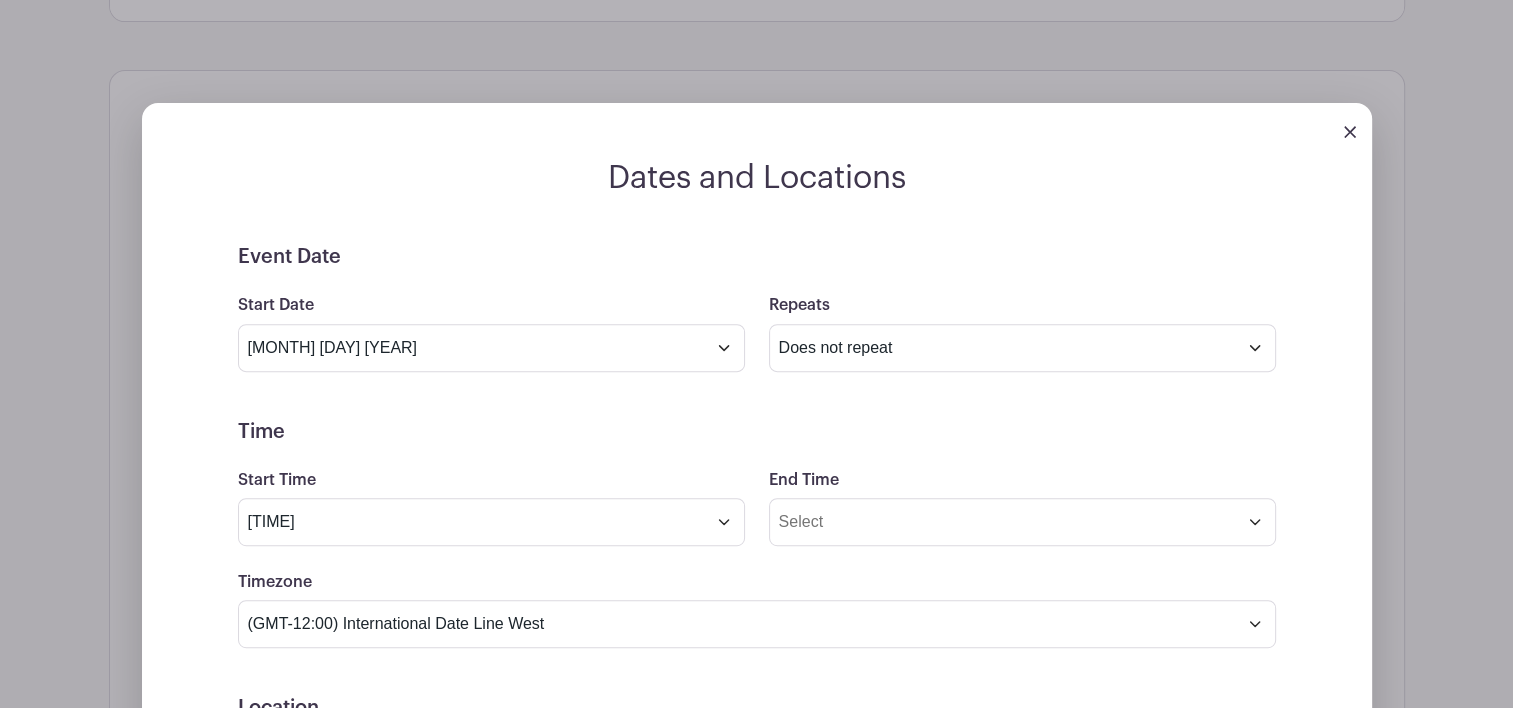 scroll, scrollTop: 816, scrollLeft: 0, axis: vertical 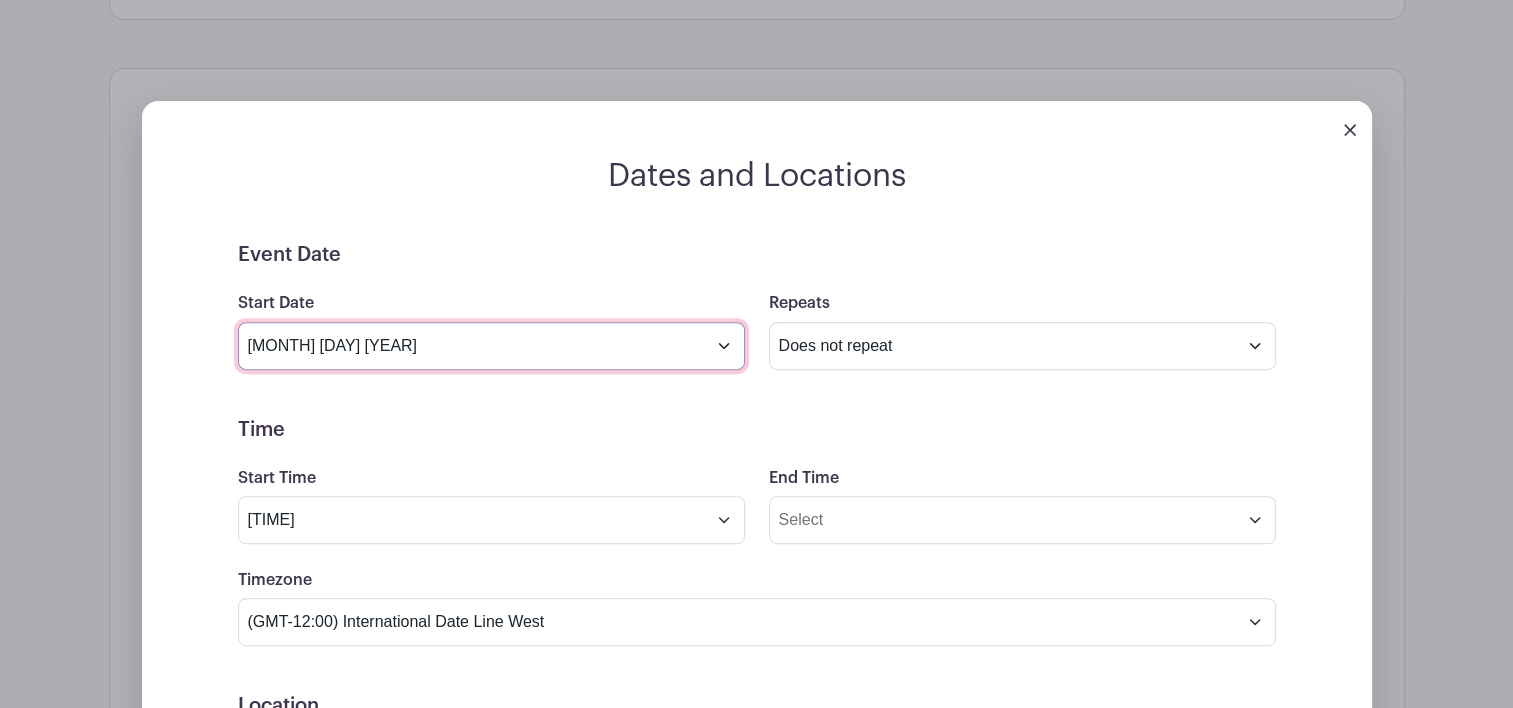 click on "[MONTH] [DAY] [YEAR]" at bounding box center (491, 346) 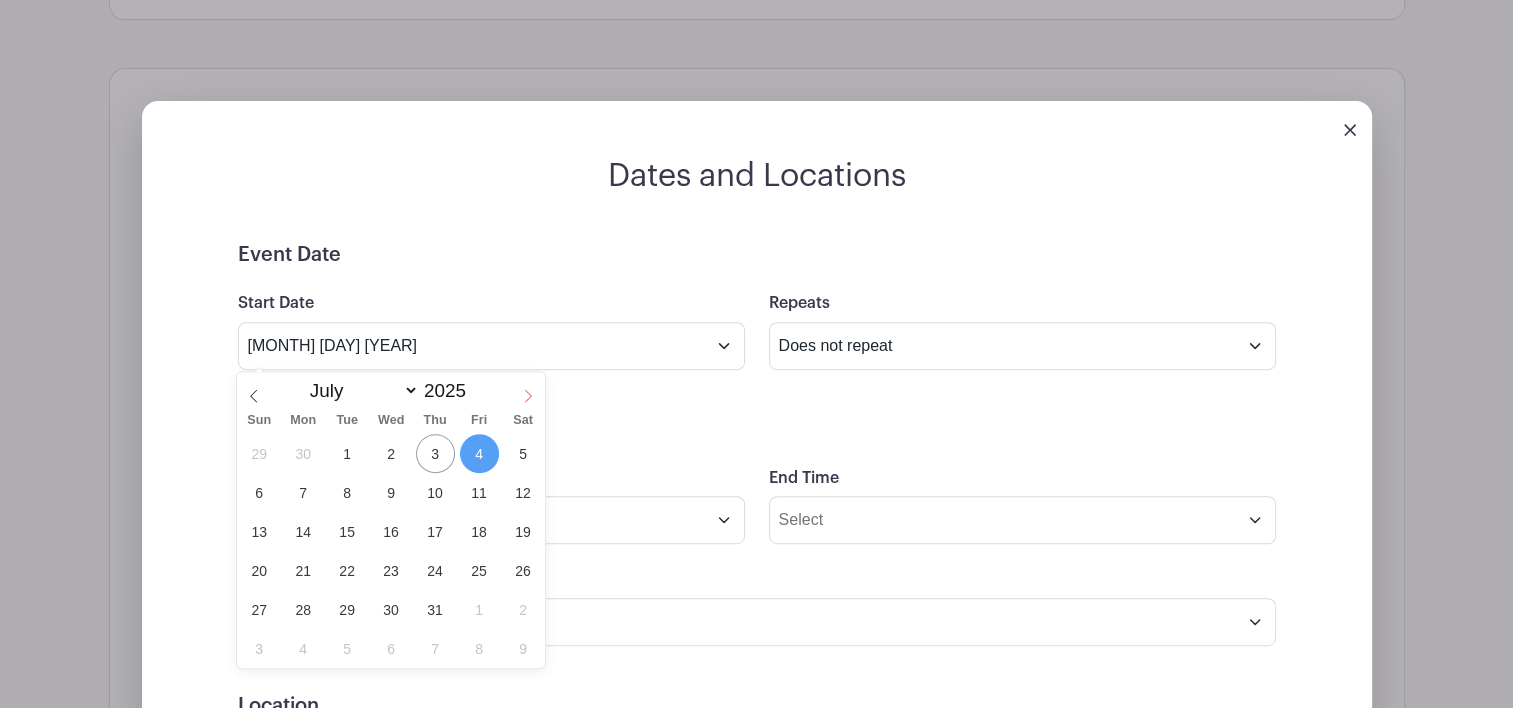 click at bounding box center (528, 389) 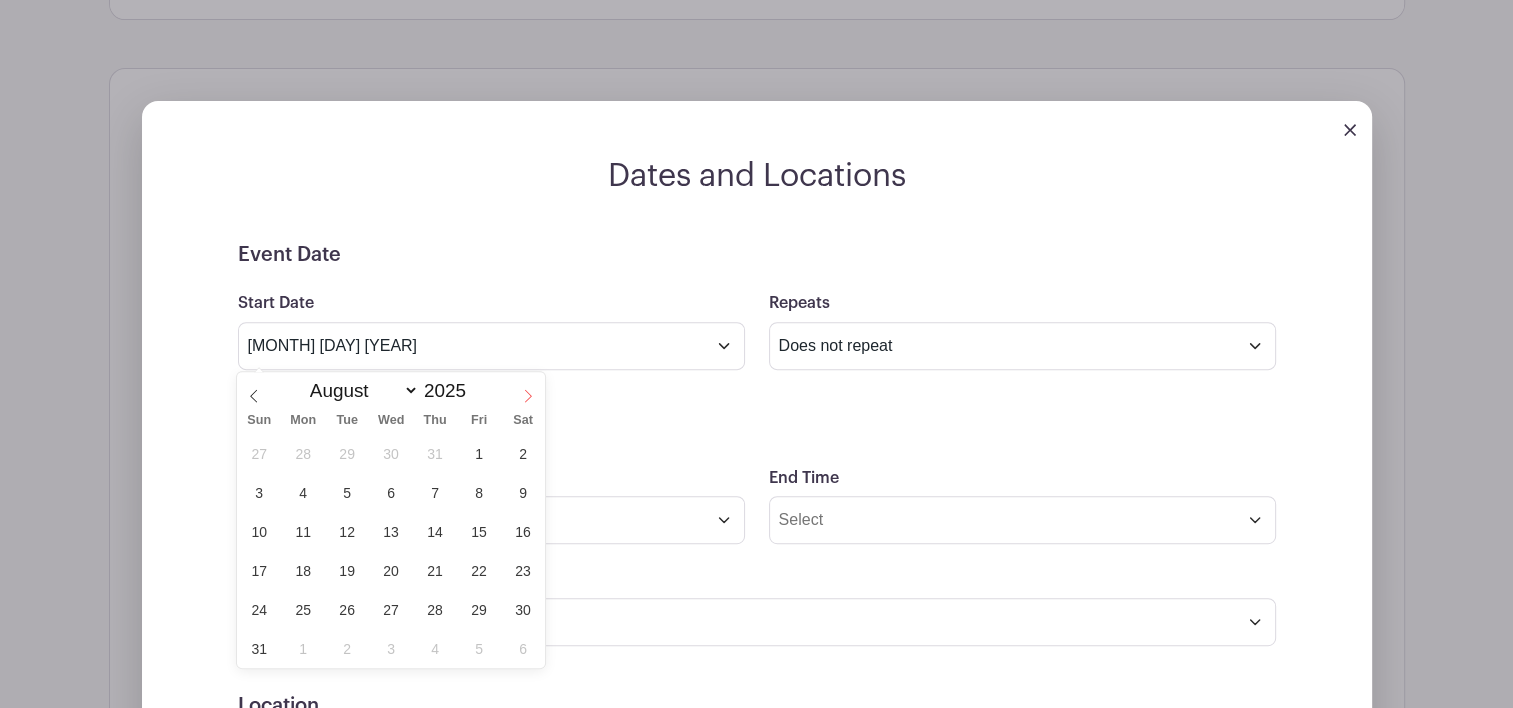 click at bounding box center (528, 389) 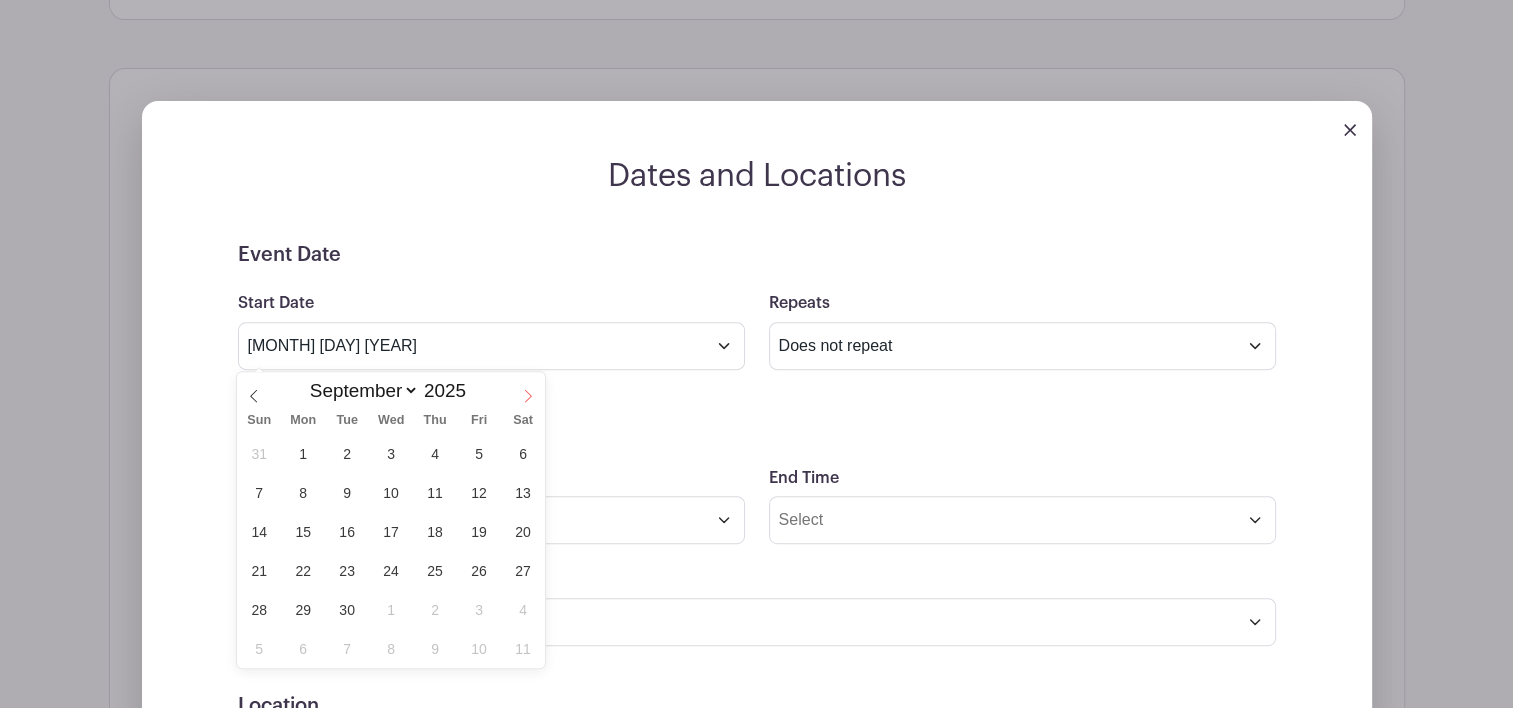 click at bounding box center [528, 389] 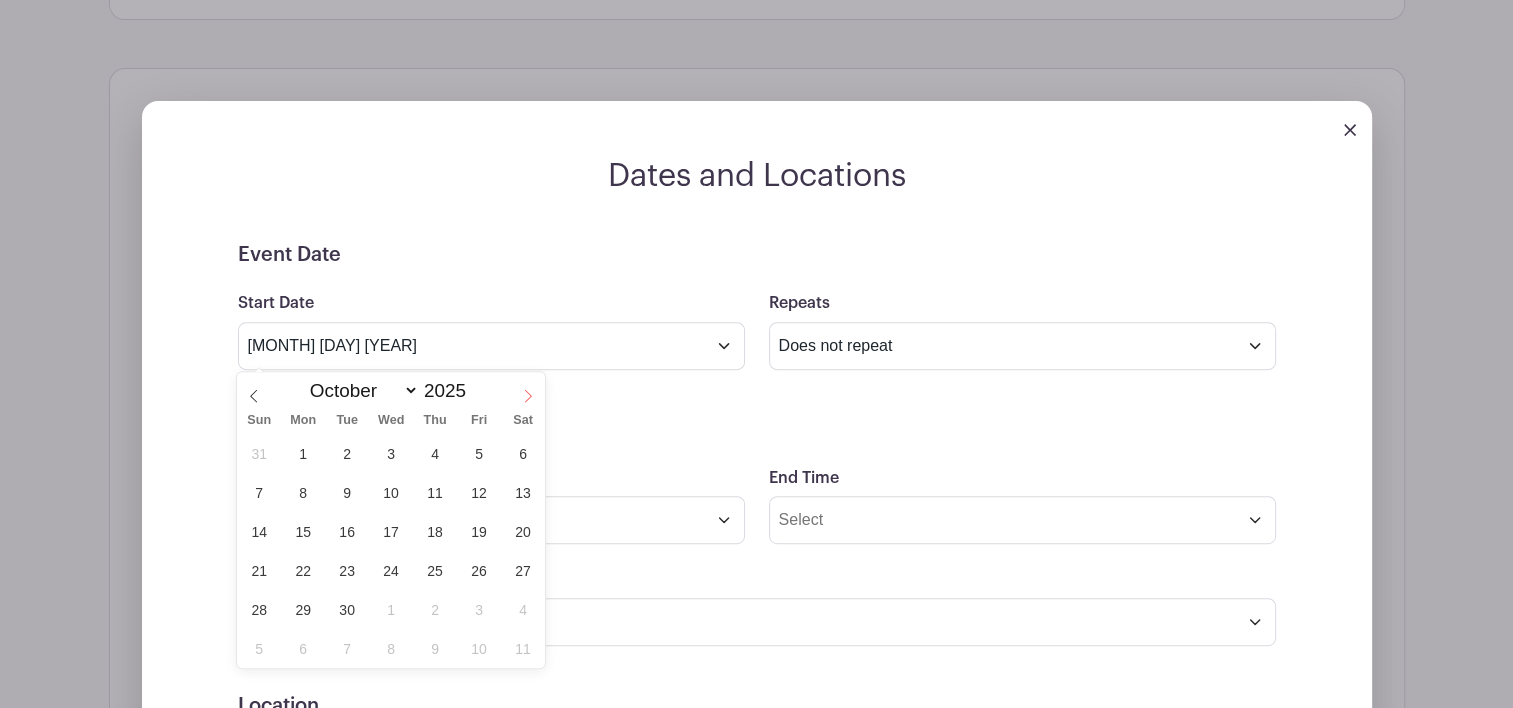 click at bounding box center [528, 389] 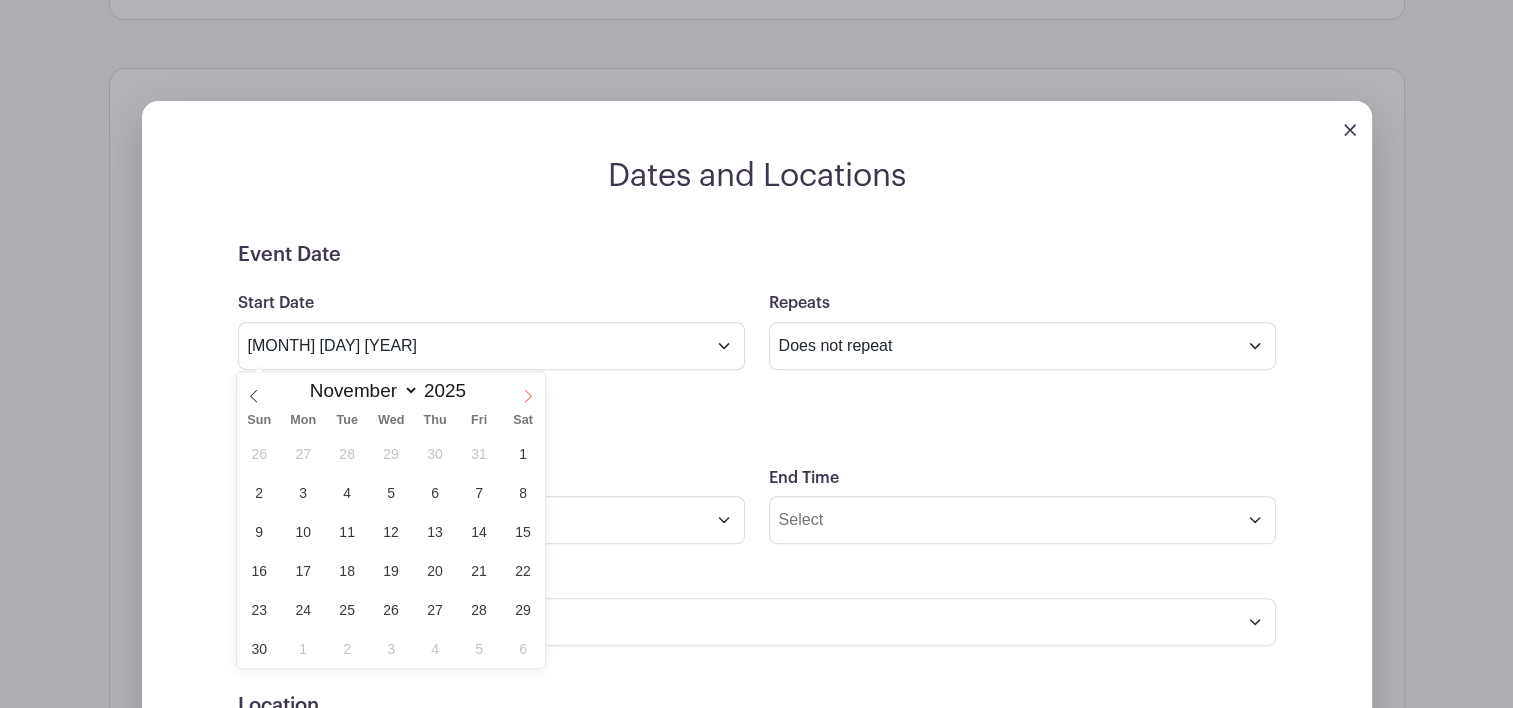 click at bounding box center [528, 389] 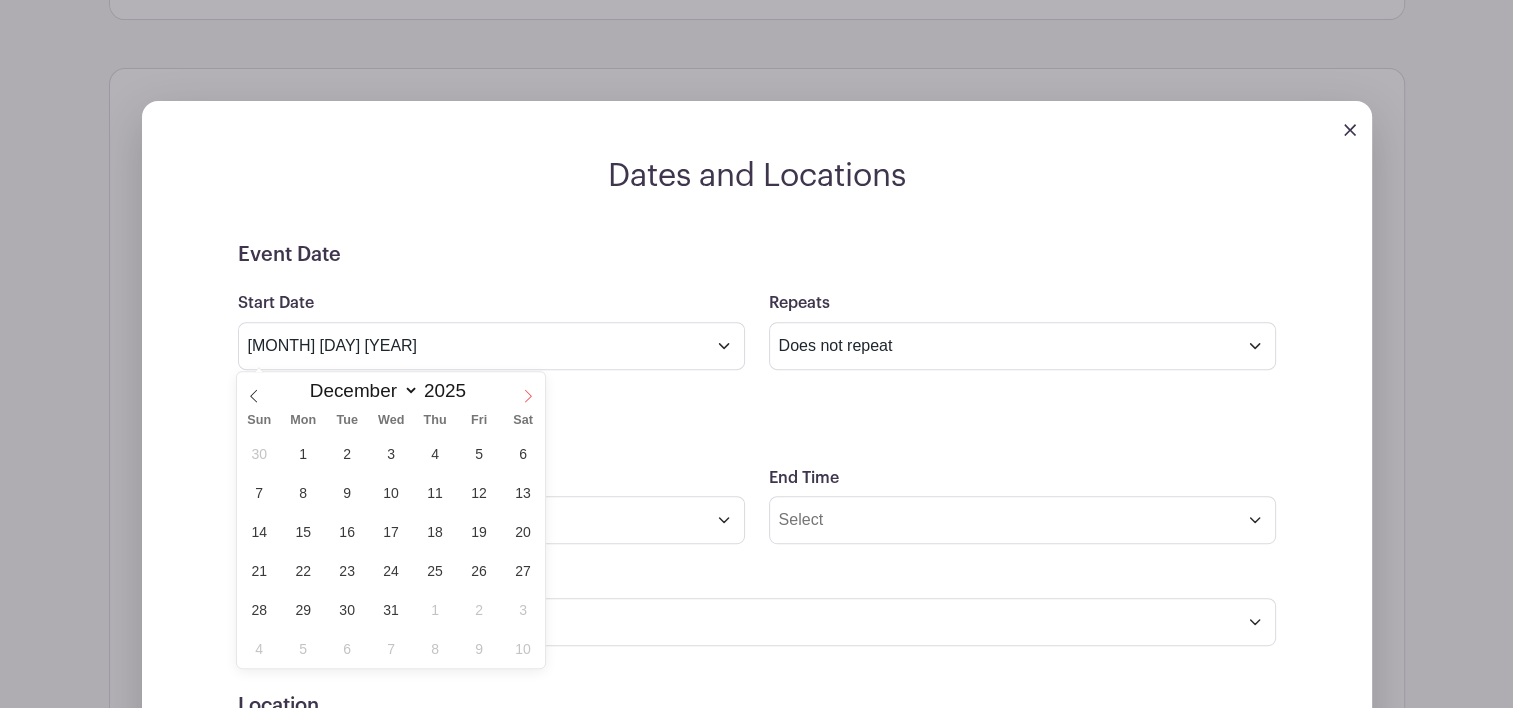 click at bounding box center [528, 389] 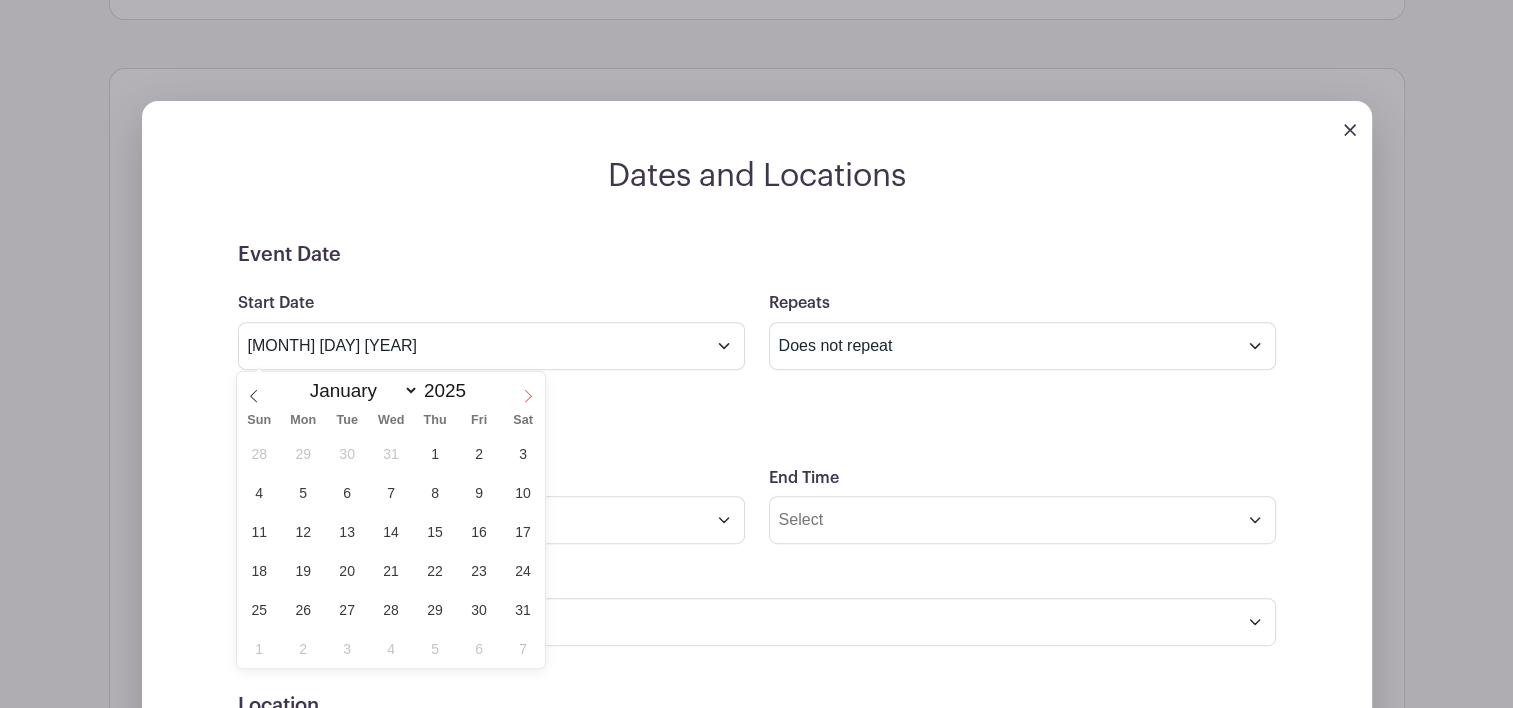click at bounding box center [528, 389] 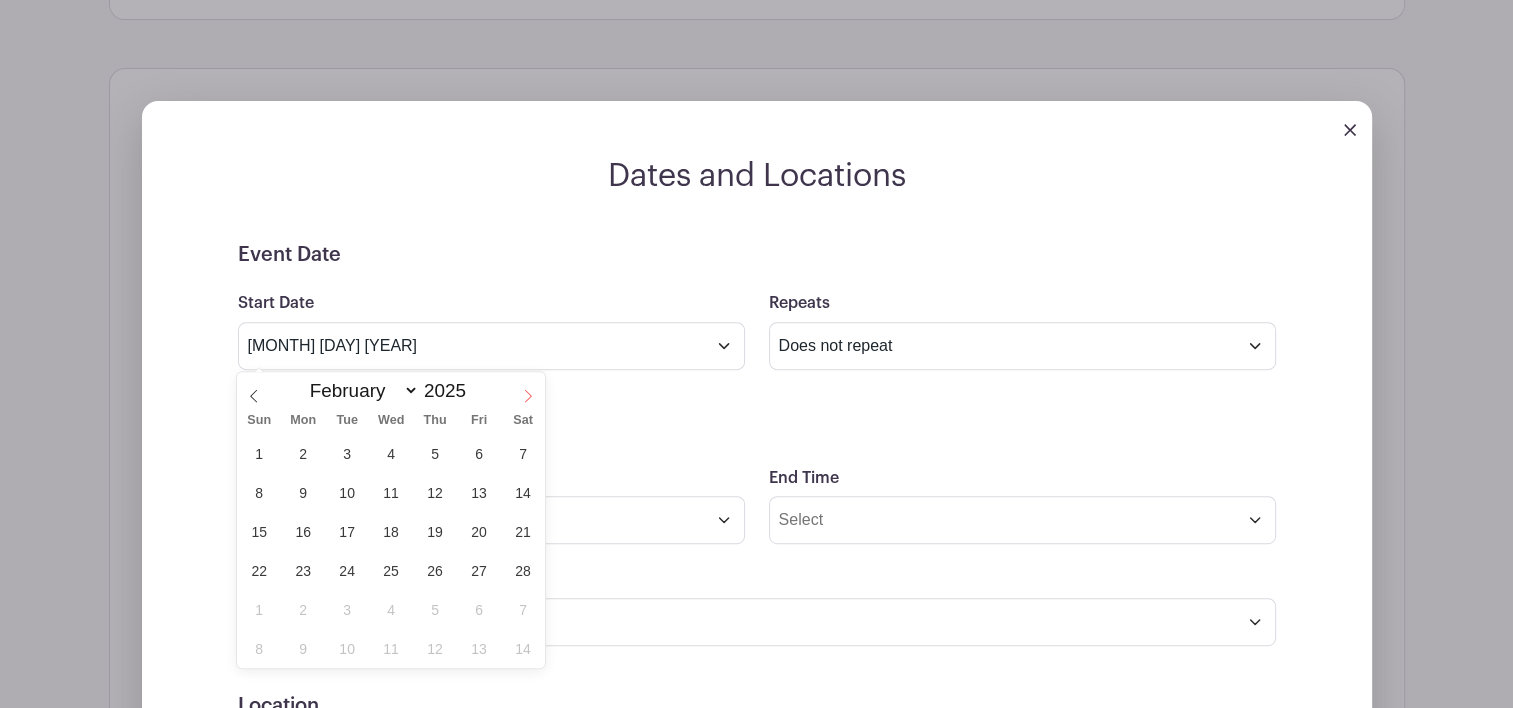 click at bounding box center (528, 389) 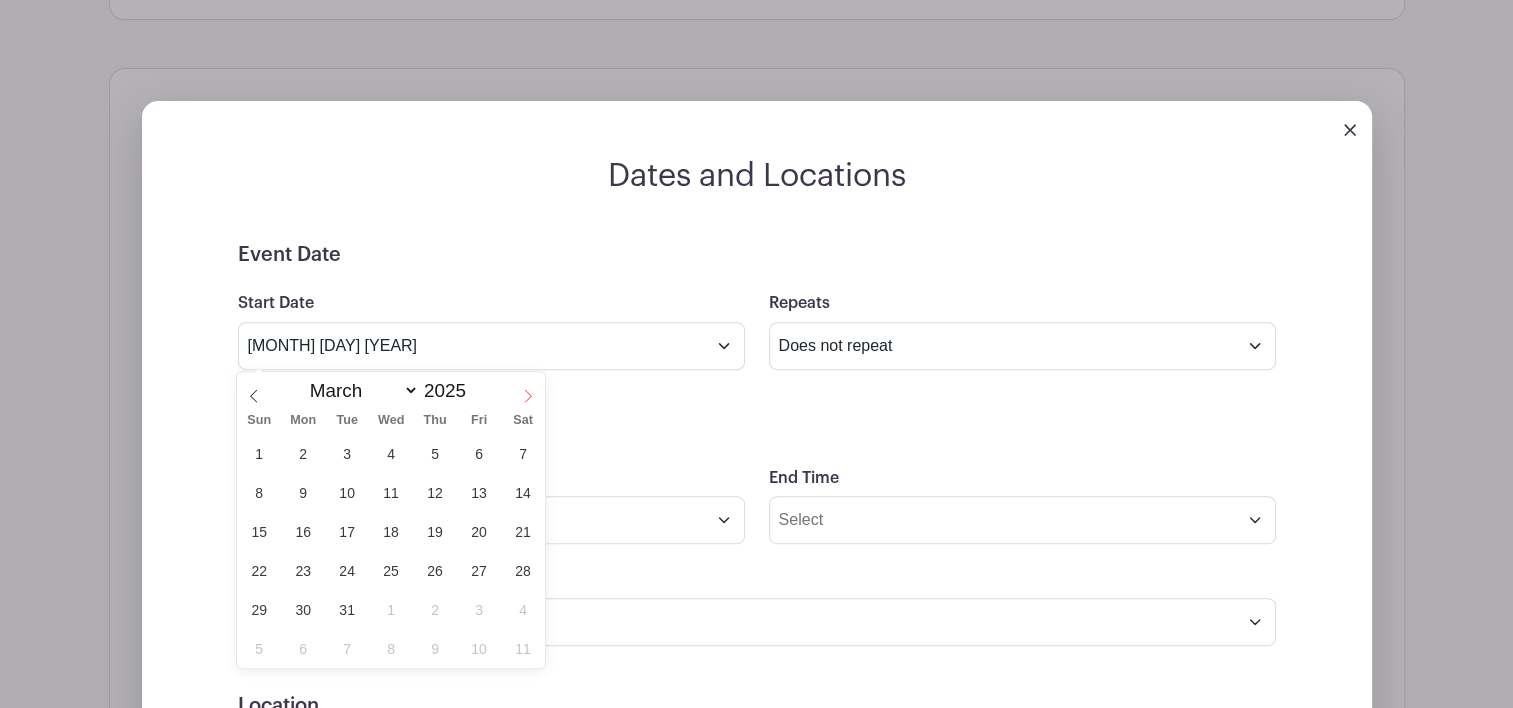 click at bounding box center (528, 389) 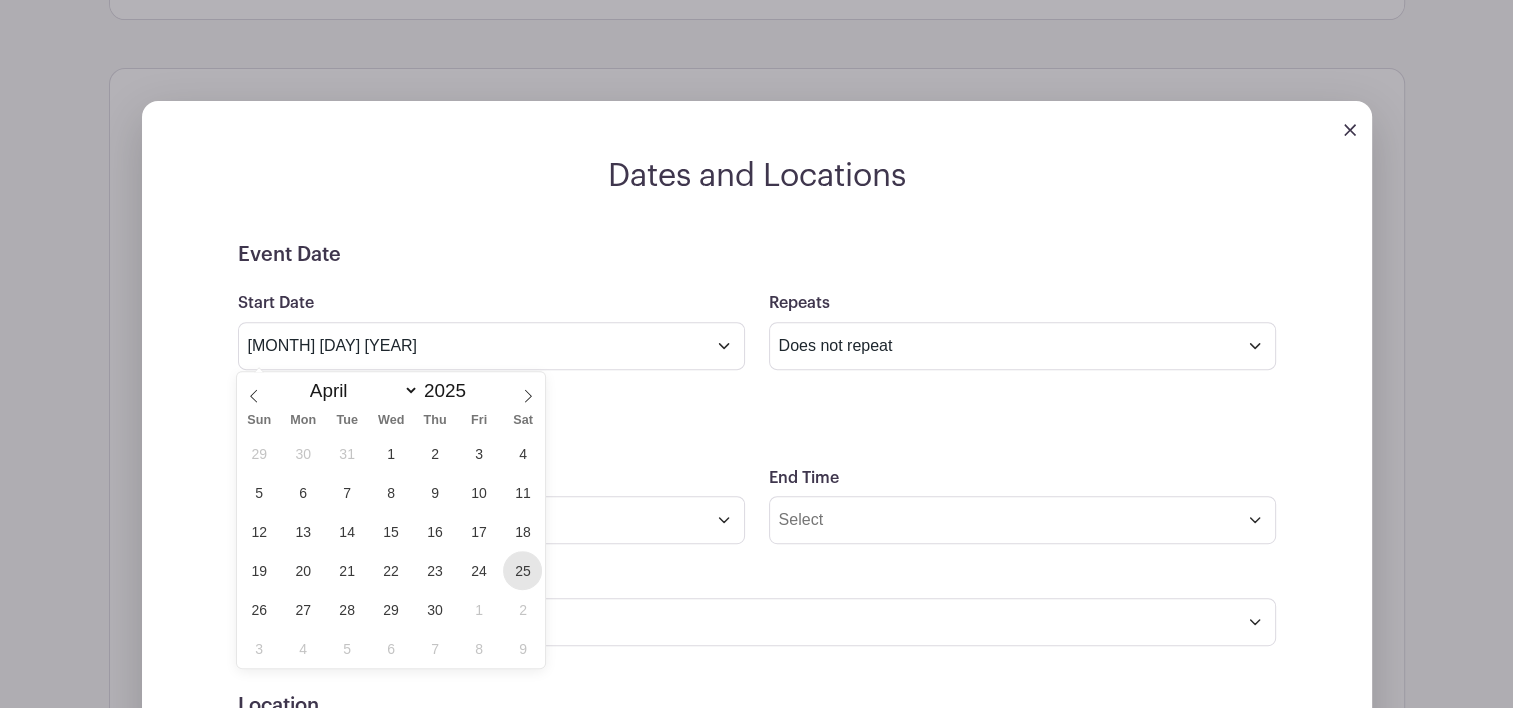 click on "25" at bounding box center (522, 570) 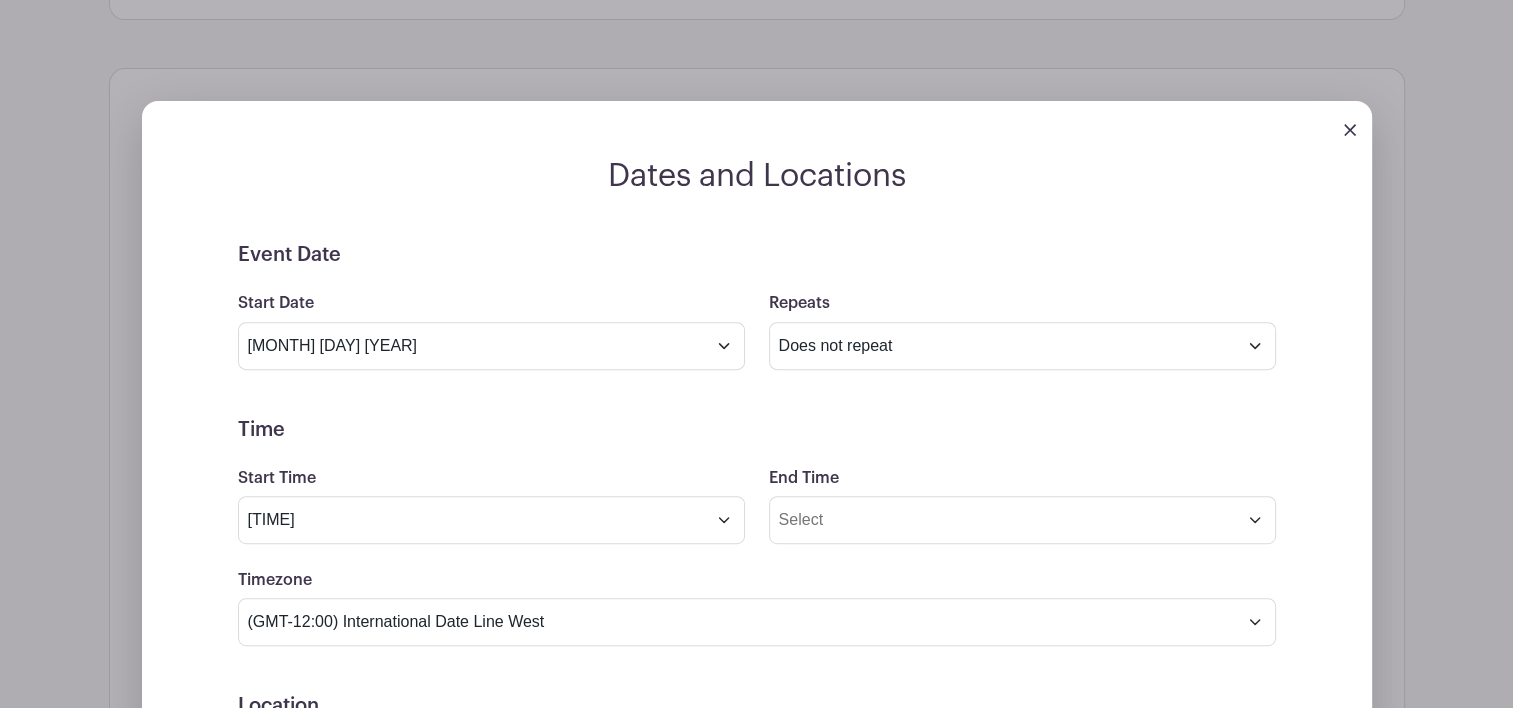 click on "Event Date
Start Date
[DATE]
Repeats
Does not repeat
Daily
Weekly
Monthly on day [NUMBER]
Monthly on the [ORDINAL] [DAY_OF_WEEK]
Other...
End date
[DATE]
Repeats every
[NUMBER]
Day
Week
Monthly on day [NUMBER]
Select Repeating Days
Sun
Mon
Tue
Wed
Thu
Fri
Sat
Time
Start Time
[TIME]
End Time
Timezone
(GMT-12:00) International Date Line West
(GMT-11:00) American Samoa
(GMT-11:00) Midway Island" at bounding box center (757, 693) 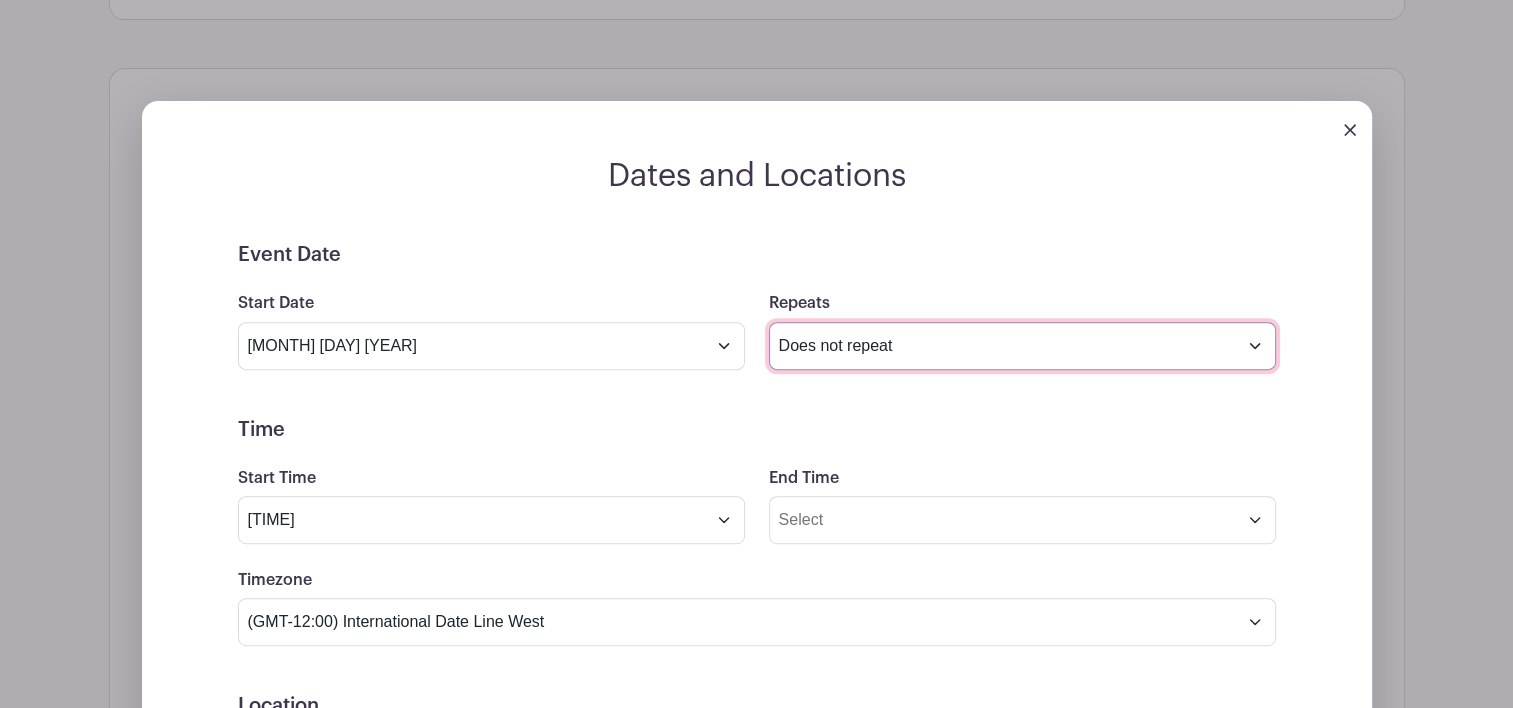 click on "Does not repeat
Daily
Weekly
Monthly on day [NUMBER]
Monthly on the fourth Saturday
Other..." at bounding box center (1022, 346) 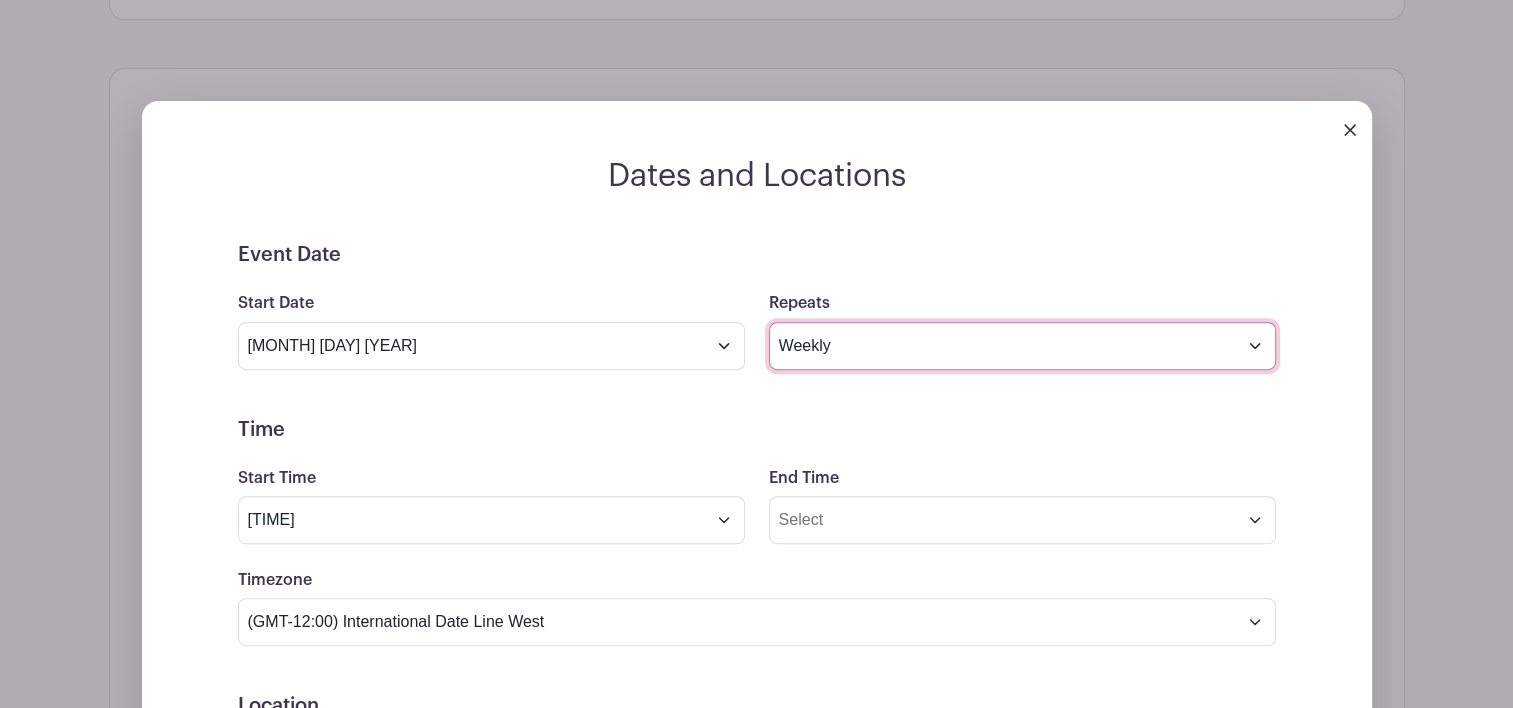 click on "Does not repeat
Daily
Weekly
Monthly on day [NUMBER]
Monthly on the fourth Saturday
Other..." at bounding box center [1022, 346] 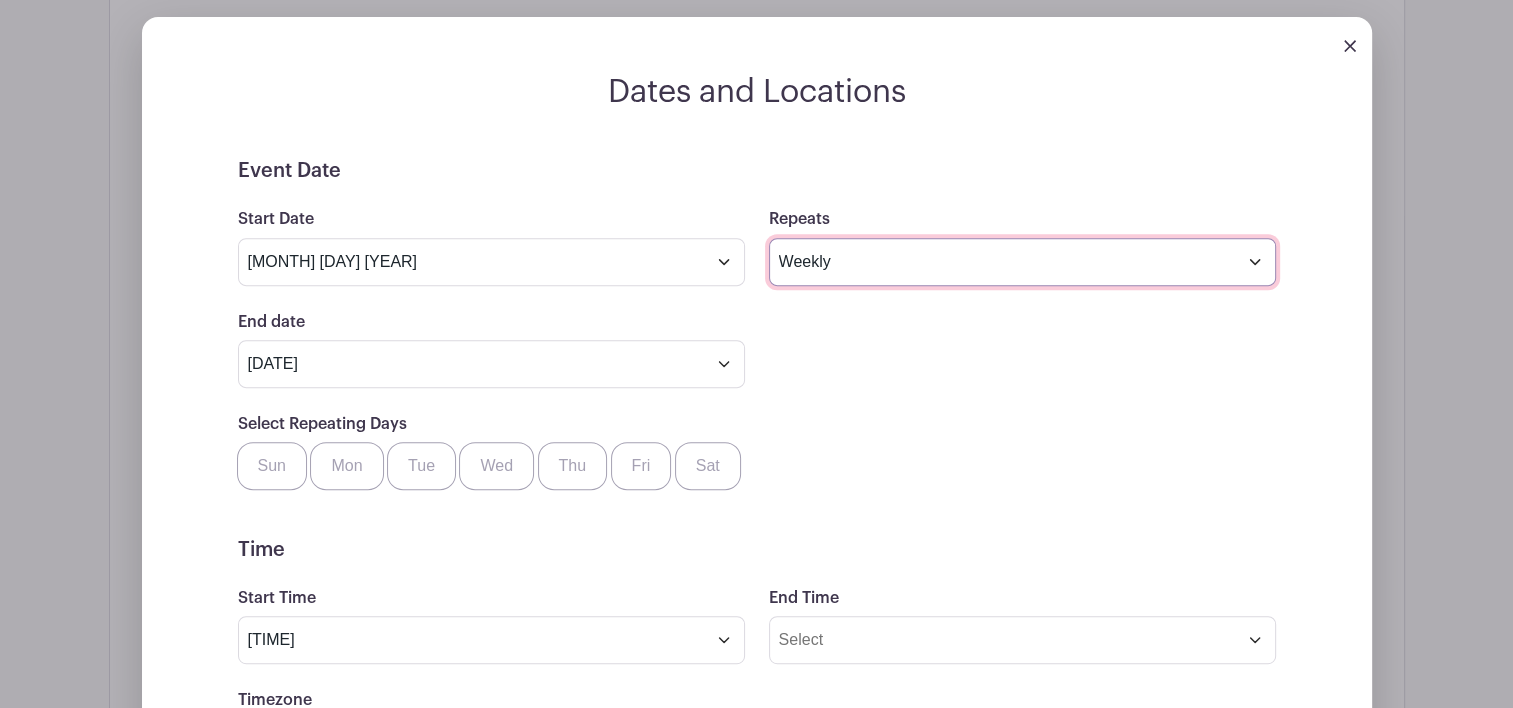 scroll, scrollTop: 902, scrollLeft: 0, axis: vertical 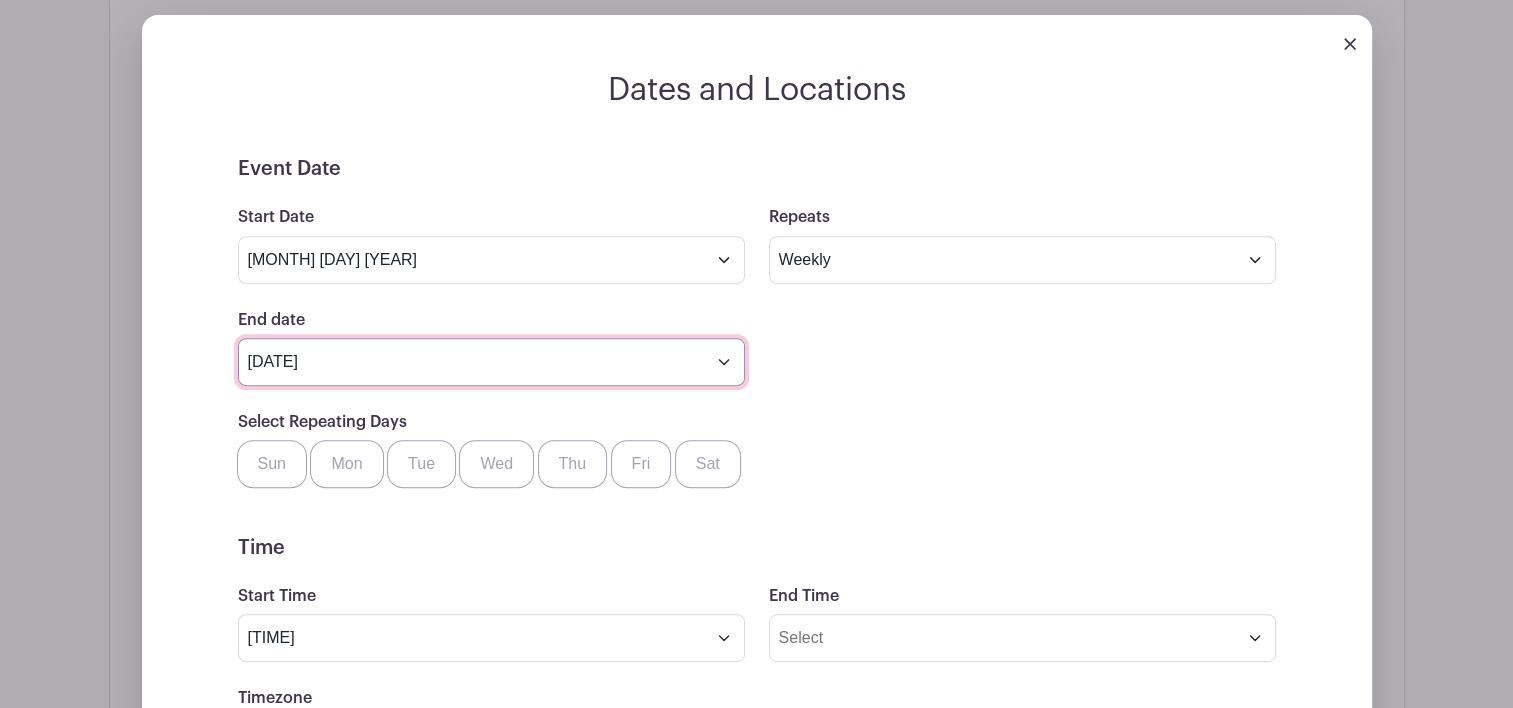 click on "[DATE]" at bounding box center [491, 260] 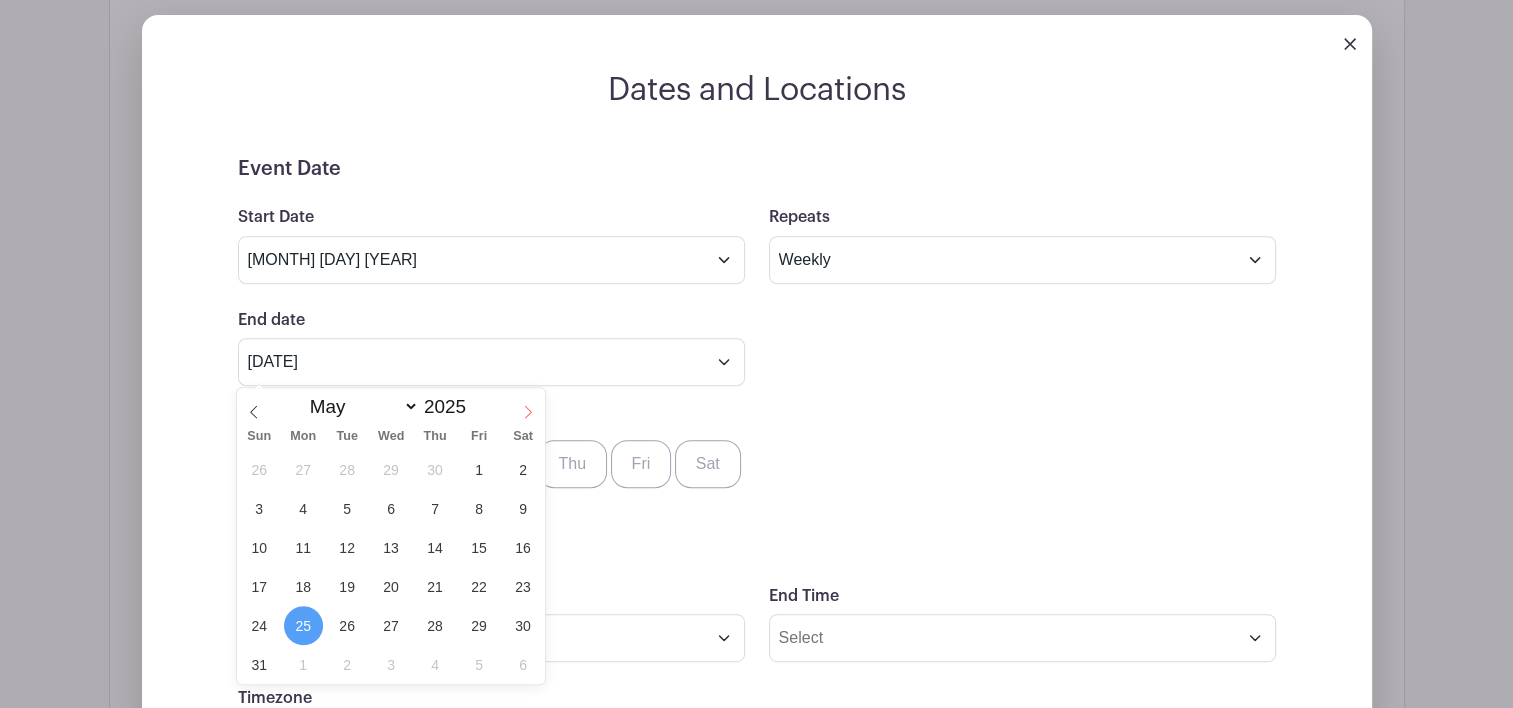 click at bounding box center [528, 405] 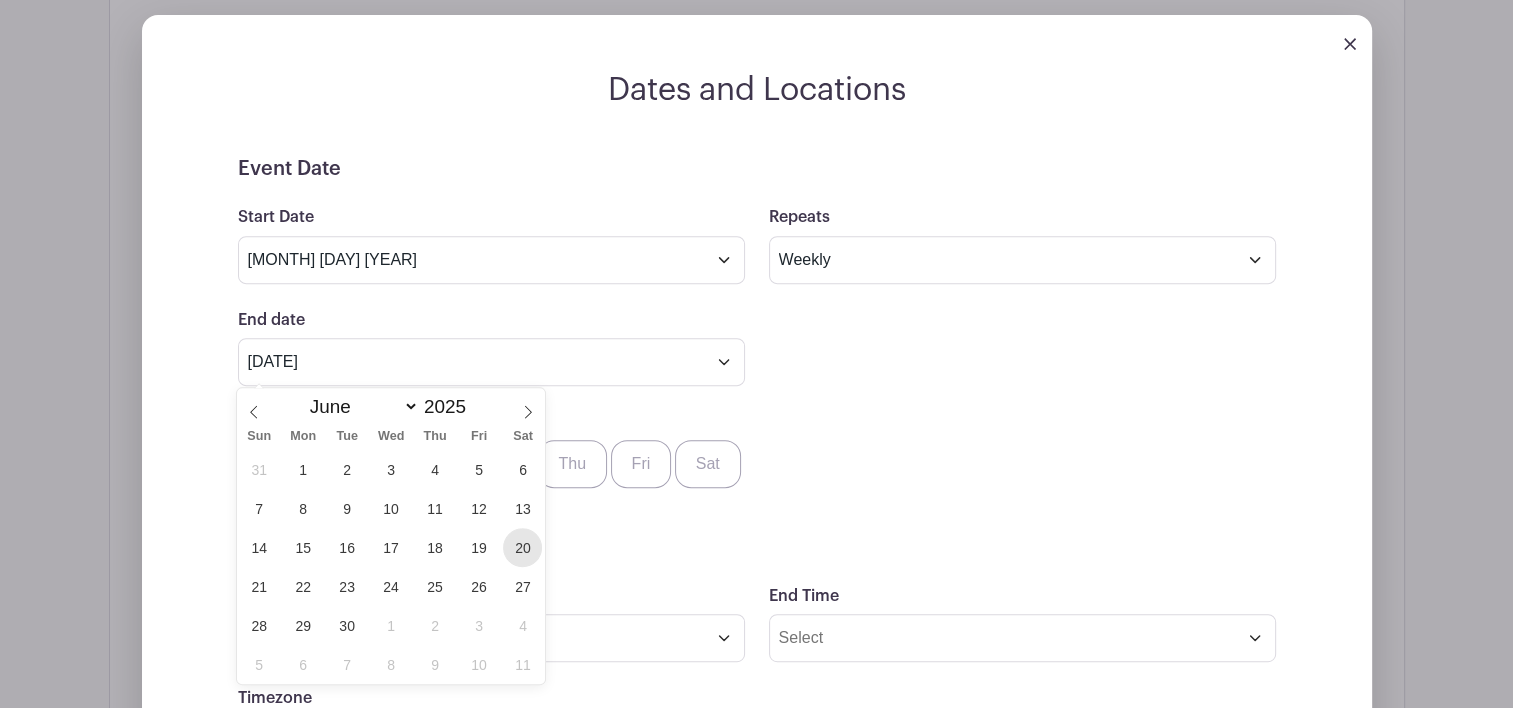 click on "20" at bounding box center [522, 547] 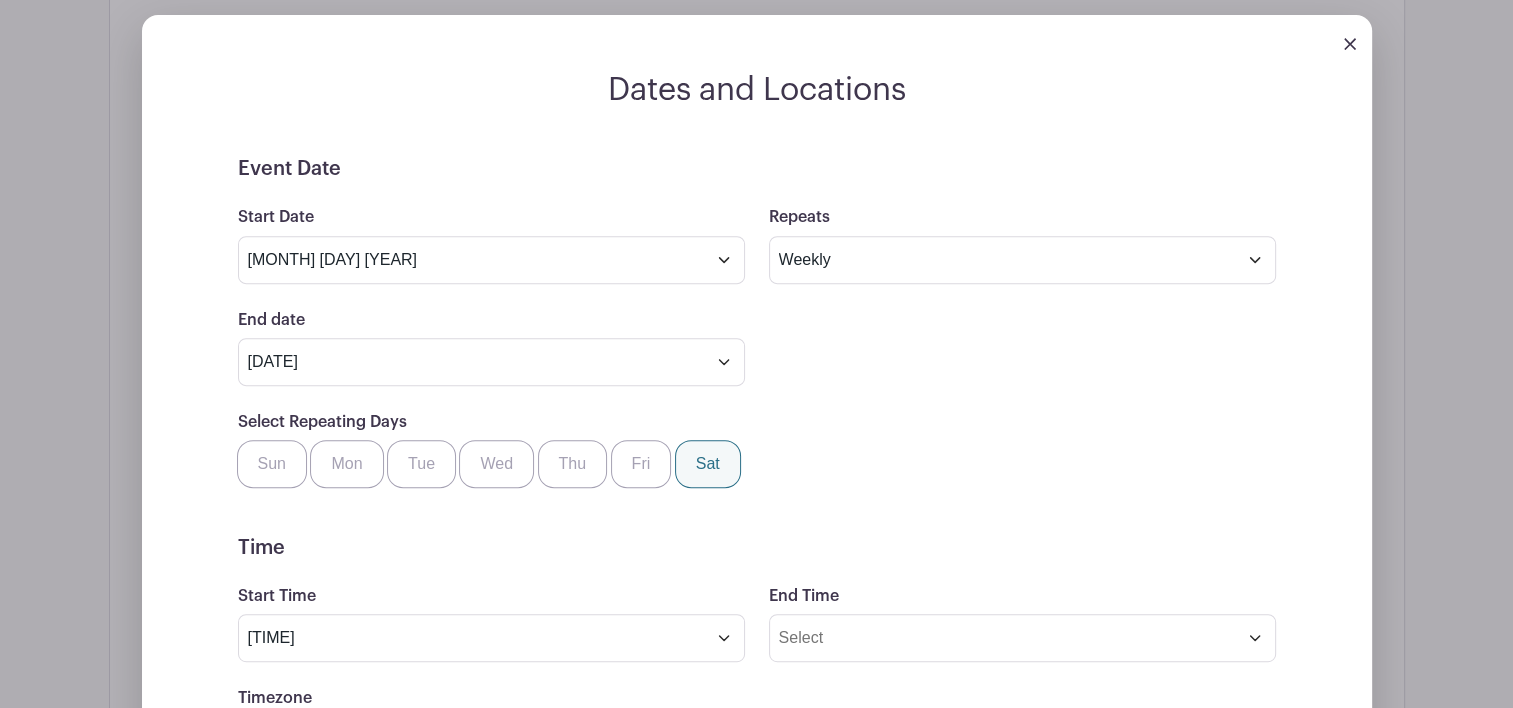 click on "Sat" at bounding box center [708, 464] 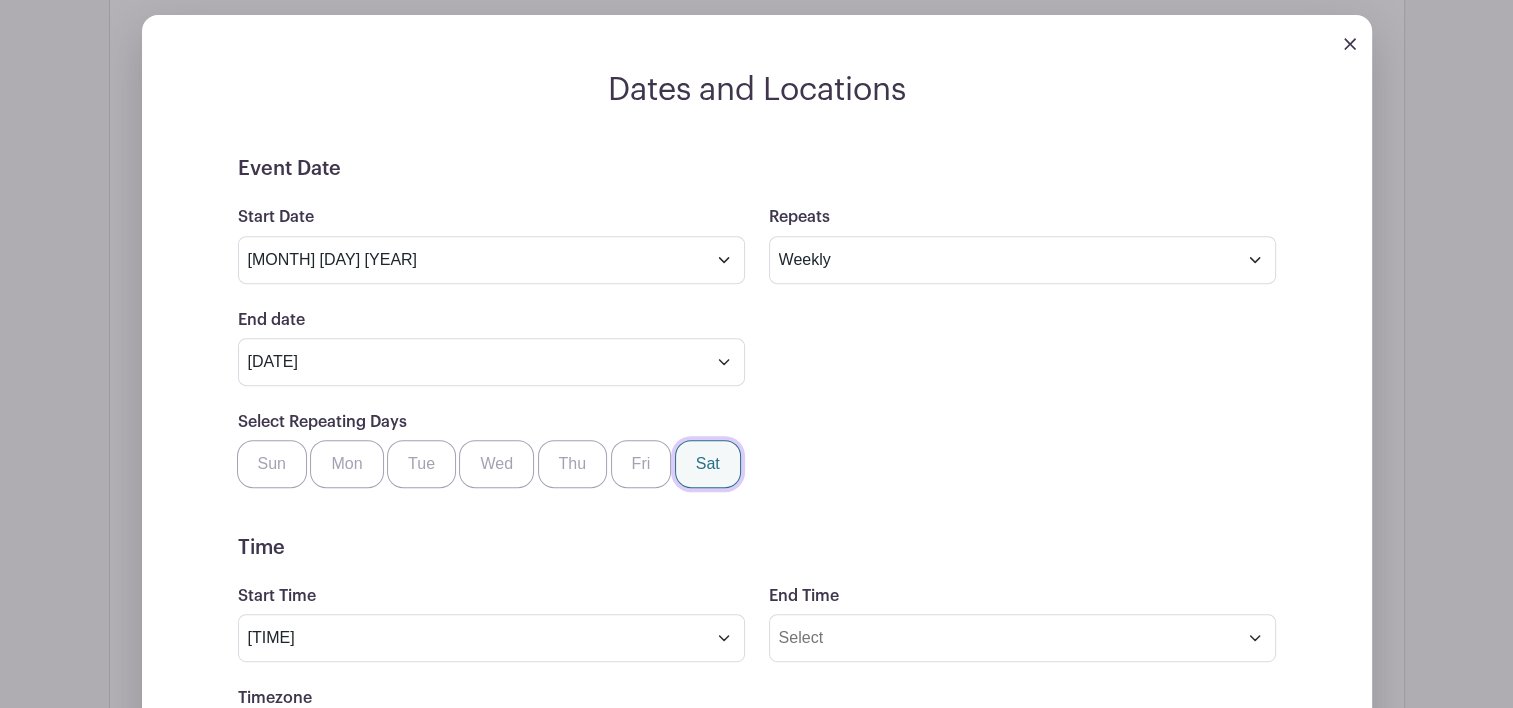 click on "Sat" at bounding box center [682, 446] 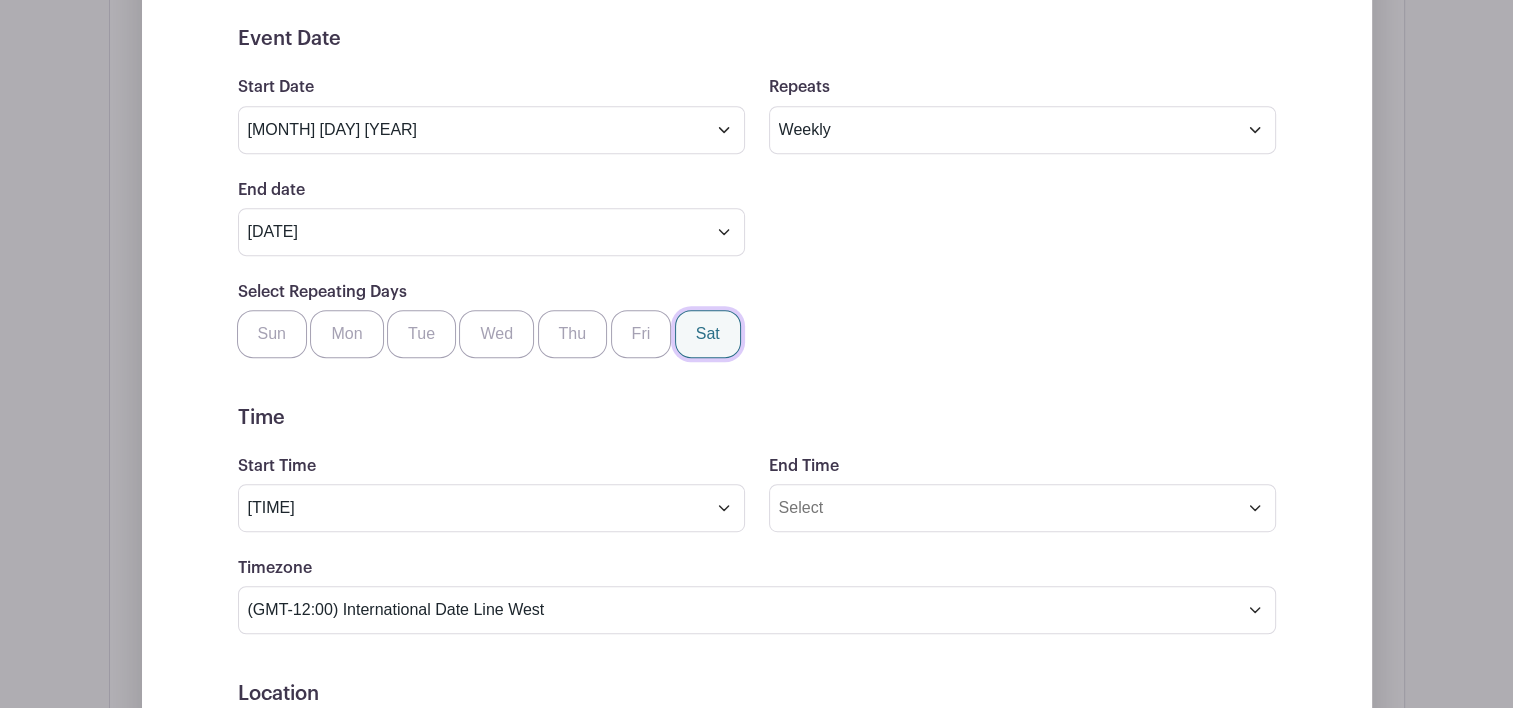 scroll, scrollTop: 1044, scrollLeft: 0, axis: vertical 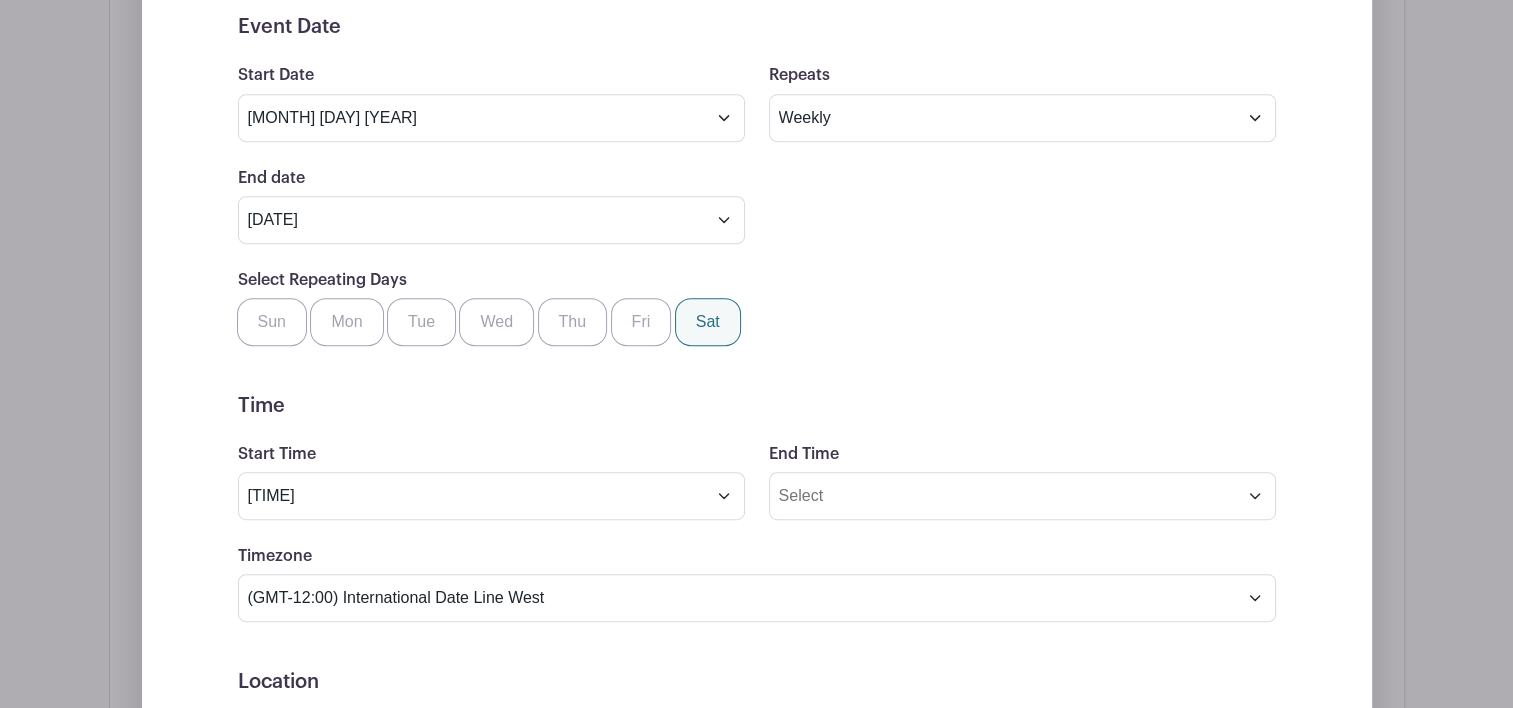 click on "Event Date
Start Date
[DATE]
Repeats
Does not repeat
Daily
Weekly
Monthly on day [NUMBER]
Monthly on the [ORDINAL] [DAY_OF_WEEK]
Other...
End date
[DATE]
Repeats every
[NUMBER]
Day
Week
Monthly on day [NUMBER]
Select Repeating Days
Sun
Mon
Tue
Wed
Thu
Fri
Sat
Time
Start Time
[TIME]
End Time
Timezone
(GMT-12:00) International Date Line West
(GMT-11:00) American Samoa
(GMT-11:00) Midway Island" at bounding box center [757, 567] 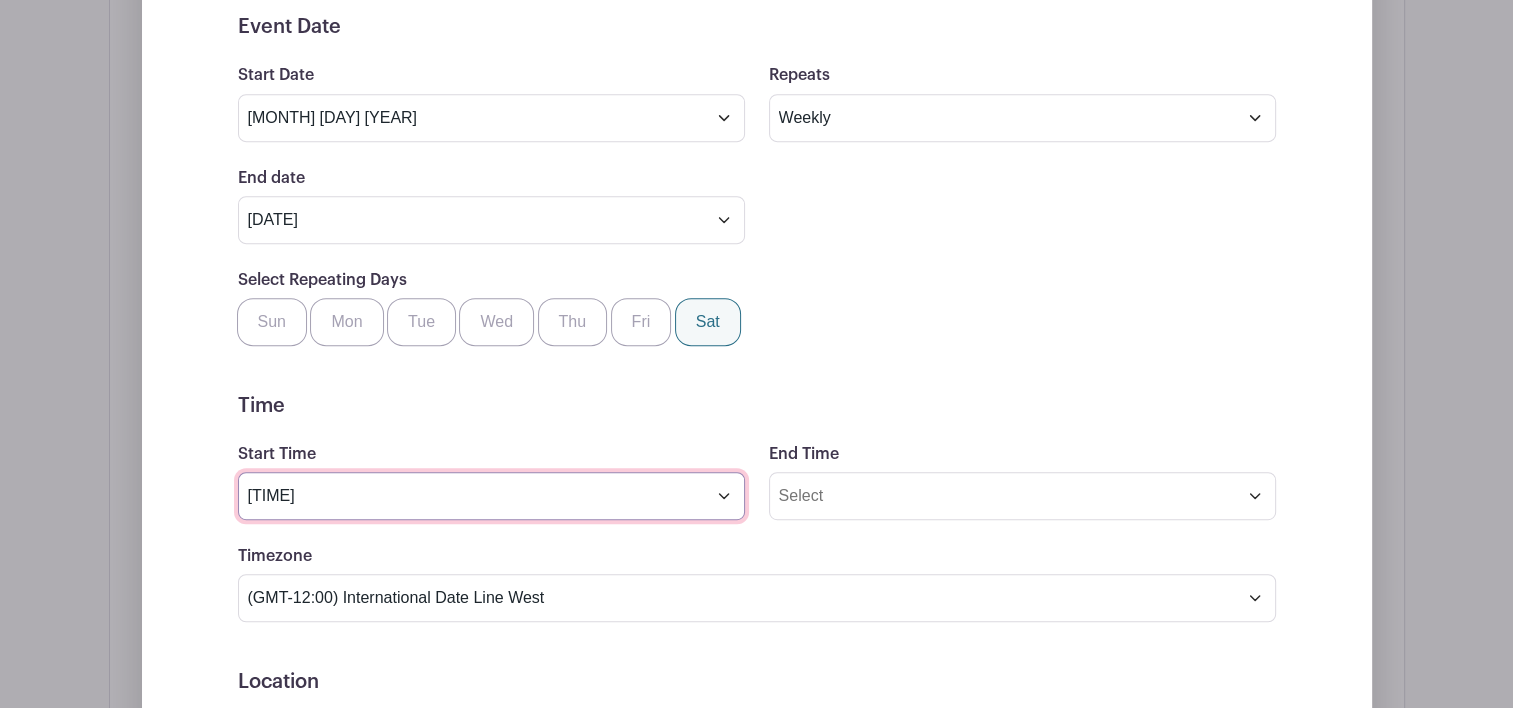 click on "[TIME]" at bounding box center [491, 496] 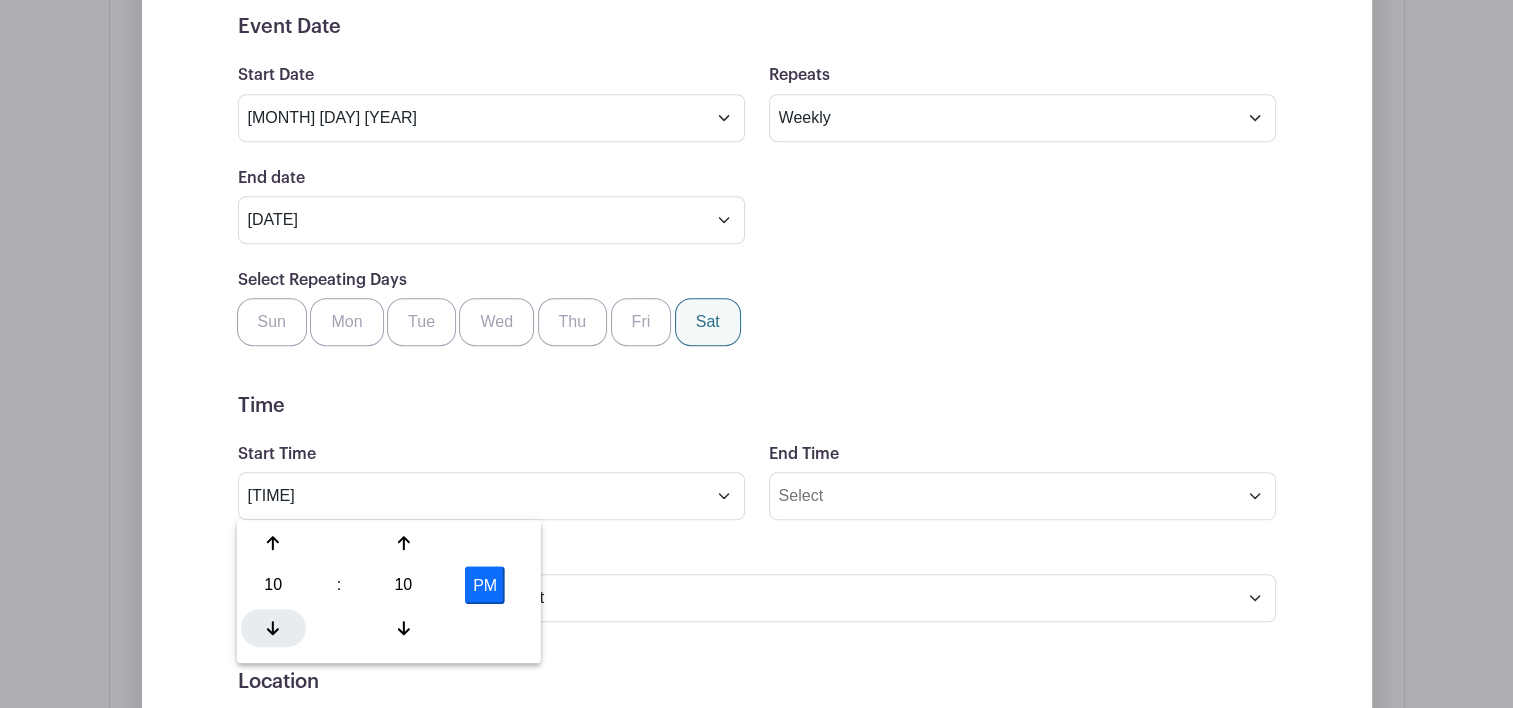 click at bounding box center [273, 628] 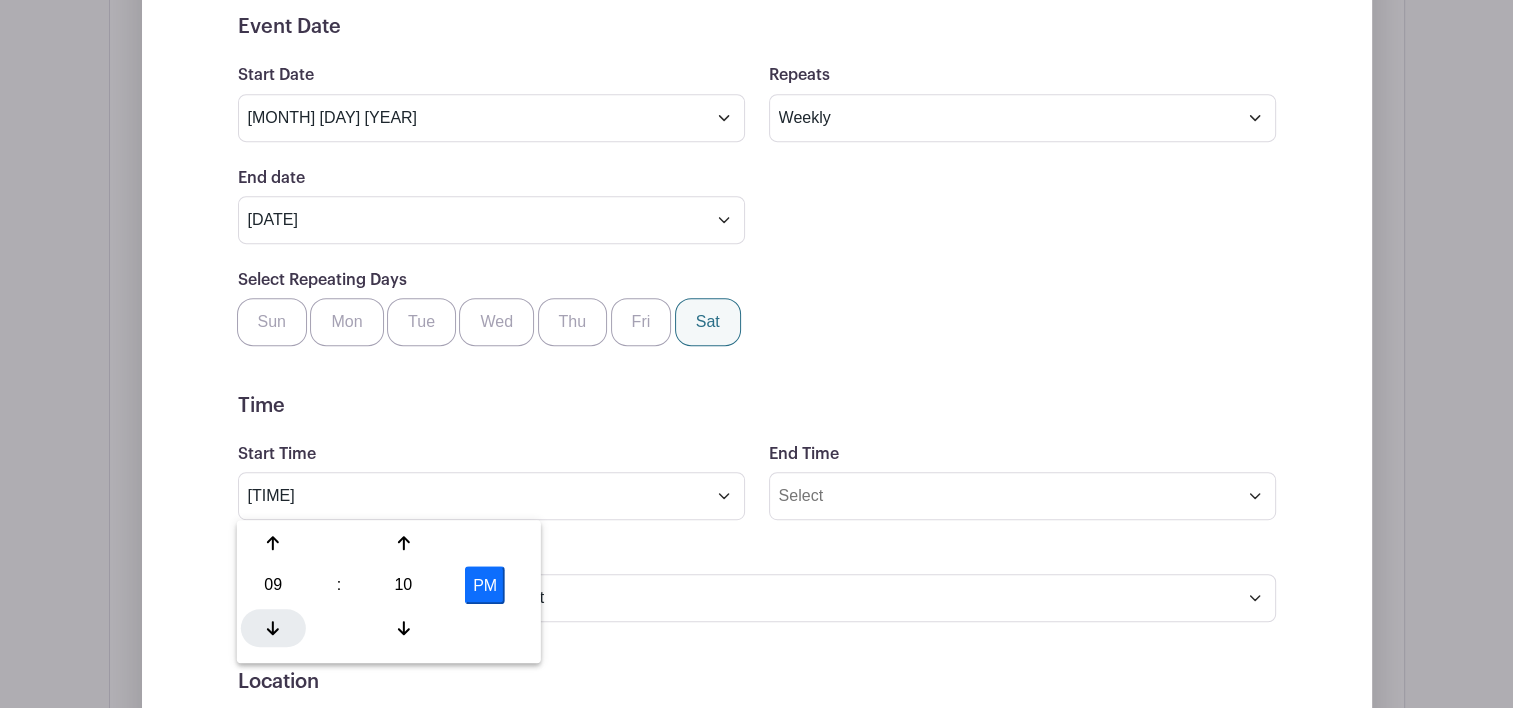 click at bounding box center [273, 628] 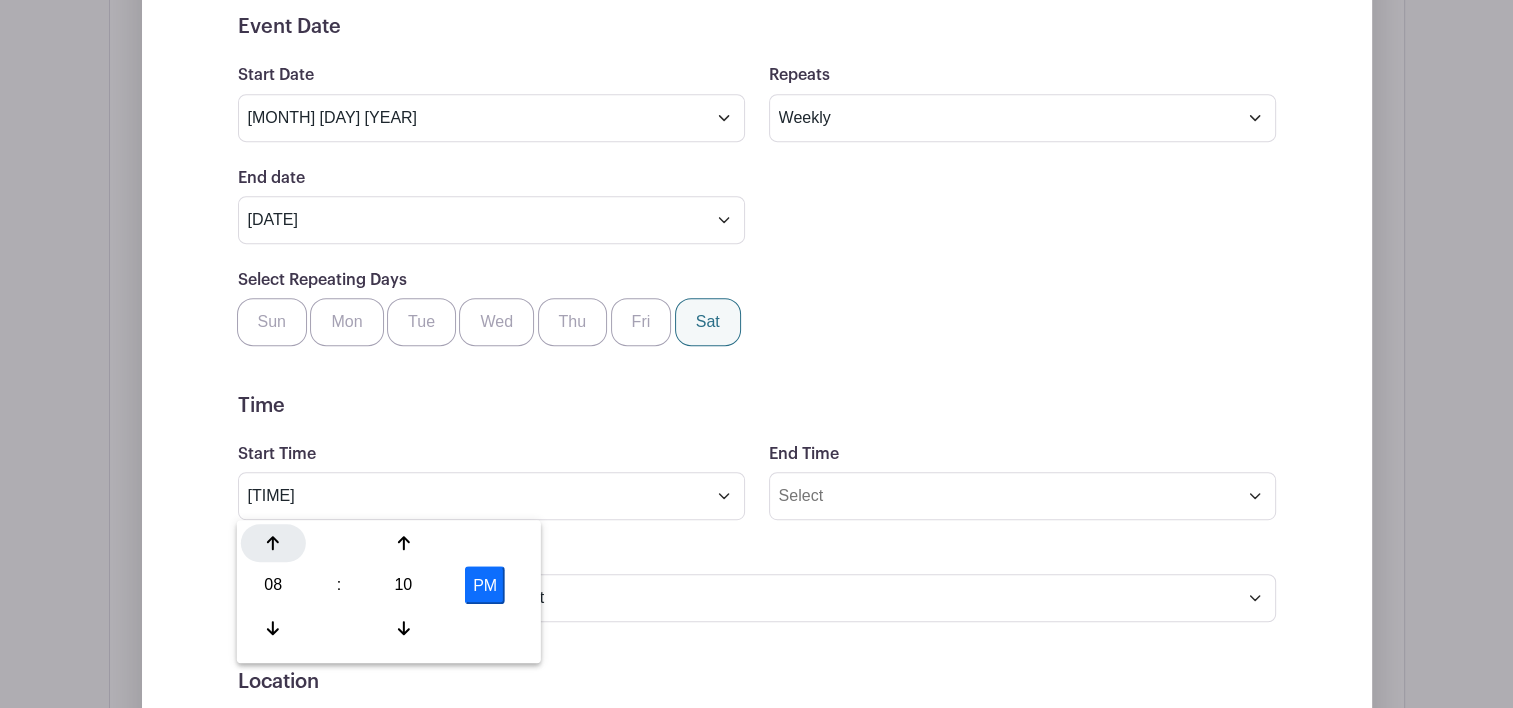 click at bounding box center (273, 543) 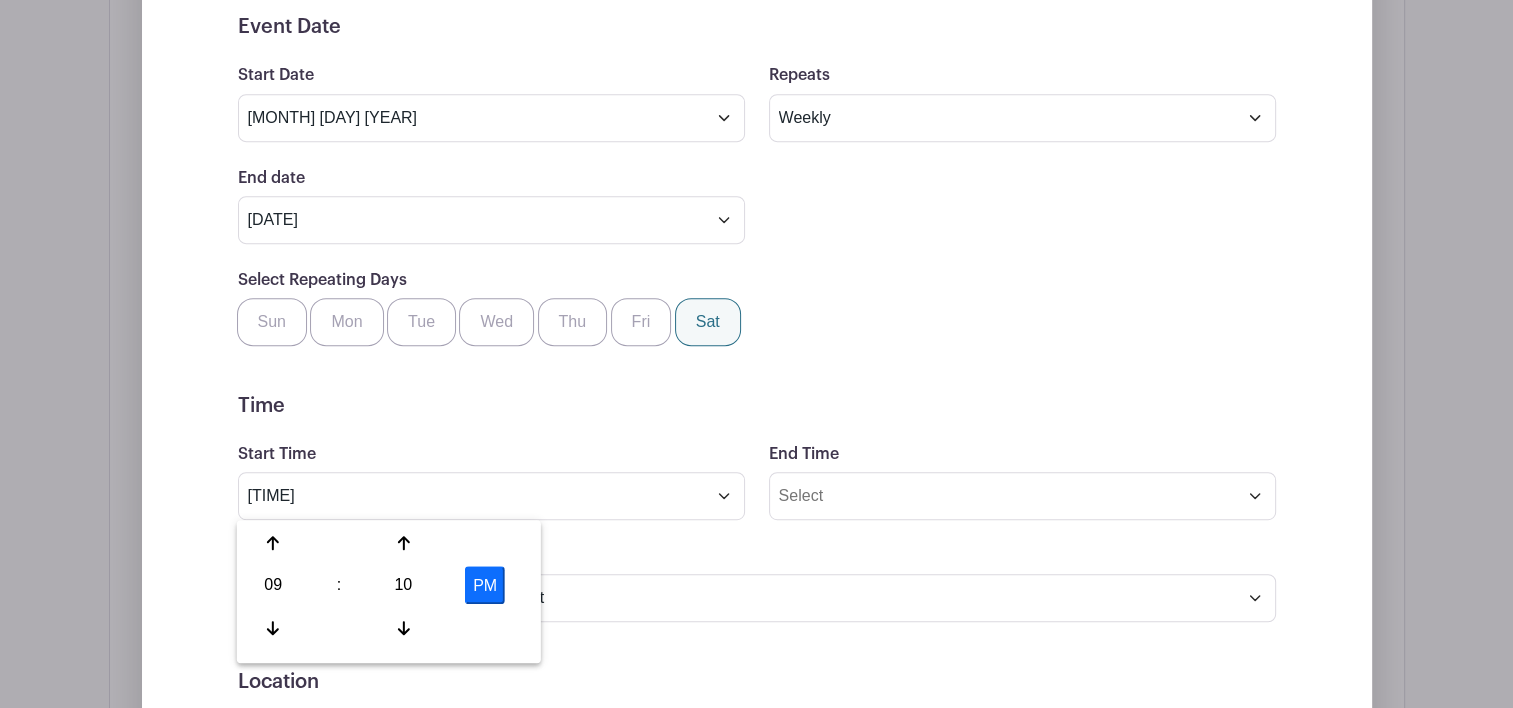 click on "PM" at bounding box center [485, 585] 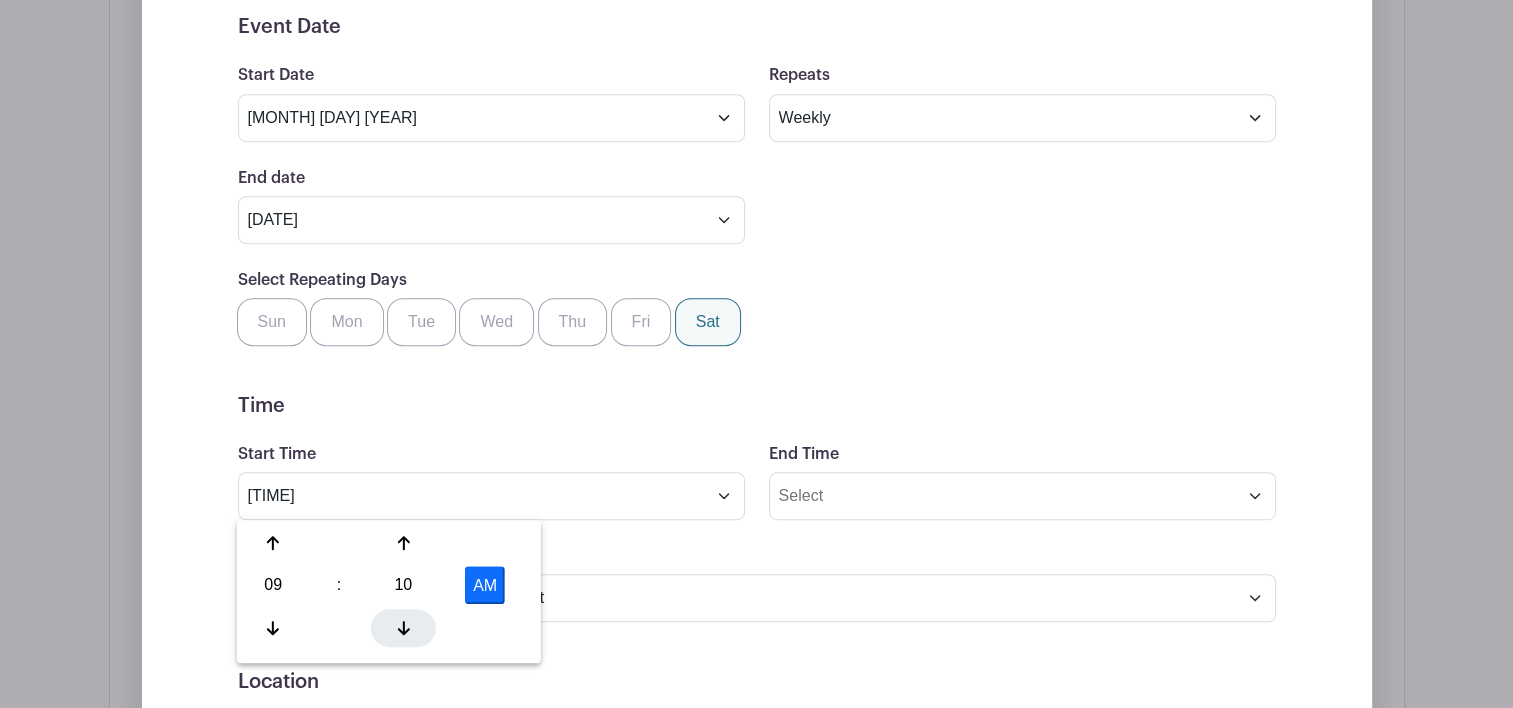 click at bounding box center (403, 628) 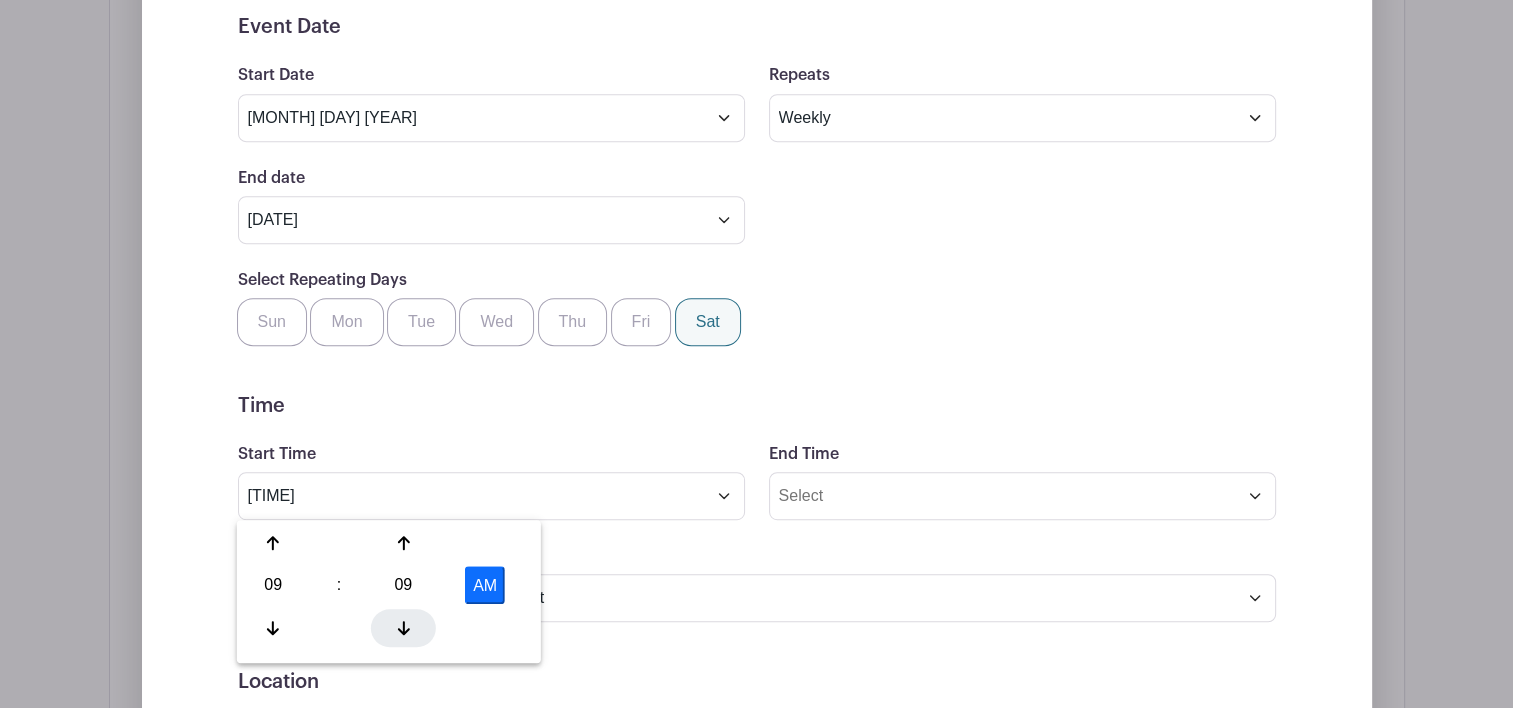 click at bounding box center [403, 628] 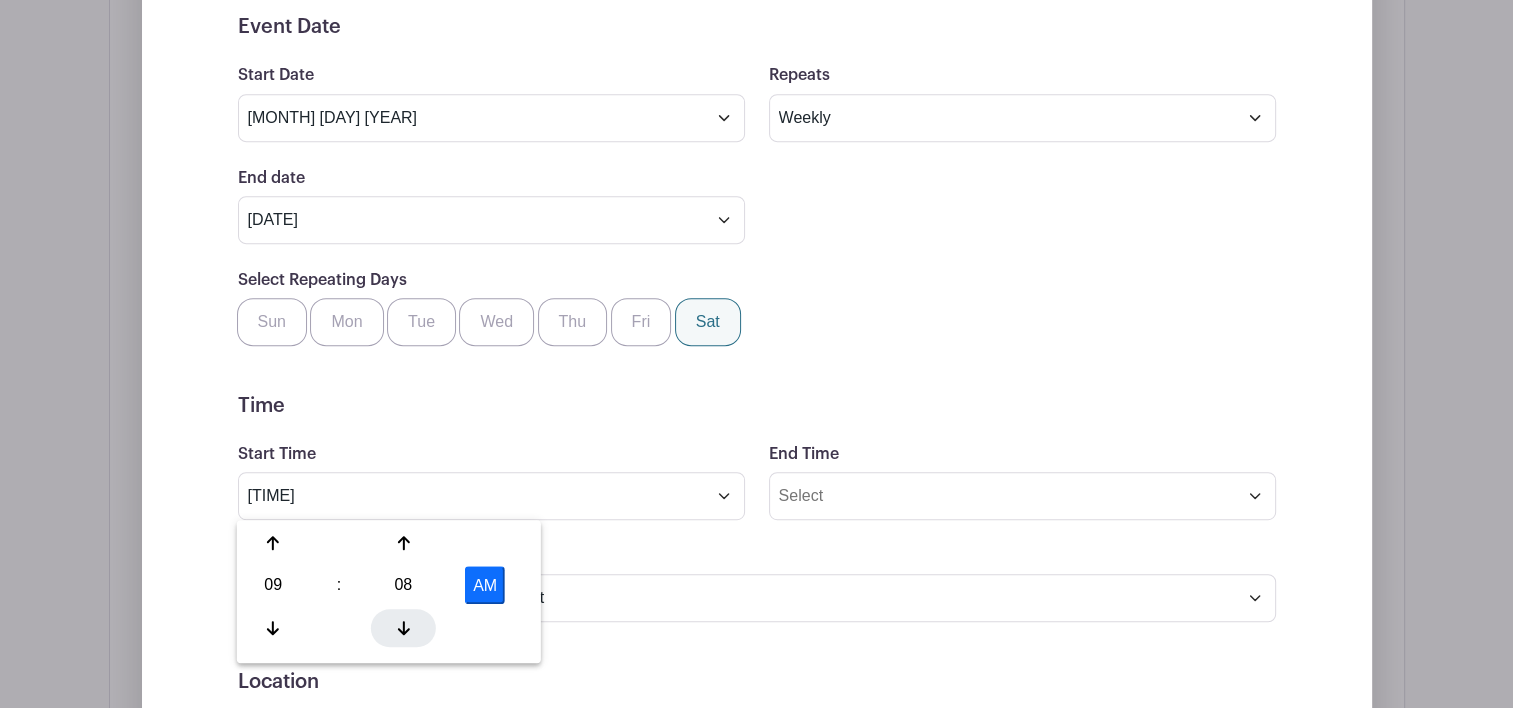 click at bounding box center (403, 628) 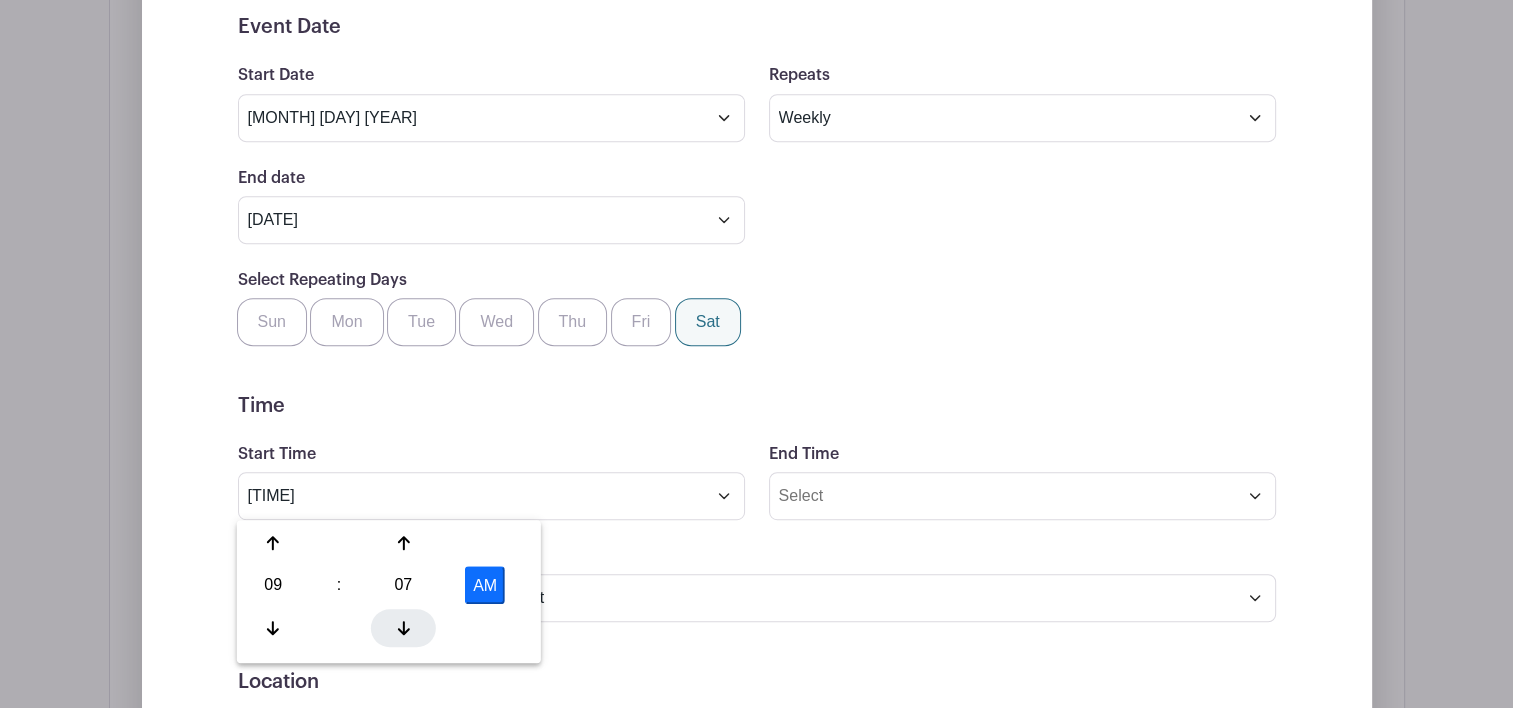 click at bounding box center [403, 628] 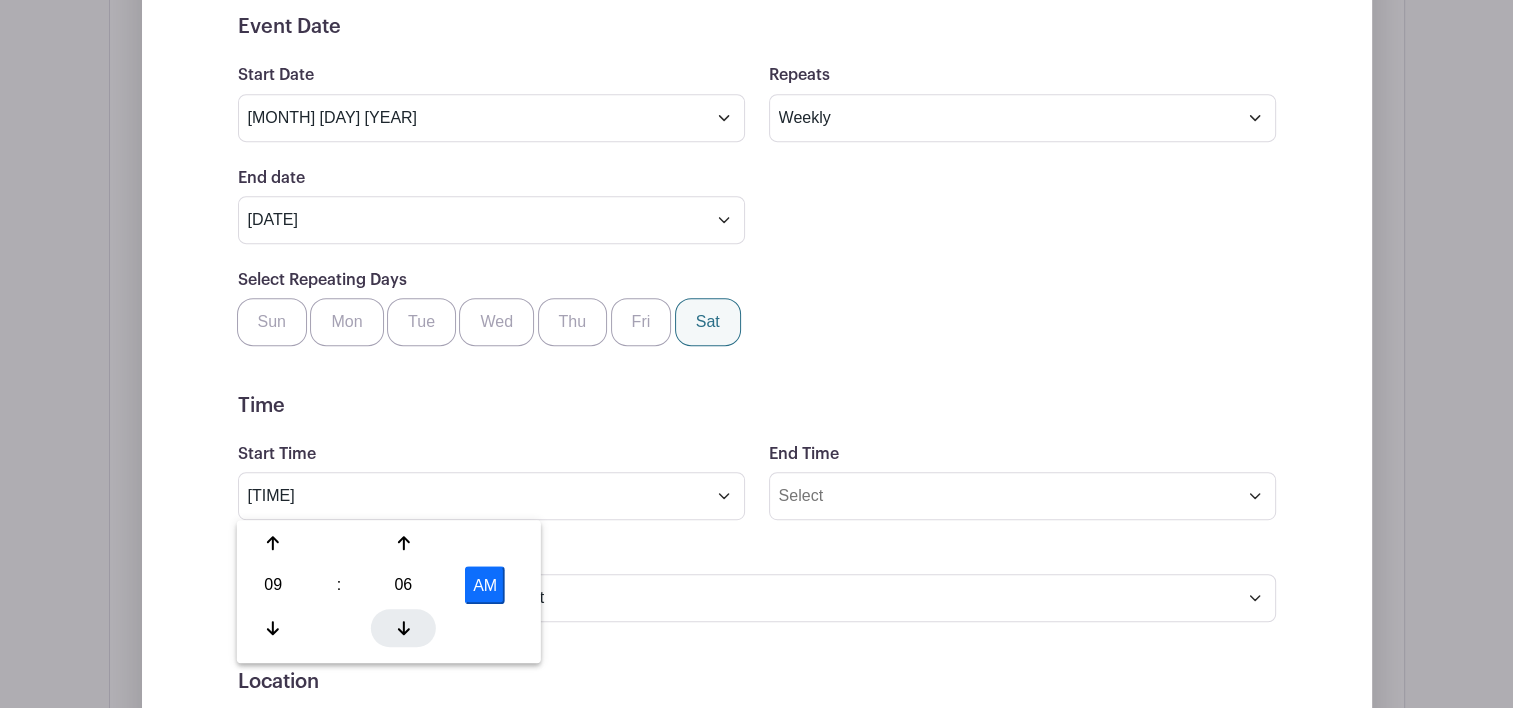 click at bounding box center (403, 628) 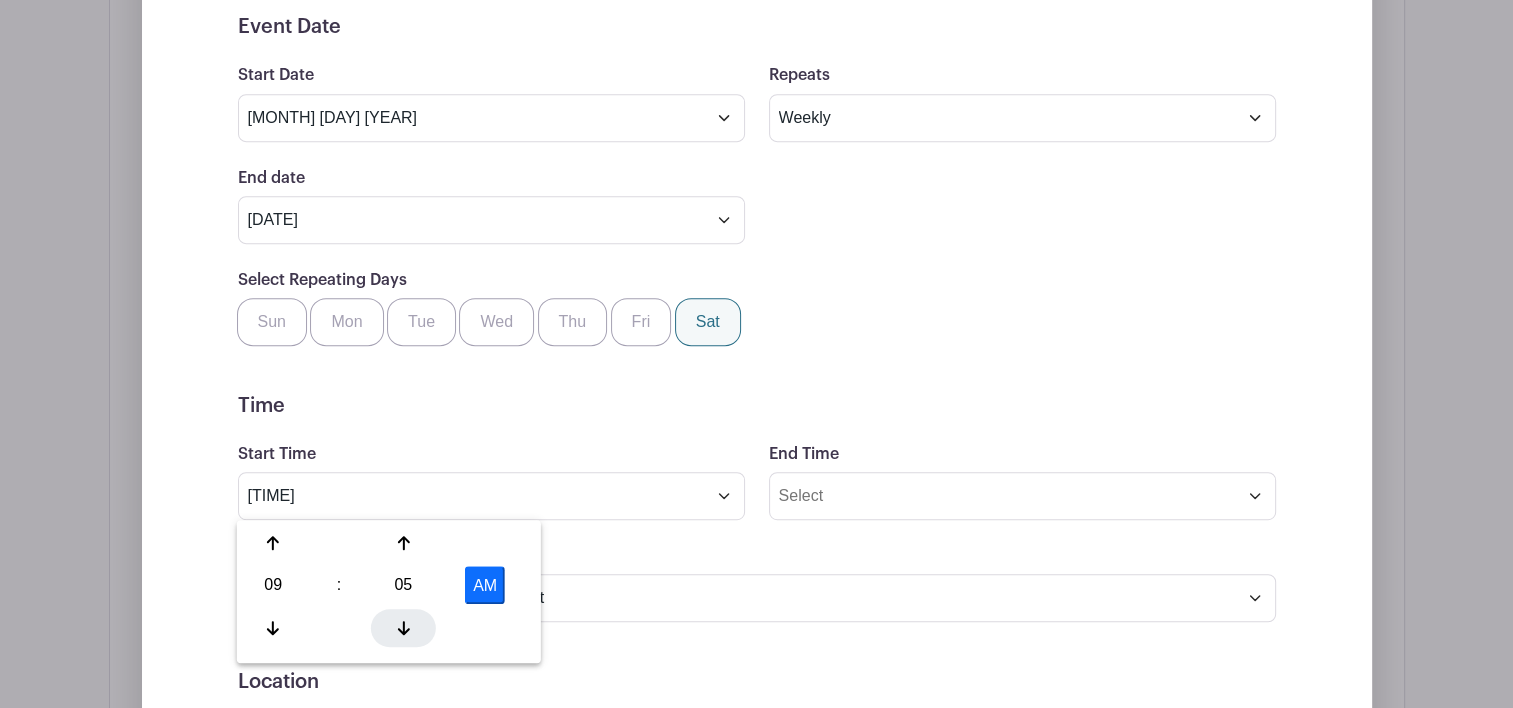 click at bounding box center [403, 628] 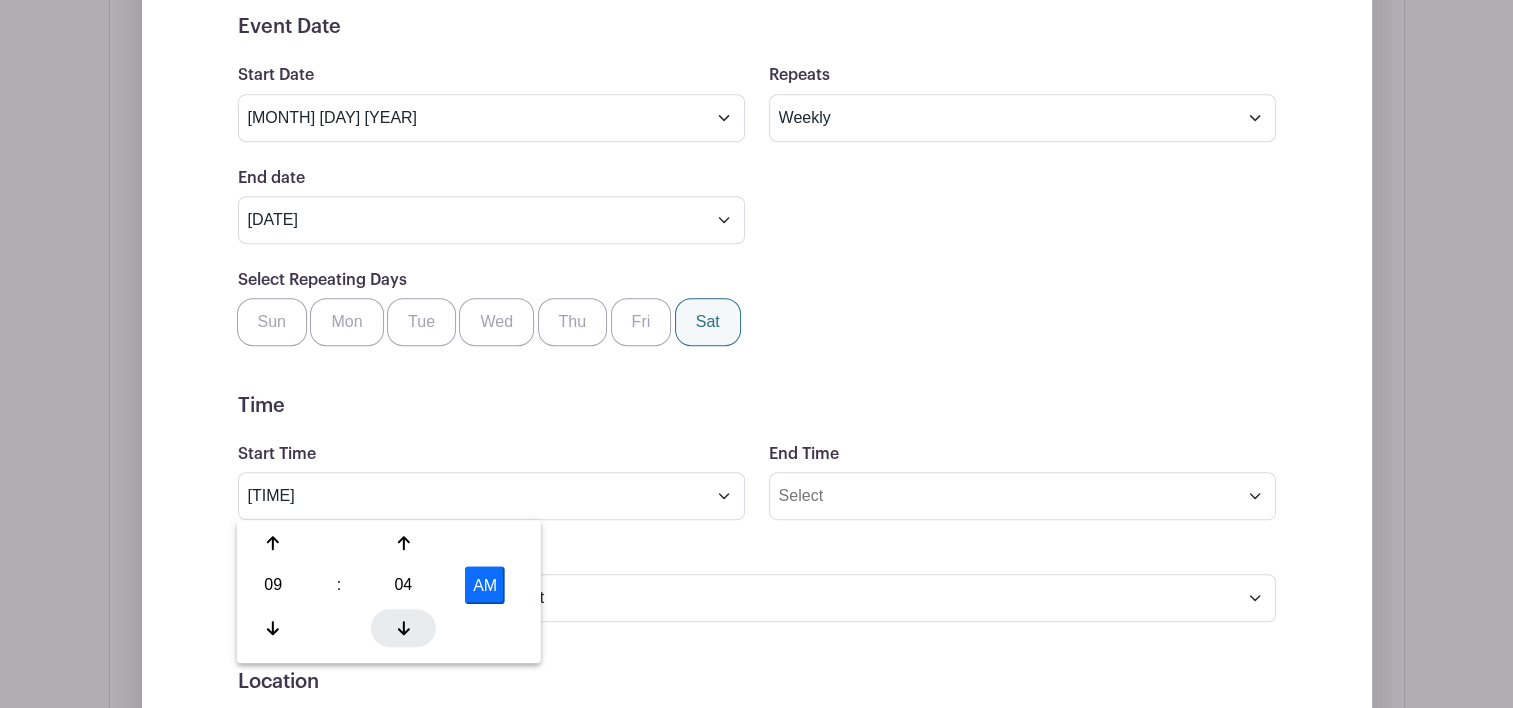 click at bounding box center [403, 628] 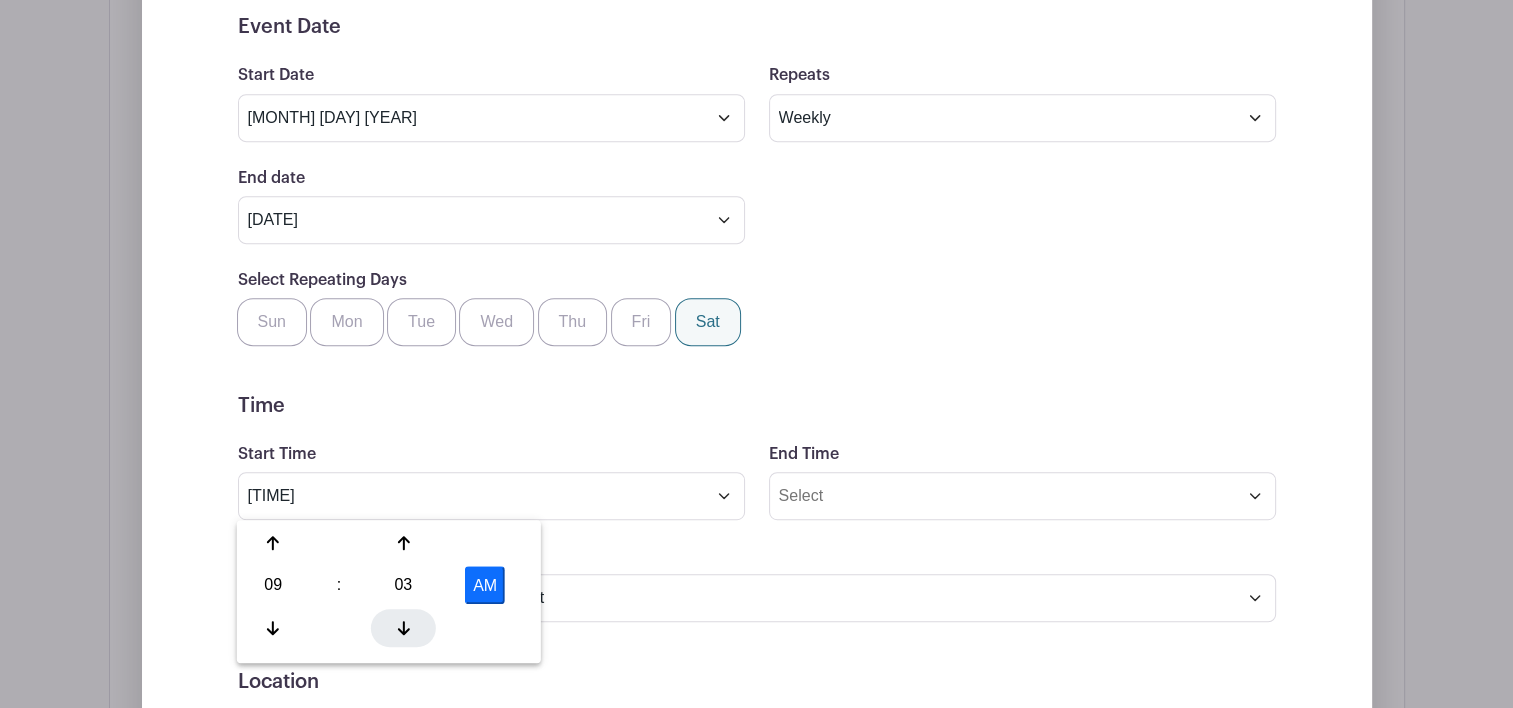 click at bounding box center (403, 628) 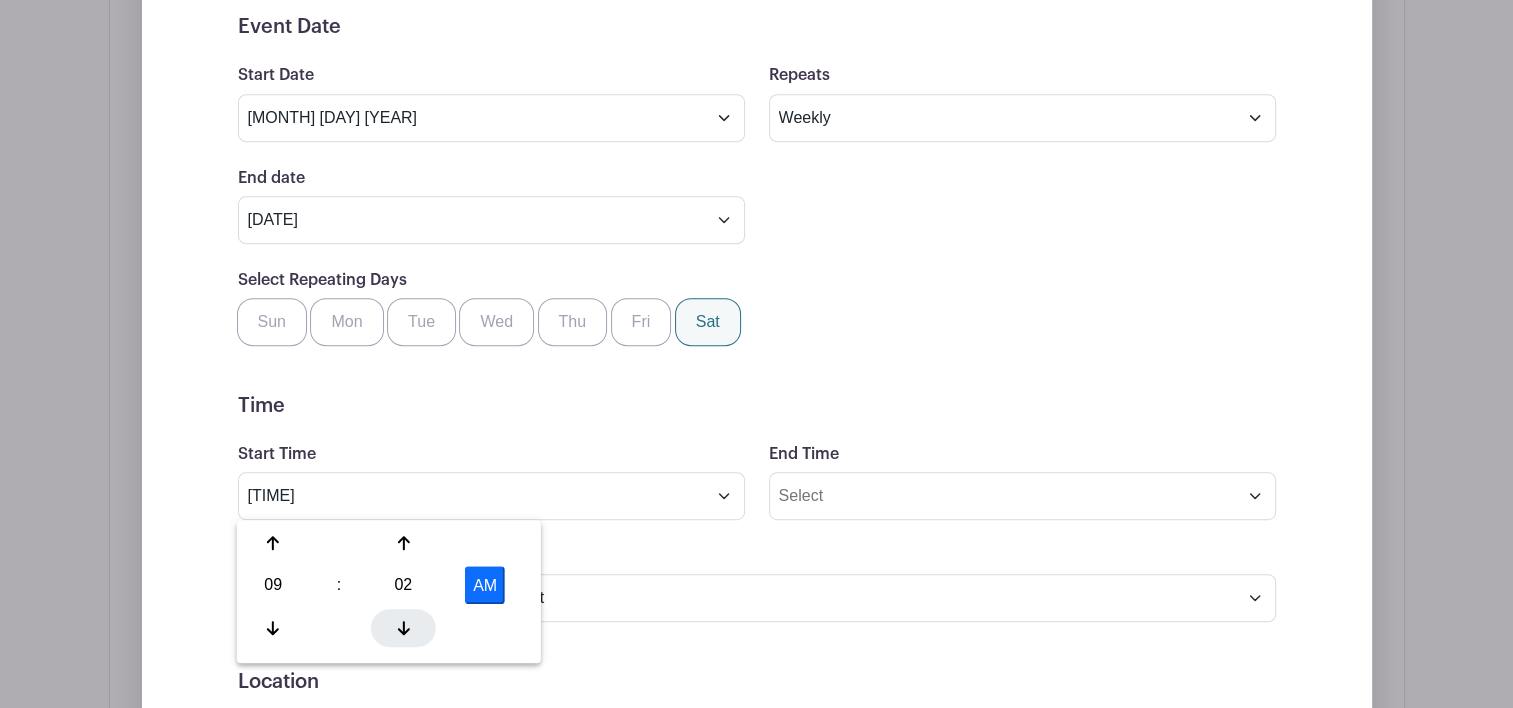 click at bounding box center (403, 628) 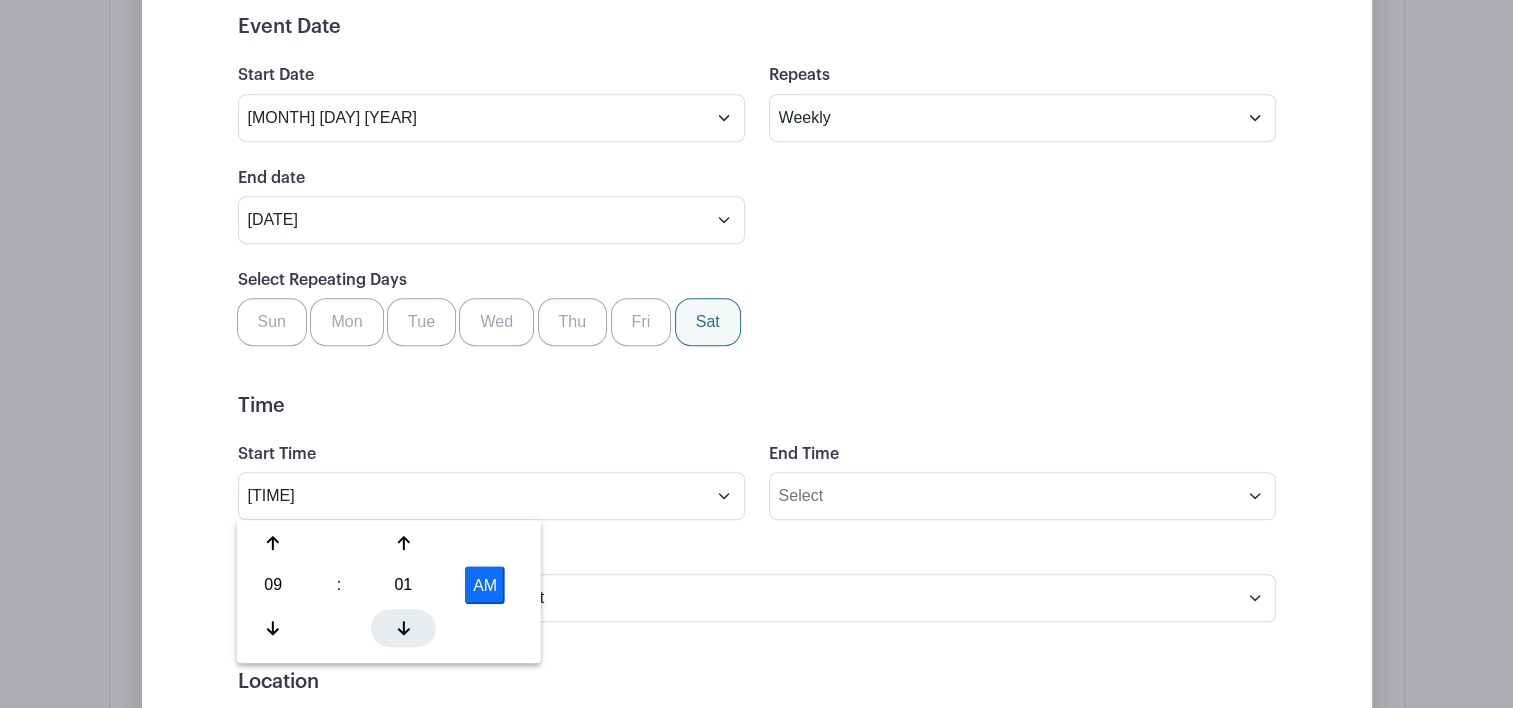 click at bounding box center (403, 628) 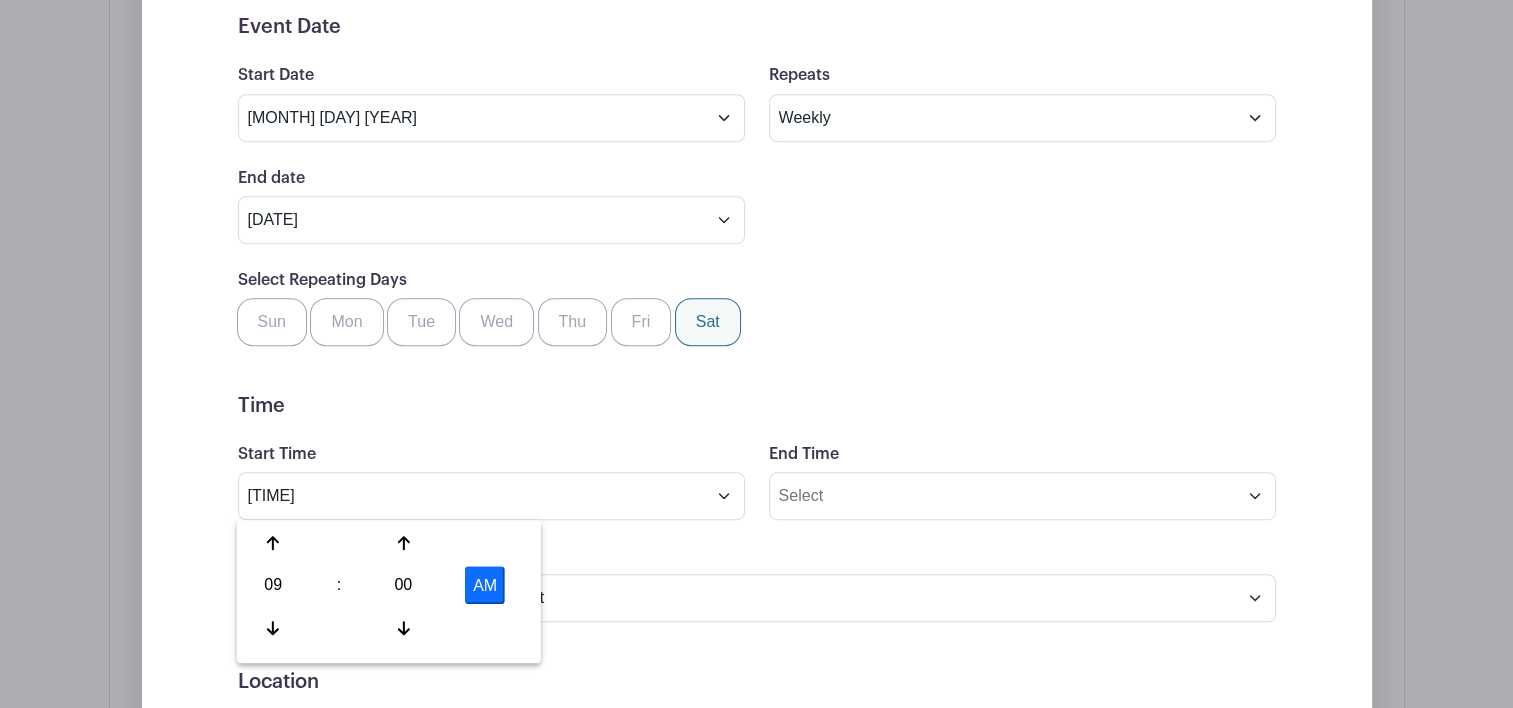 click on "Timezone
(GMT-12:00) [LOCATION]
(GMT-11:00) [LOCATION]
(GMT-11:00) [LOCATION]" at bounding box center [757, 567] 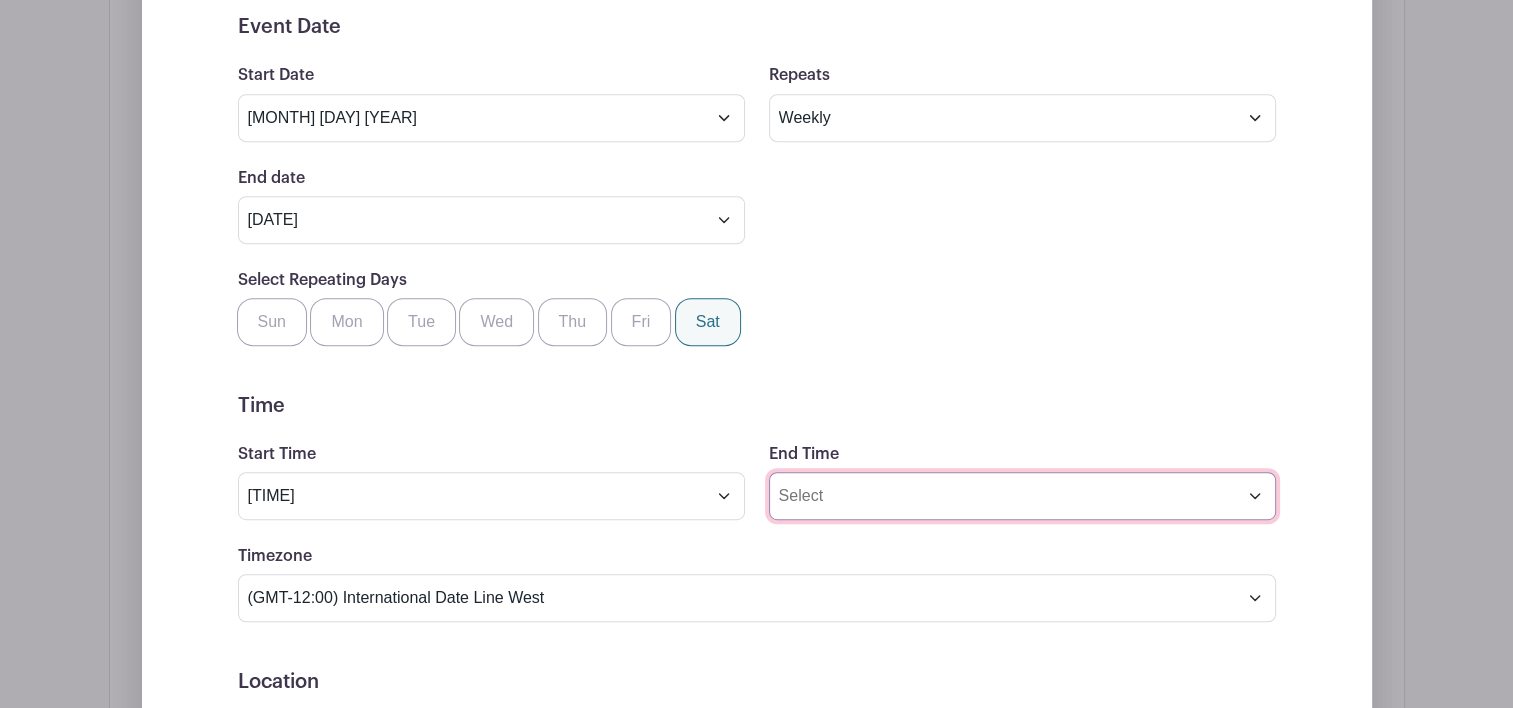 click on "End Time" at bounding box center (1022, 496) 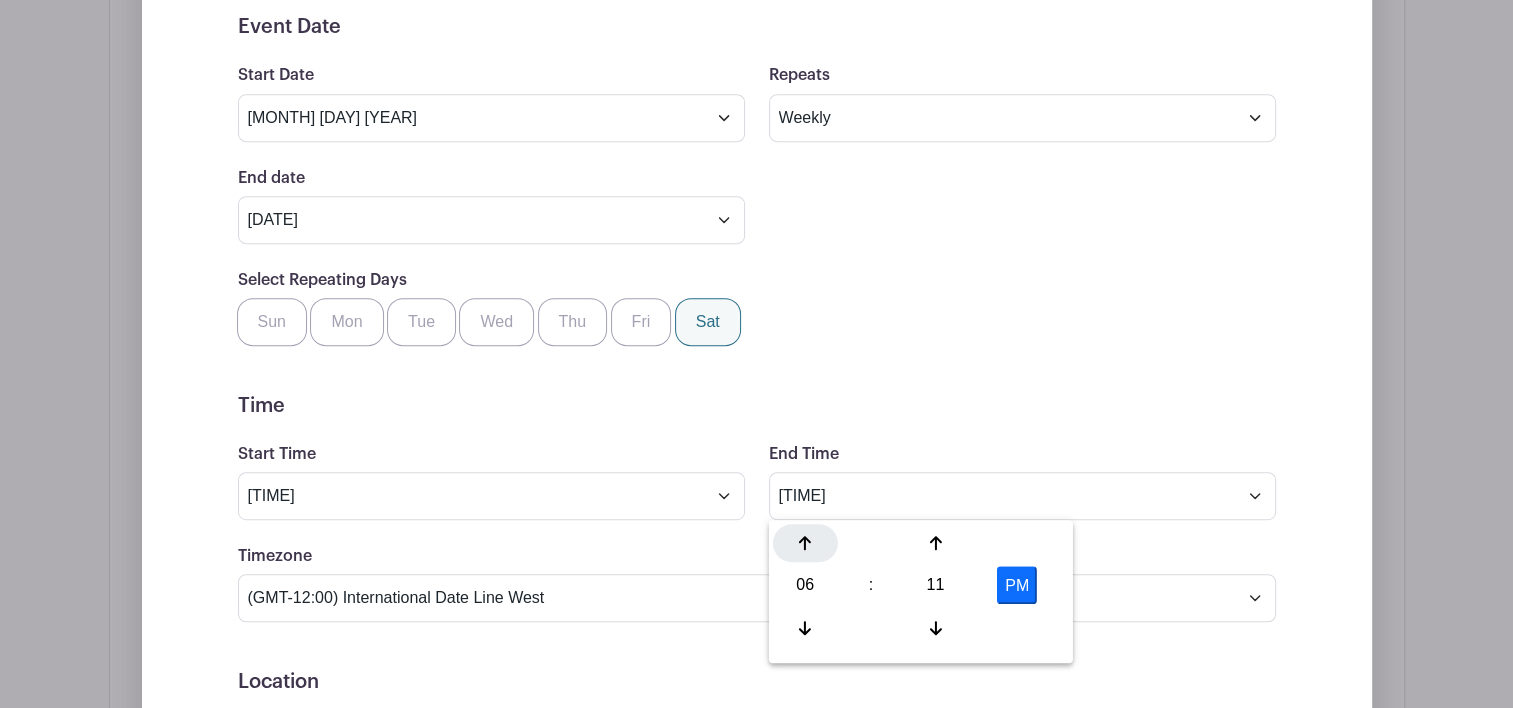 click at bounding box center [805, 543] 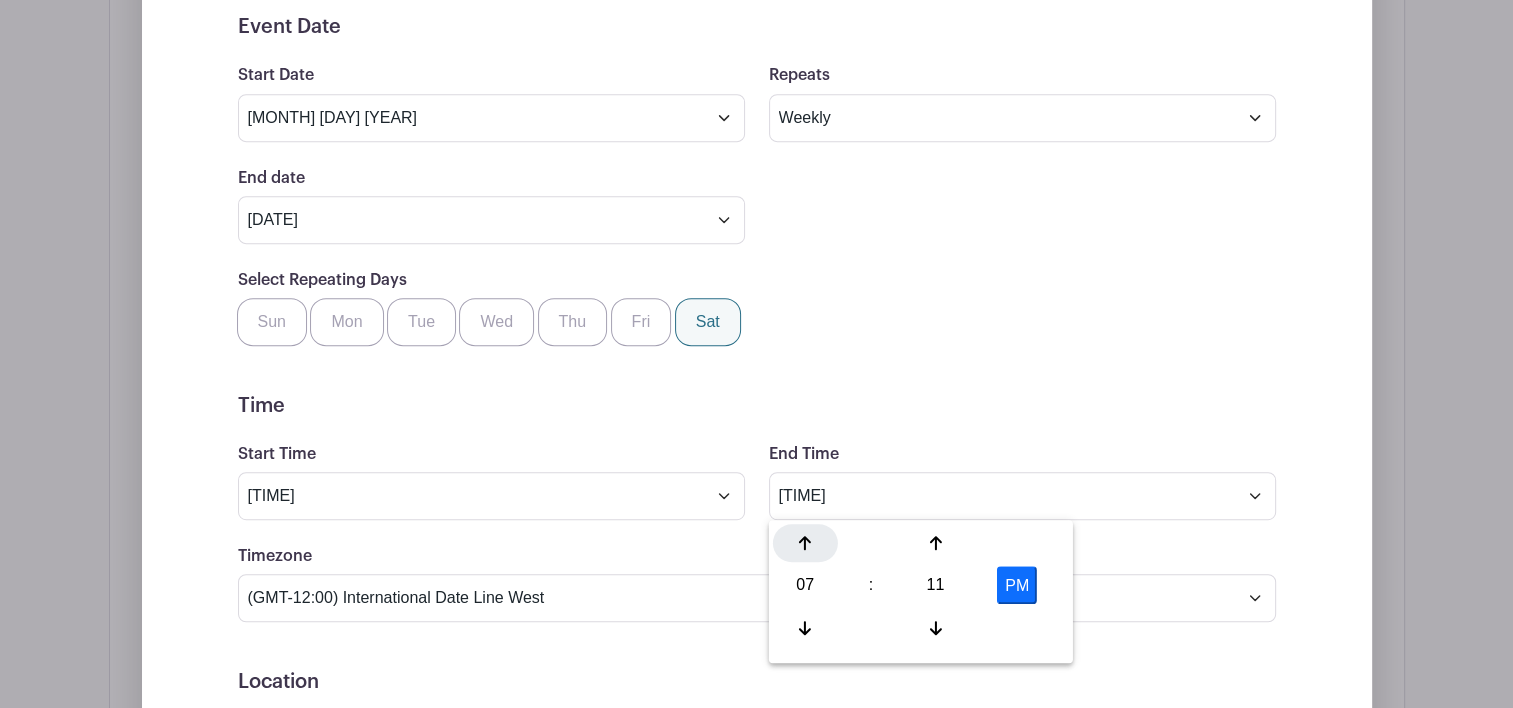 click at bounding box center [805, 543] 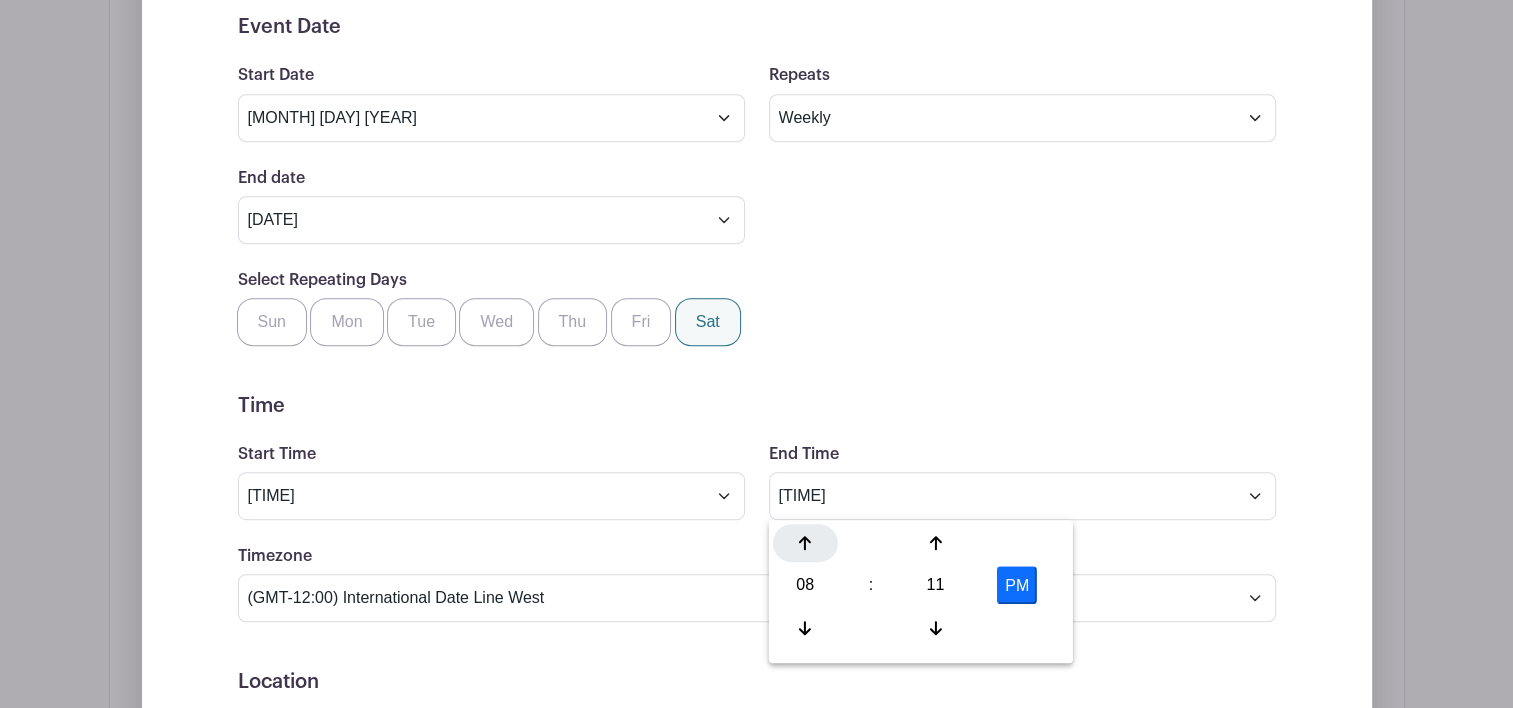 click at bounding box center [805, 543] 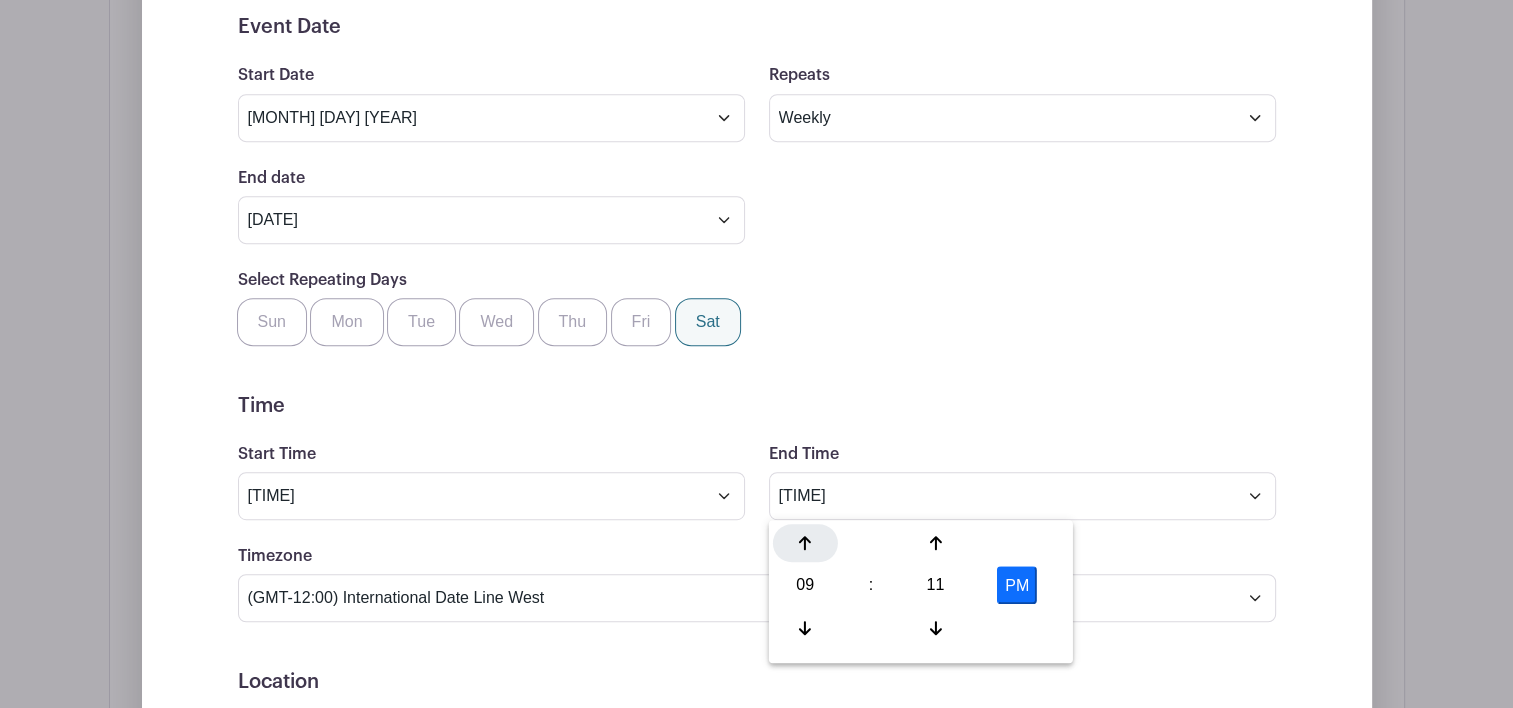 click at bounding box center (805, 543) 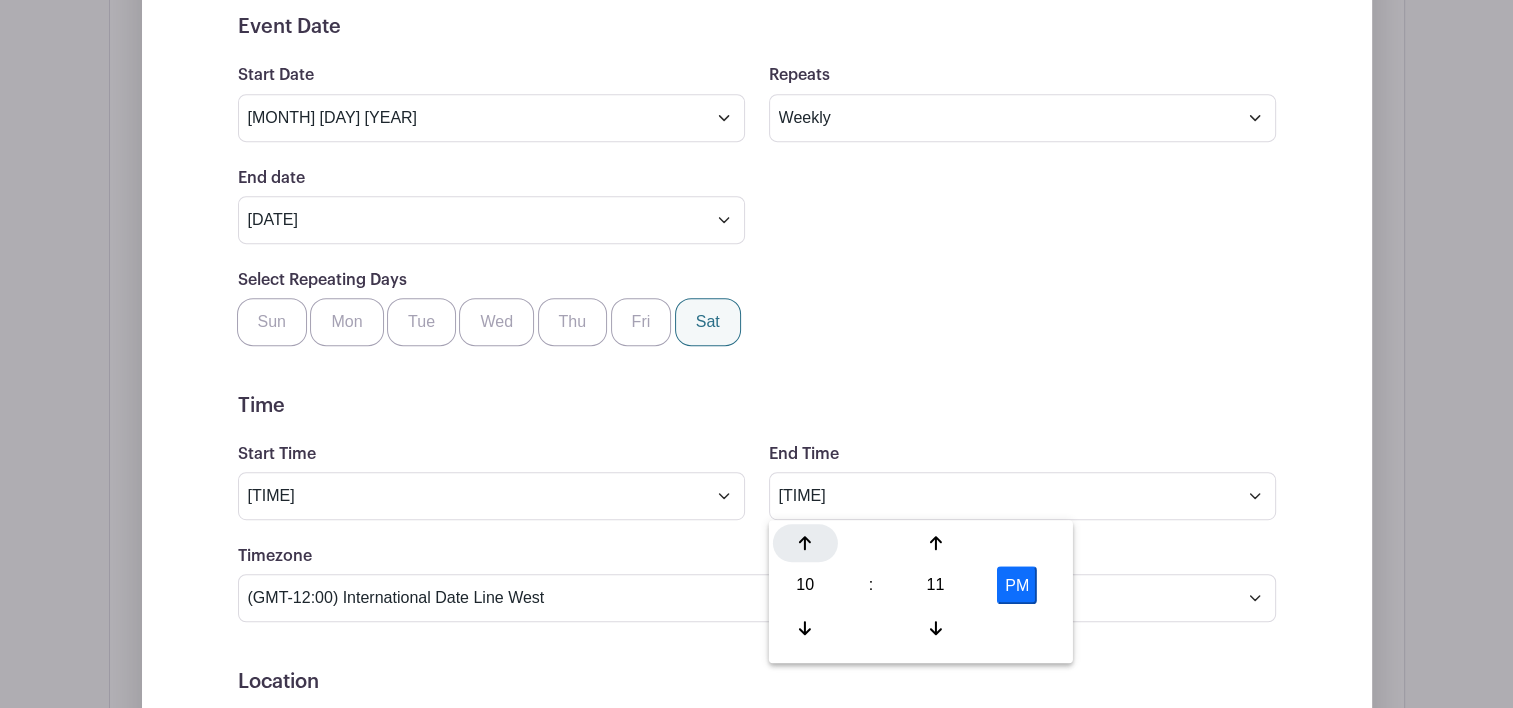 click at bounding box center [805, 543] 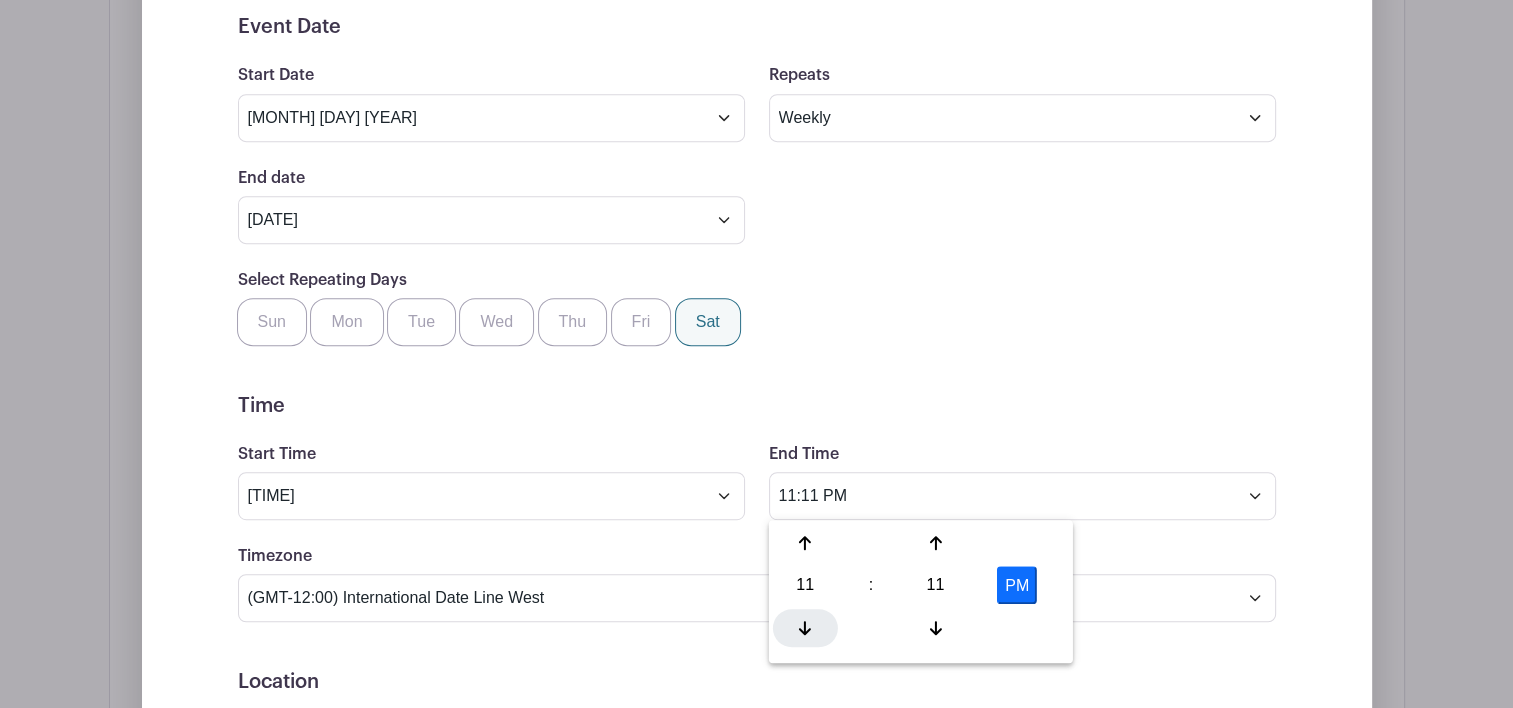 click at bounding box center (805, 628) 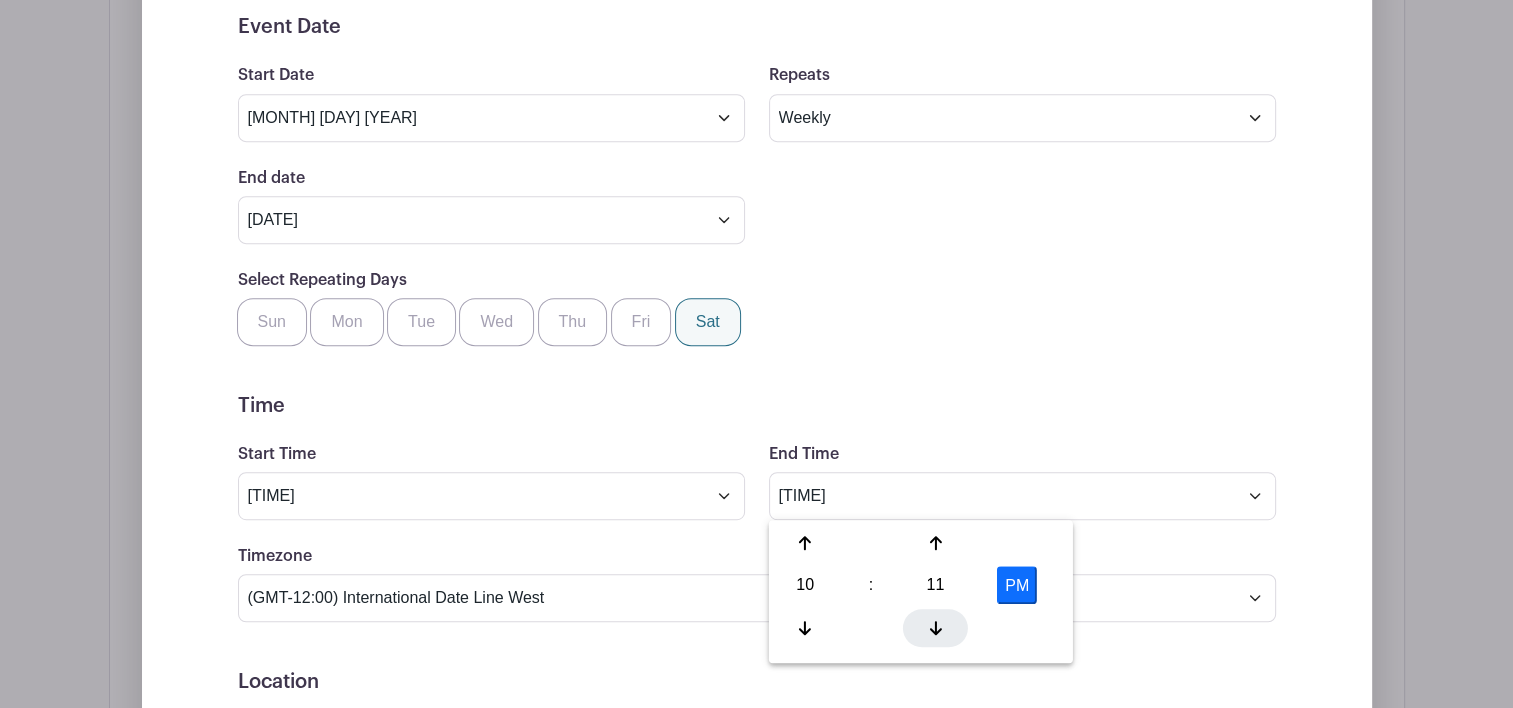 click at bounding box center (805, 628) 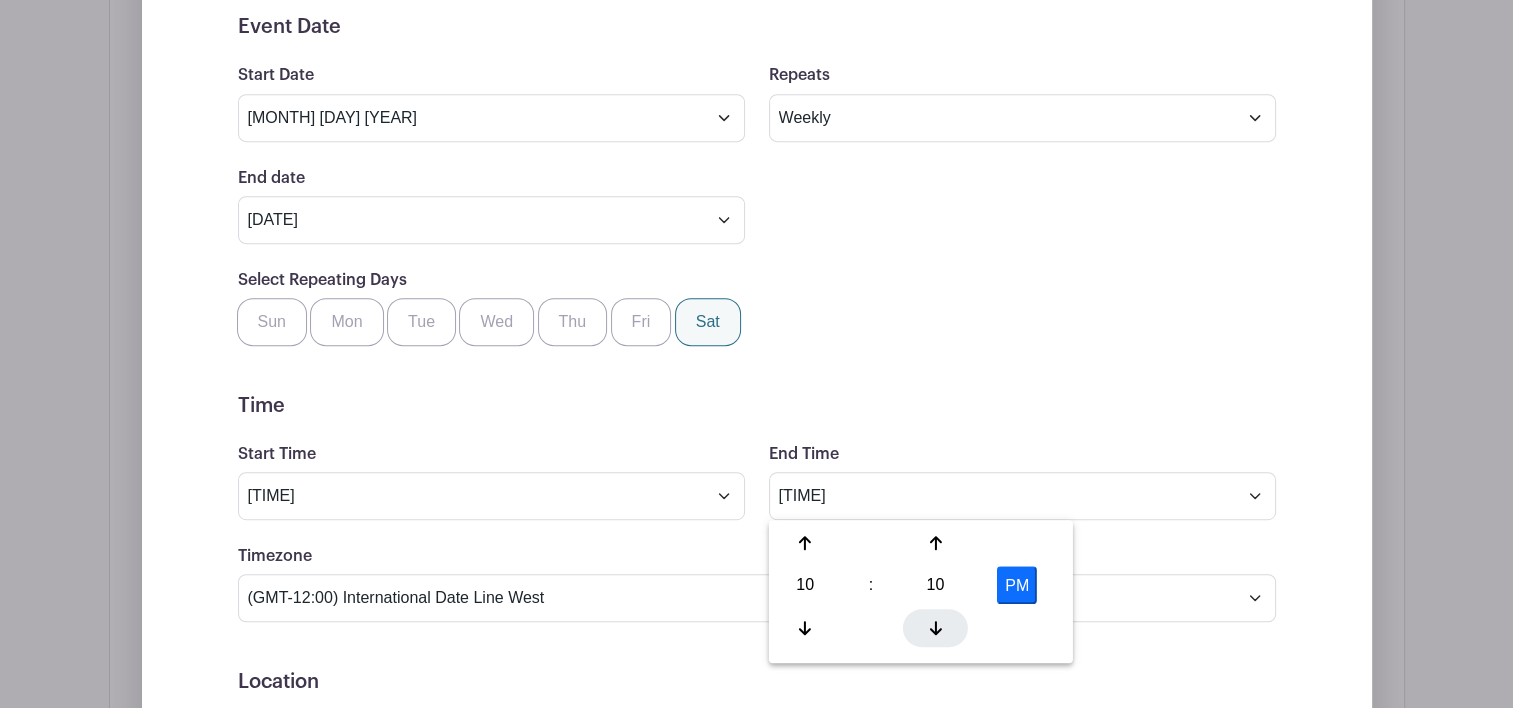 click at bounding box center (805, 628) 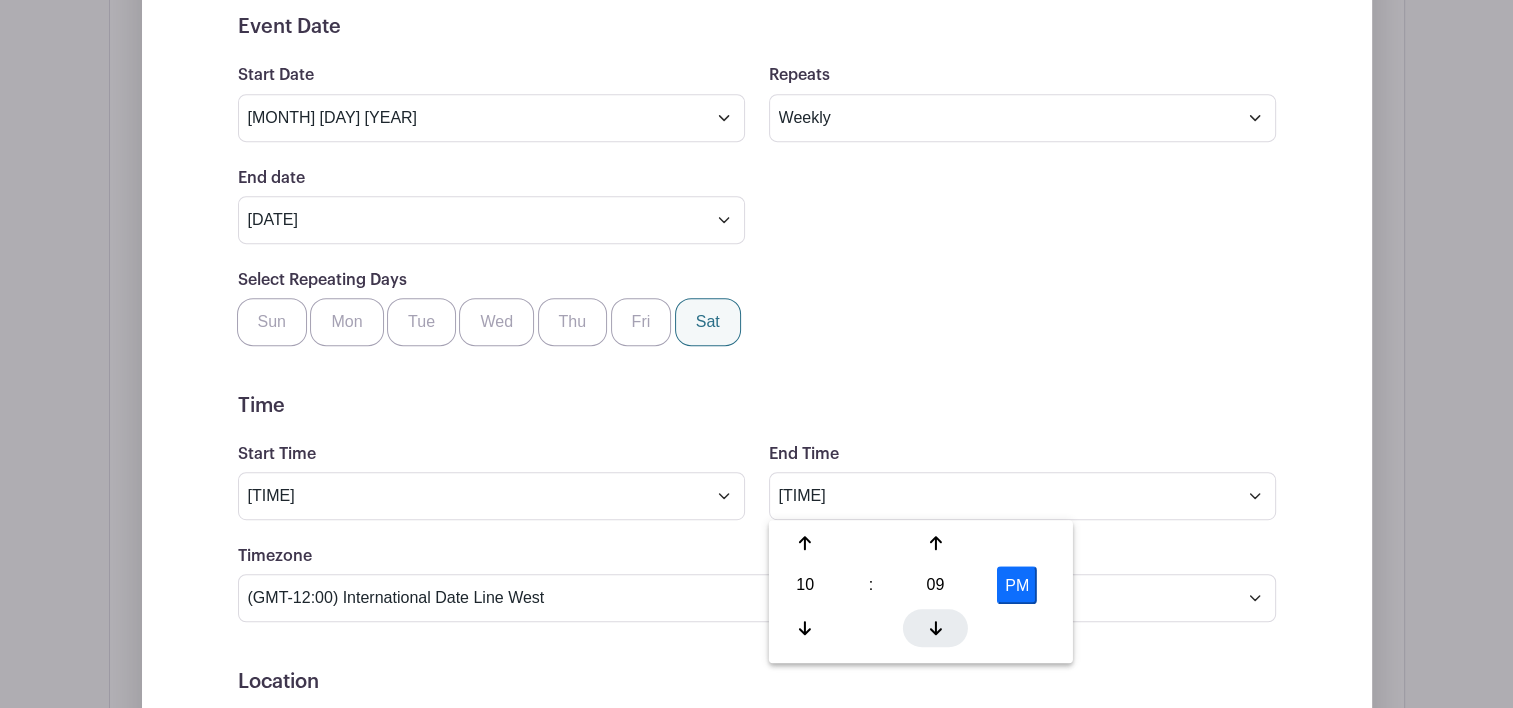 click at bounding box center [805, 628] 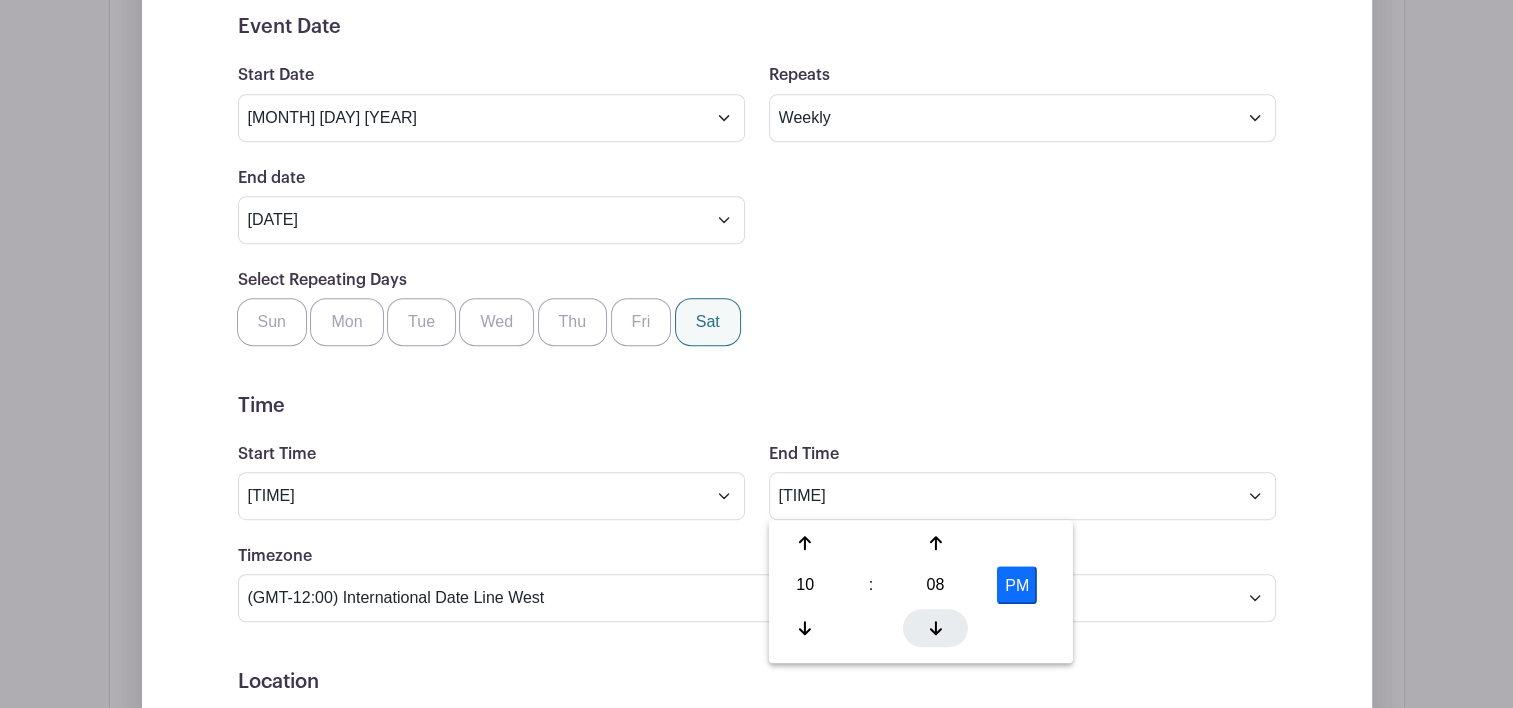 click at bounding box center (805, 628) 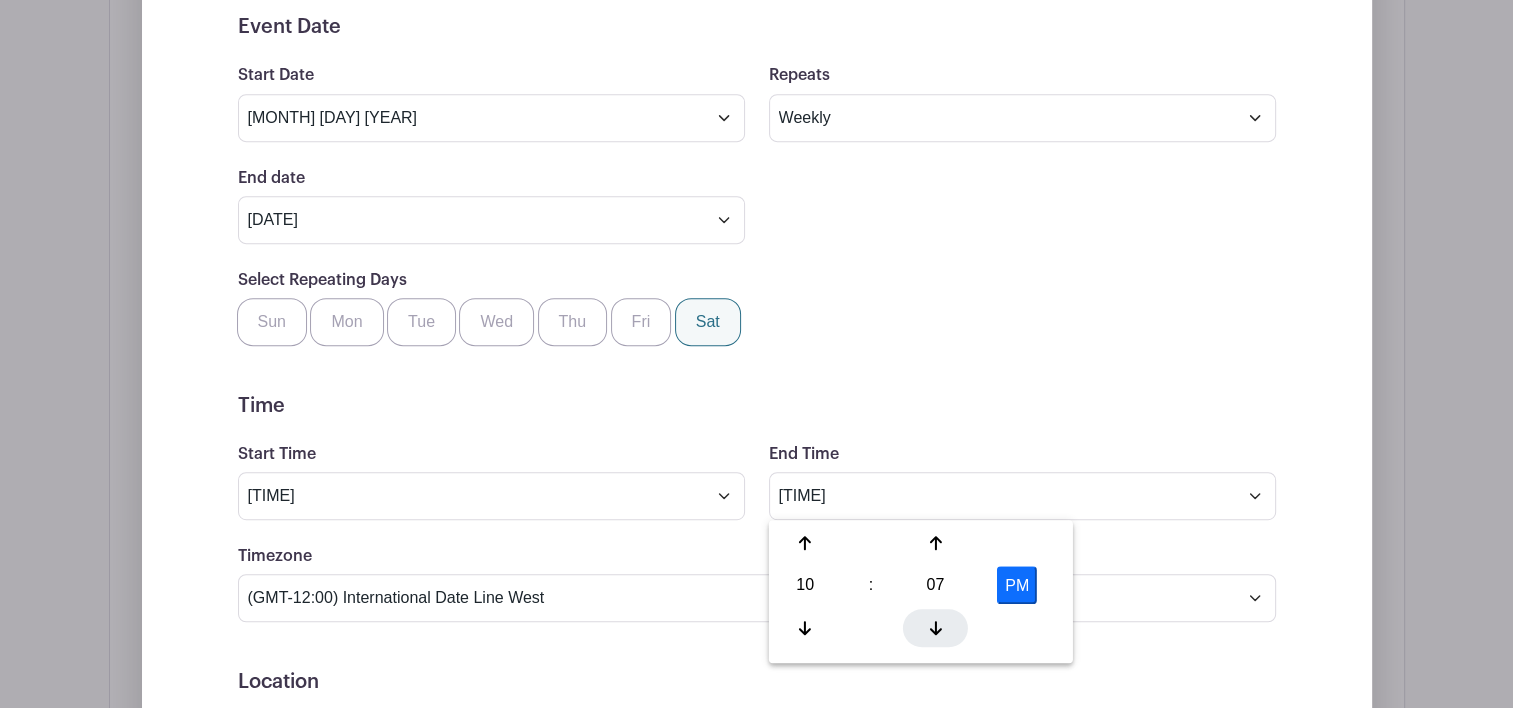 click at bounding box center [805, 628] 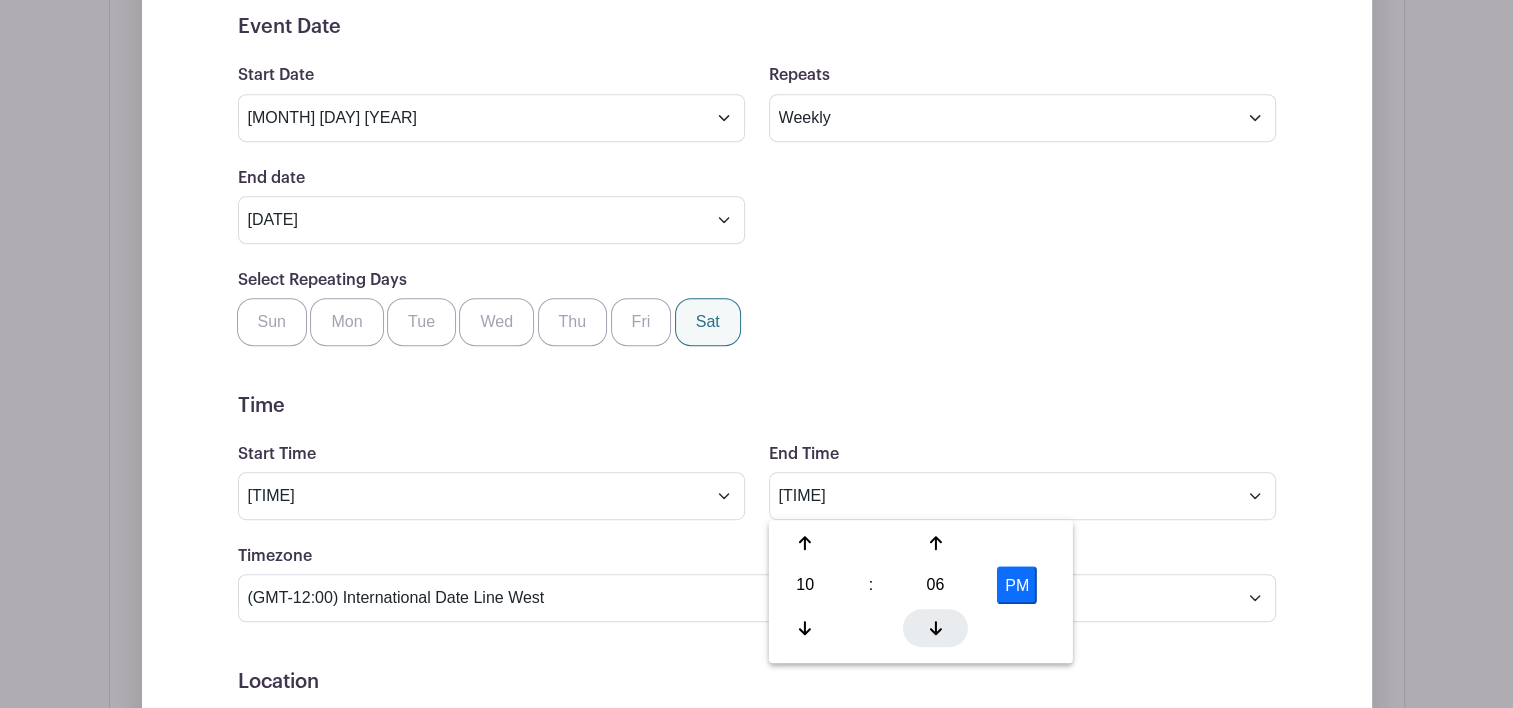click at bounding box center [805, 628] 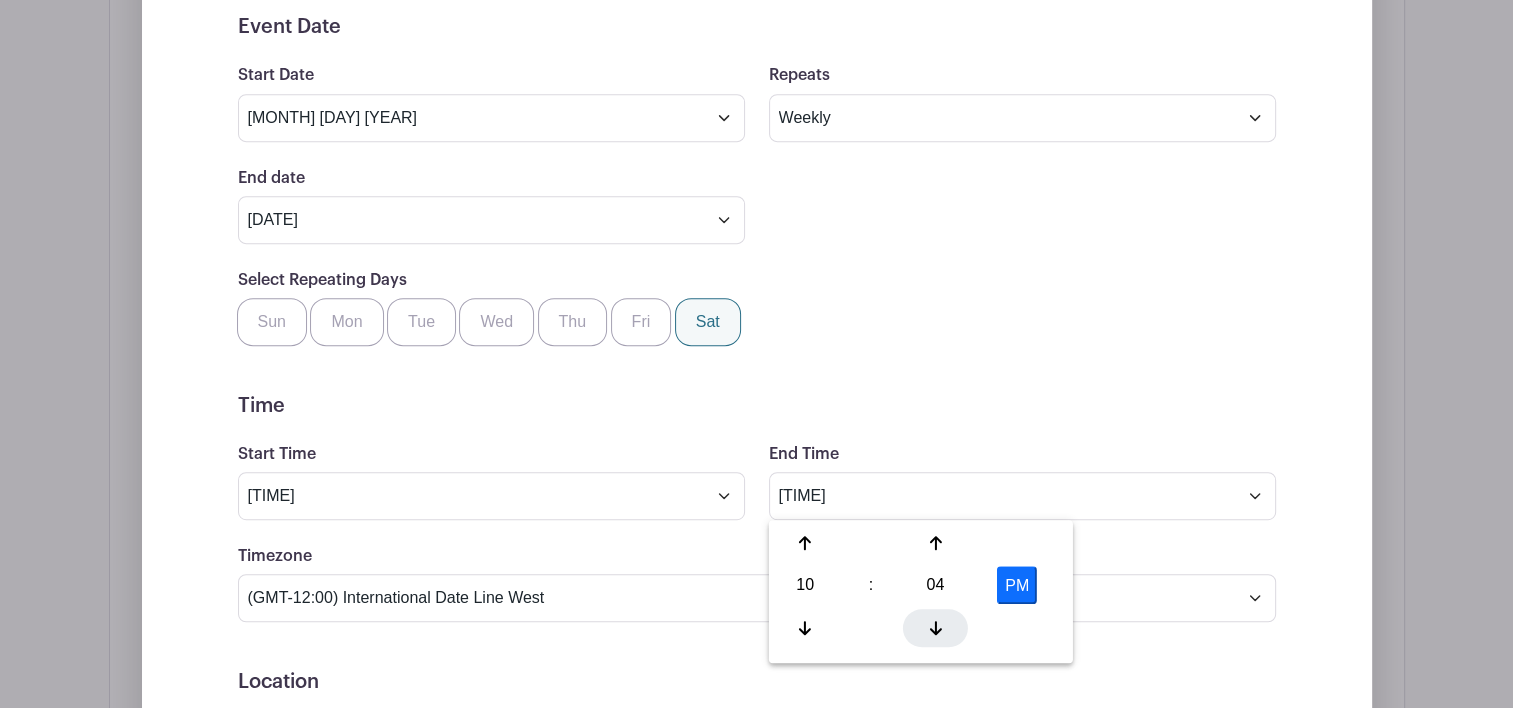 click at bounding box center (805, 628) 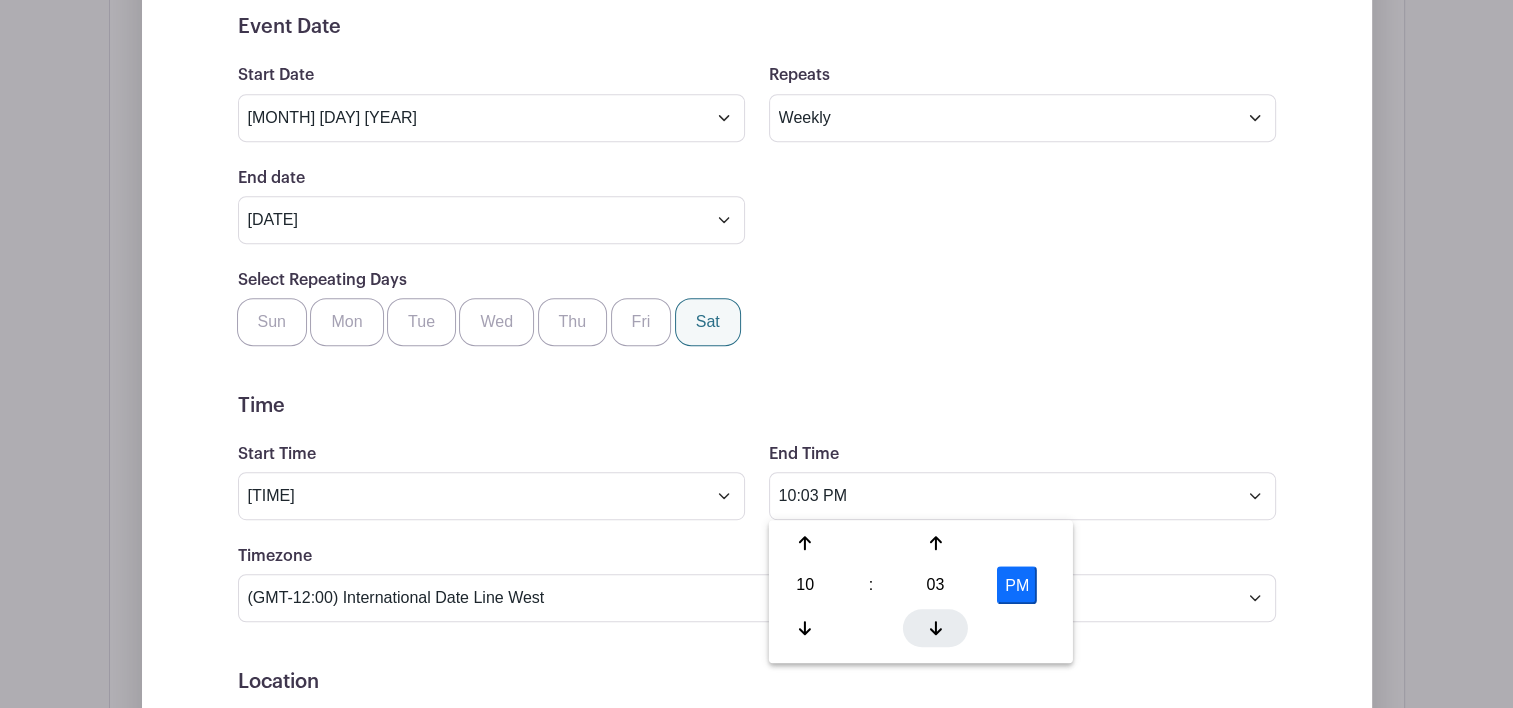 click at bounding box center (805, 628) 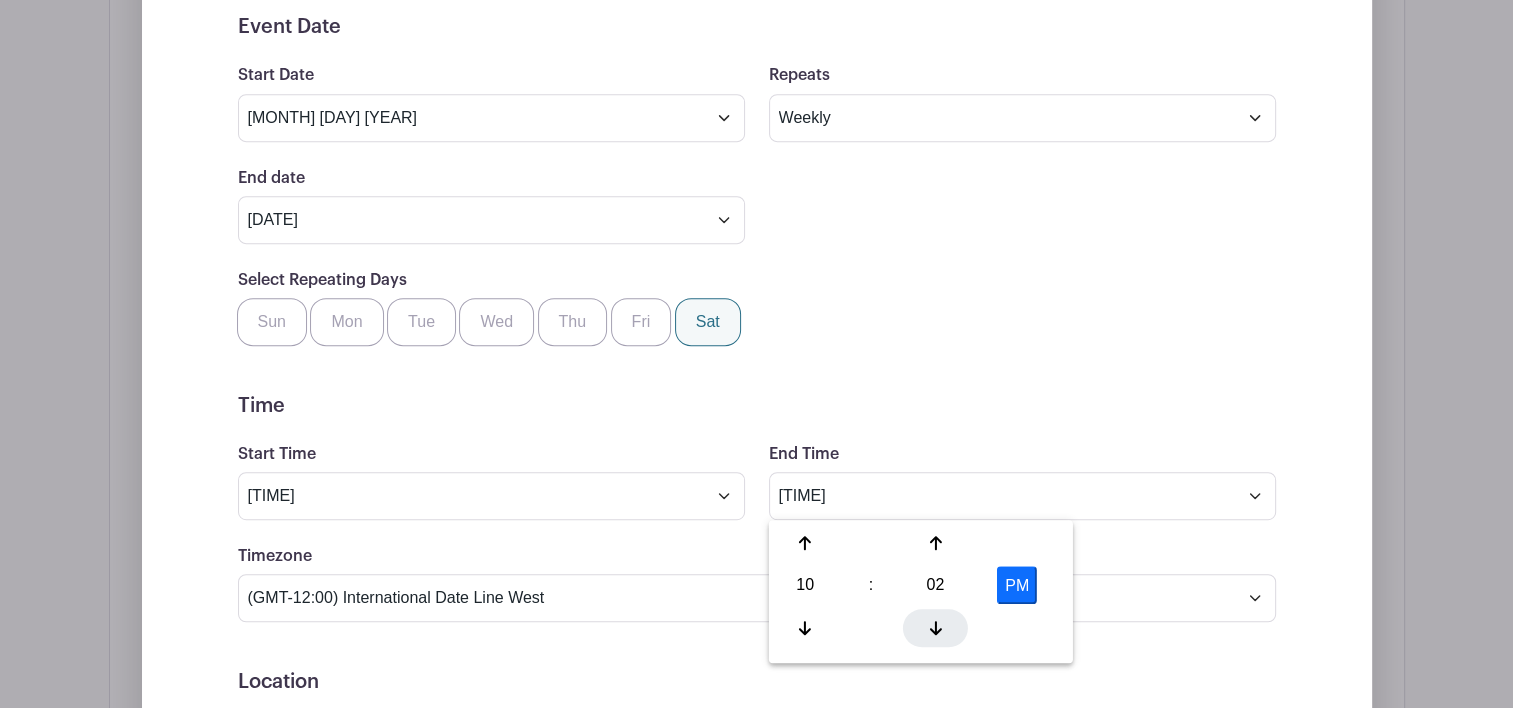 click at bounding box center [805, 628] 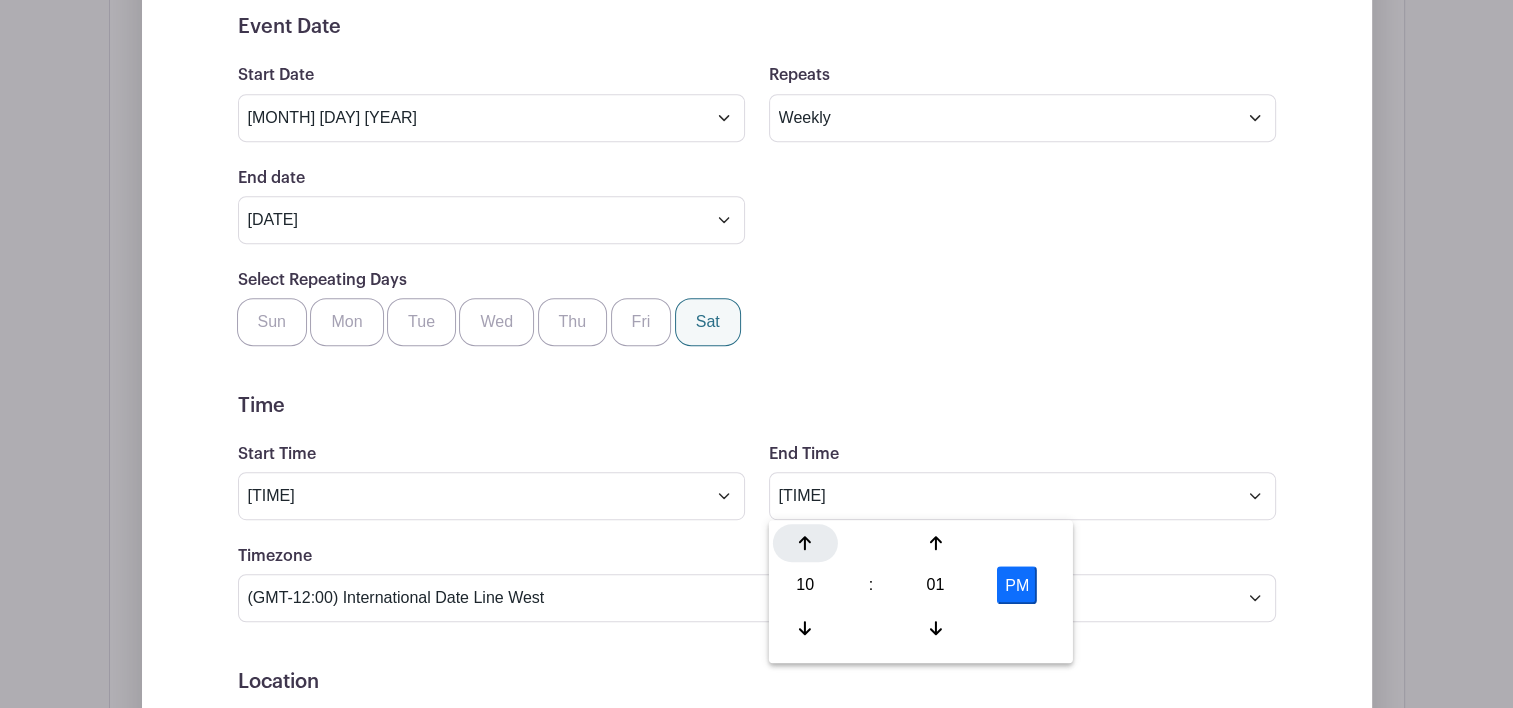 click at bounding box center (805, 543) 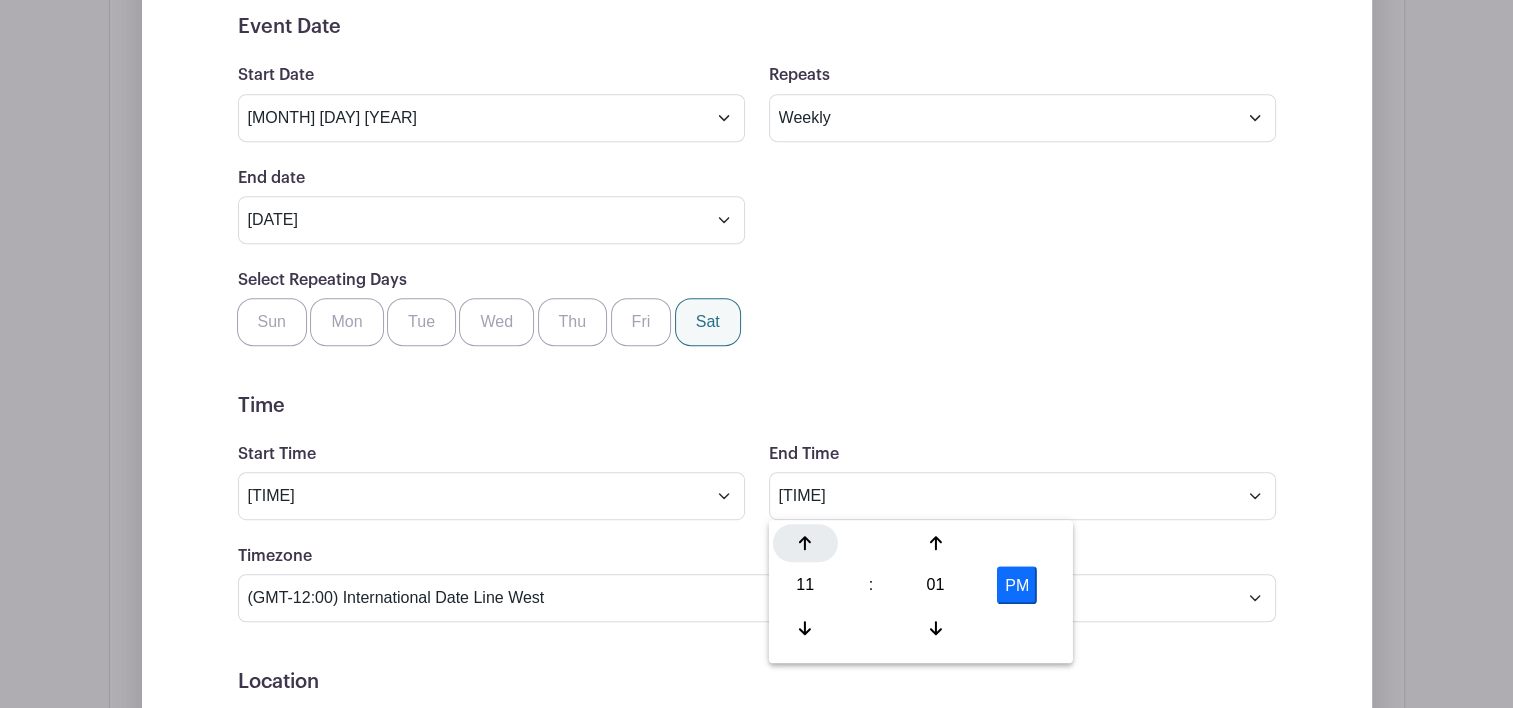 click at bounding box center (805, 543) 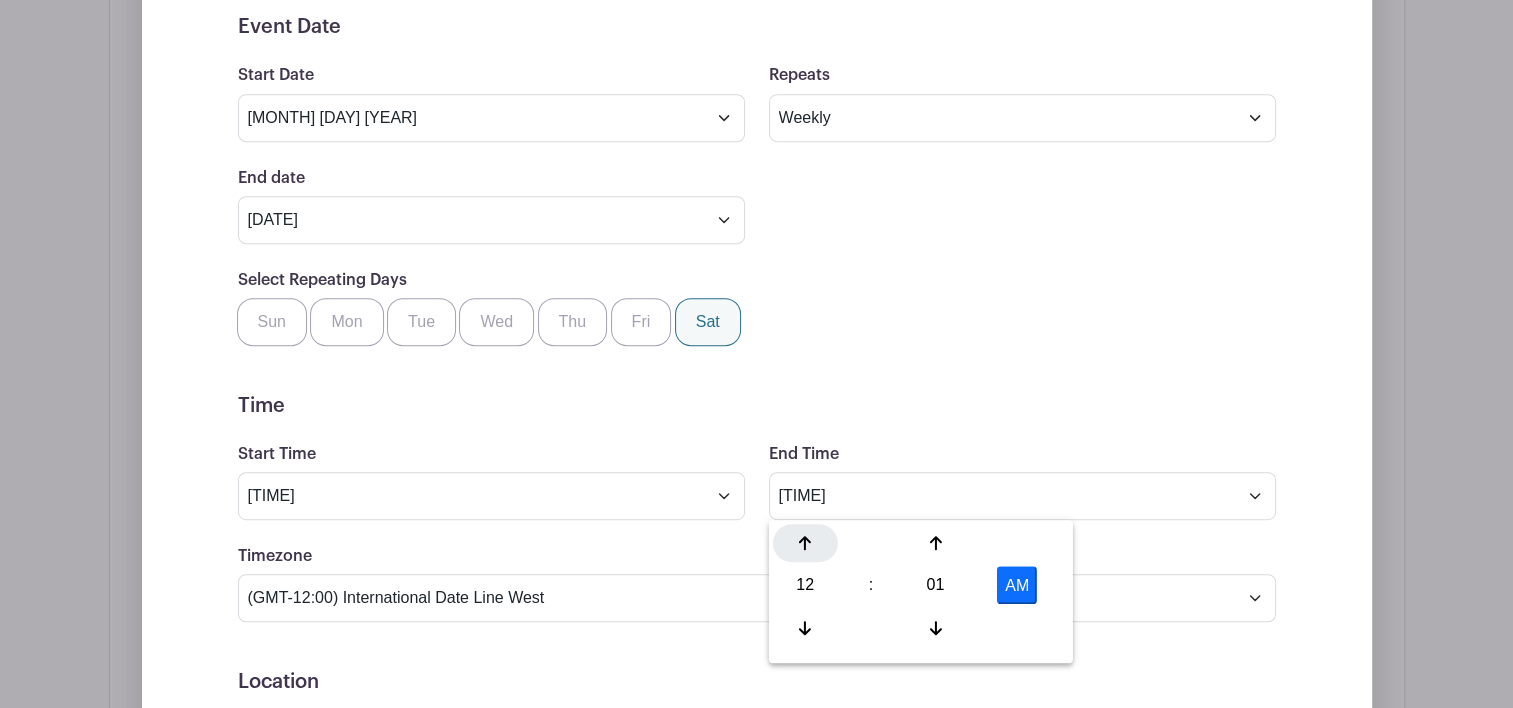 click at bounding box center [805, 543] 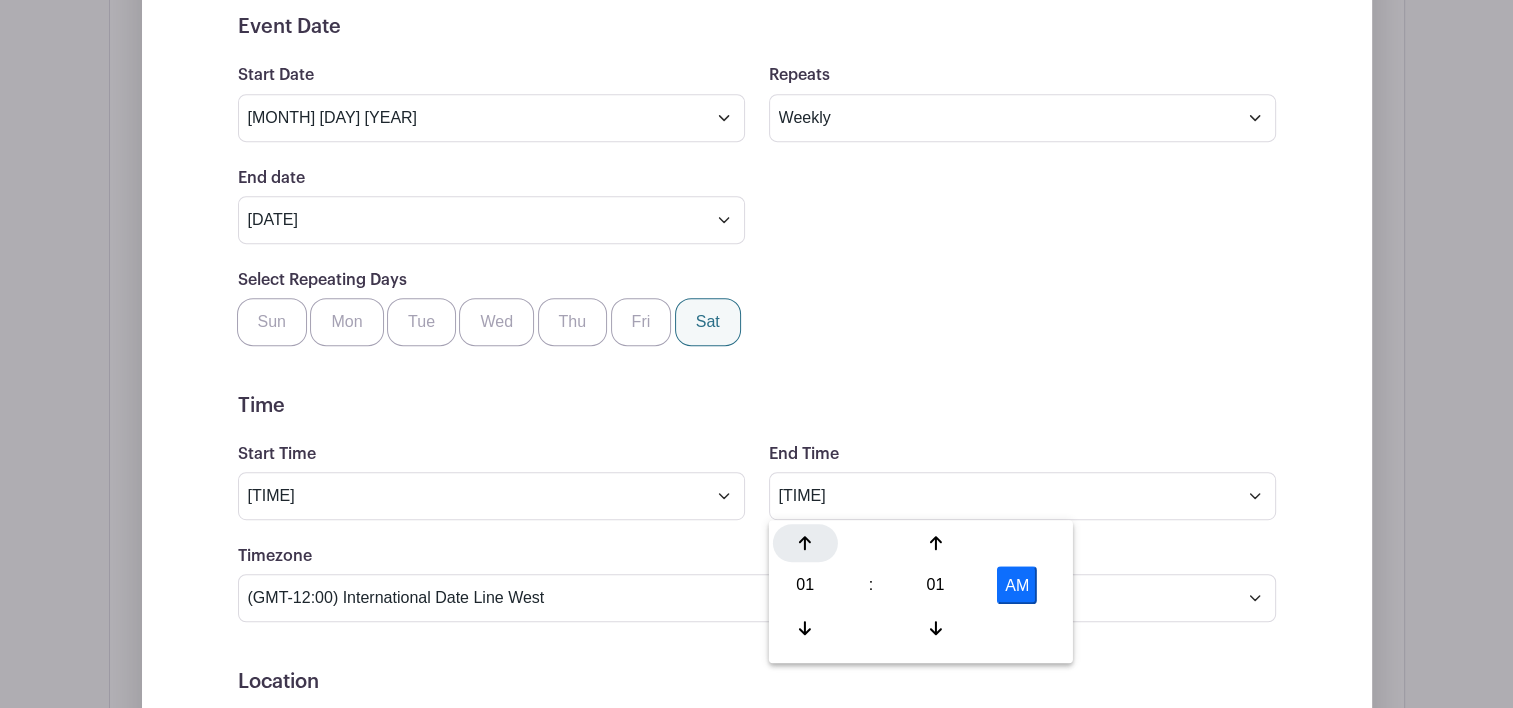 click at bounding box center [805, 543] 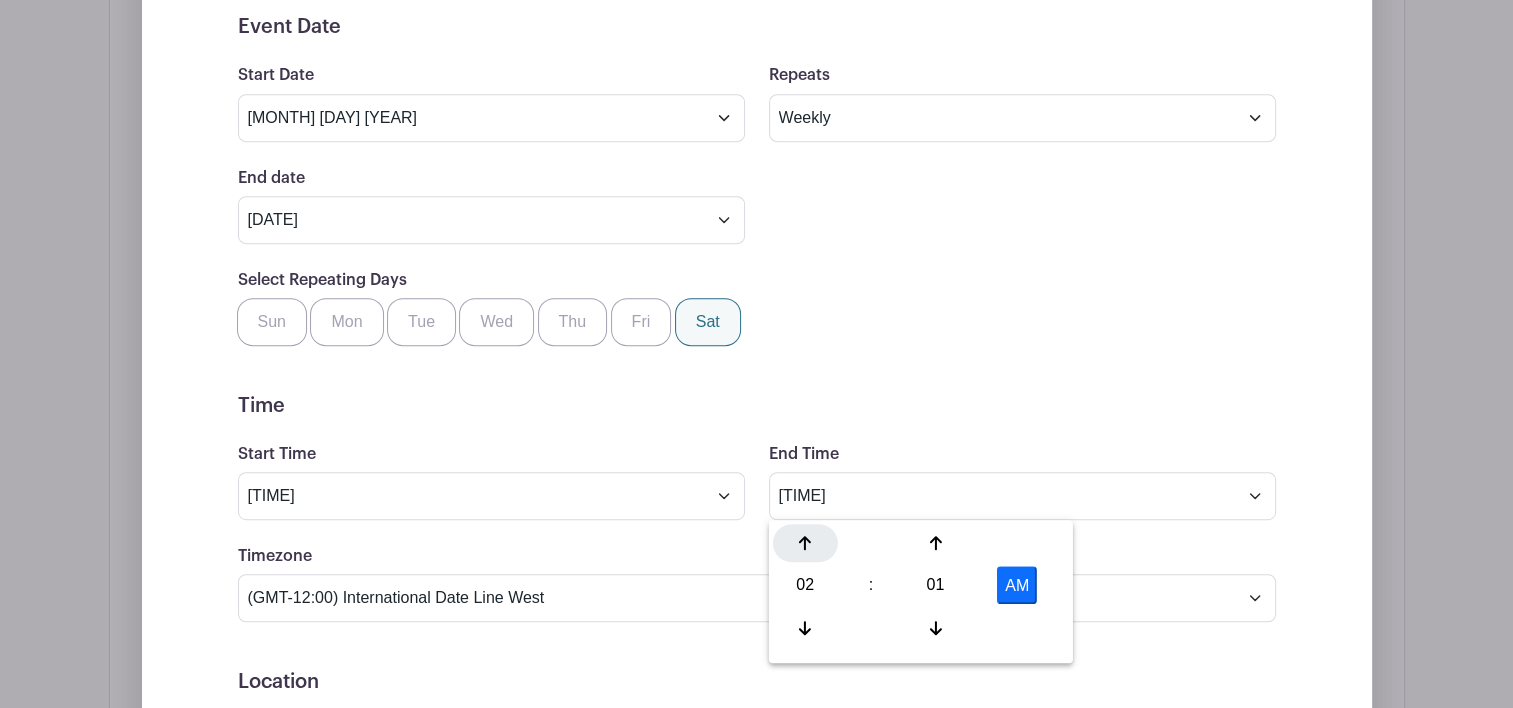 click at bounding box center [805, 543] 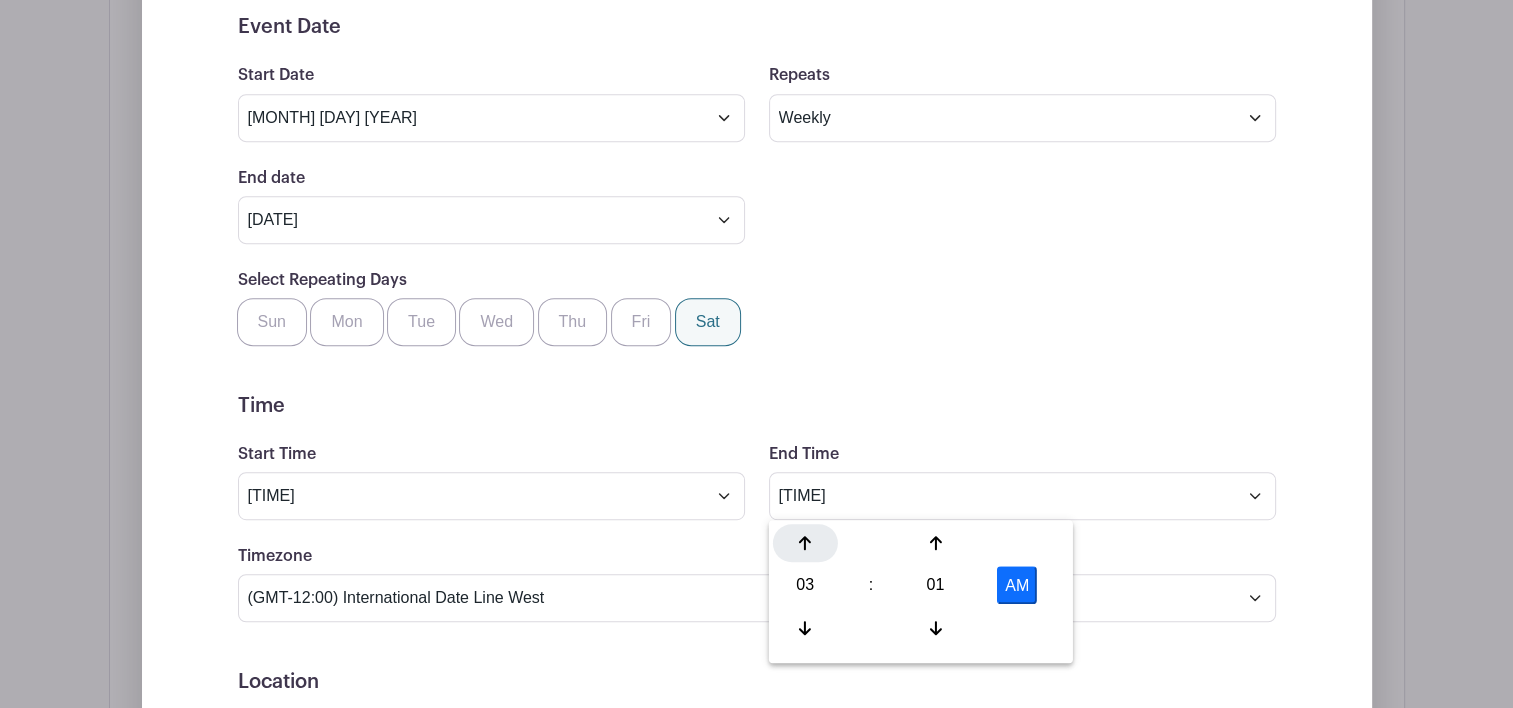 click at bounding box center (805, 543) 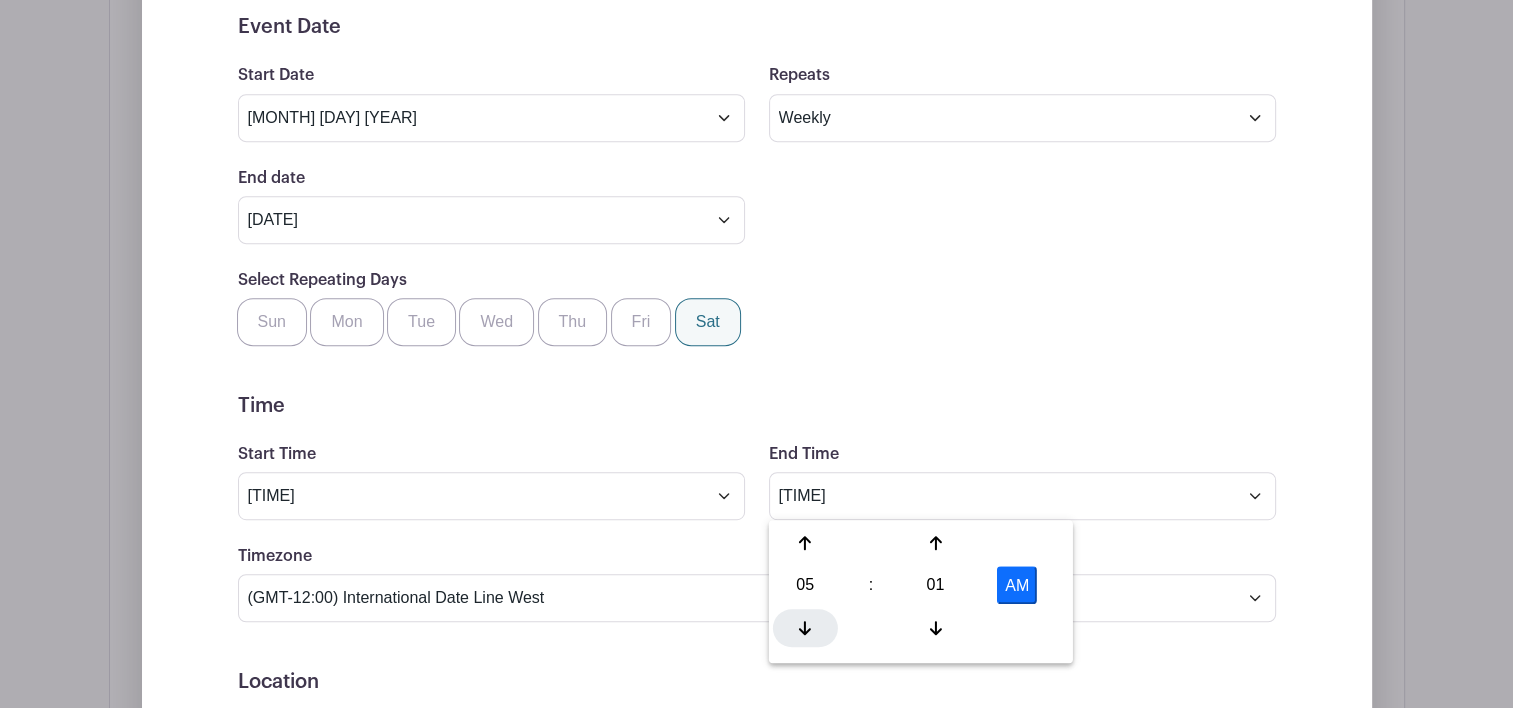click at bounding box center [805, 628] 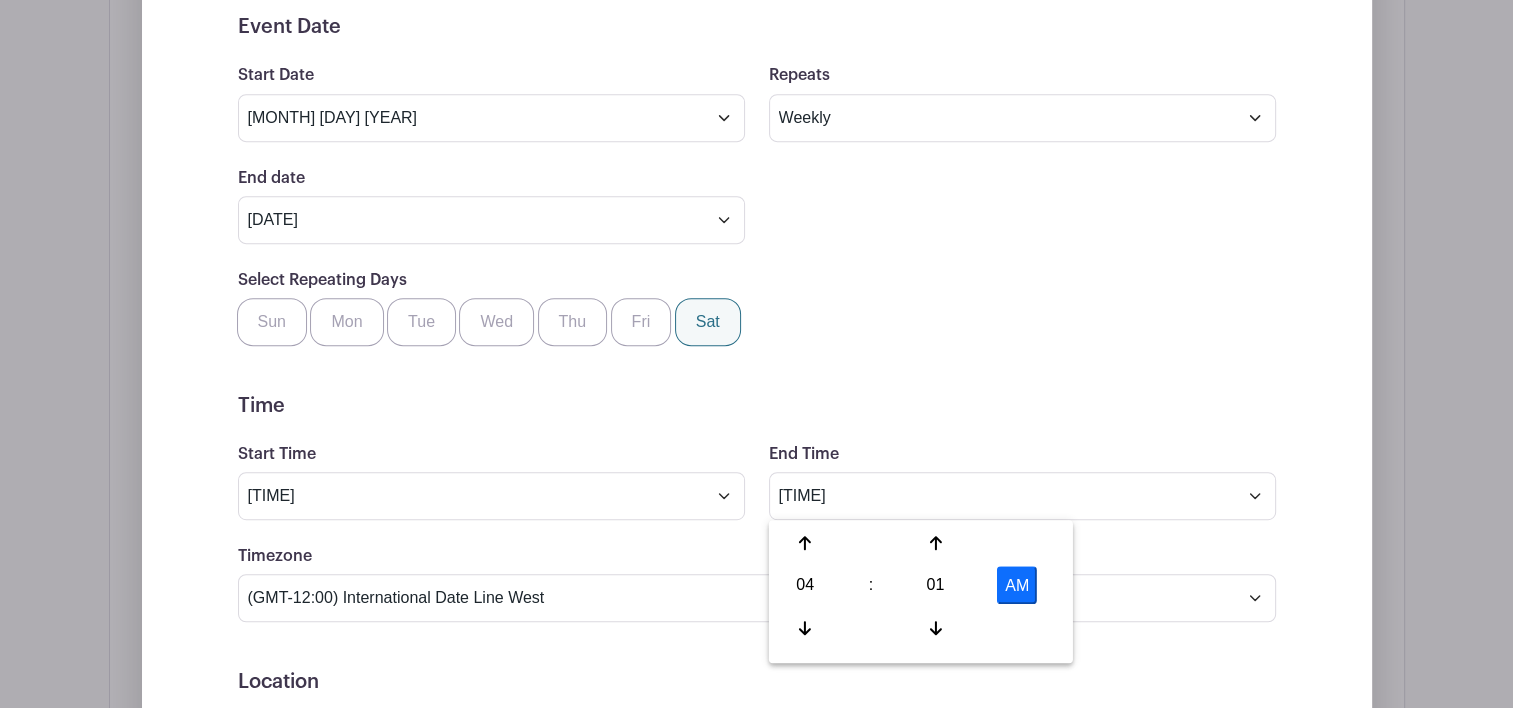 click on "AM" at bounding box center (1017, 585) 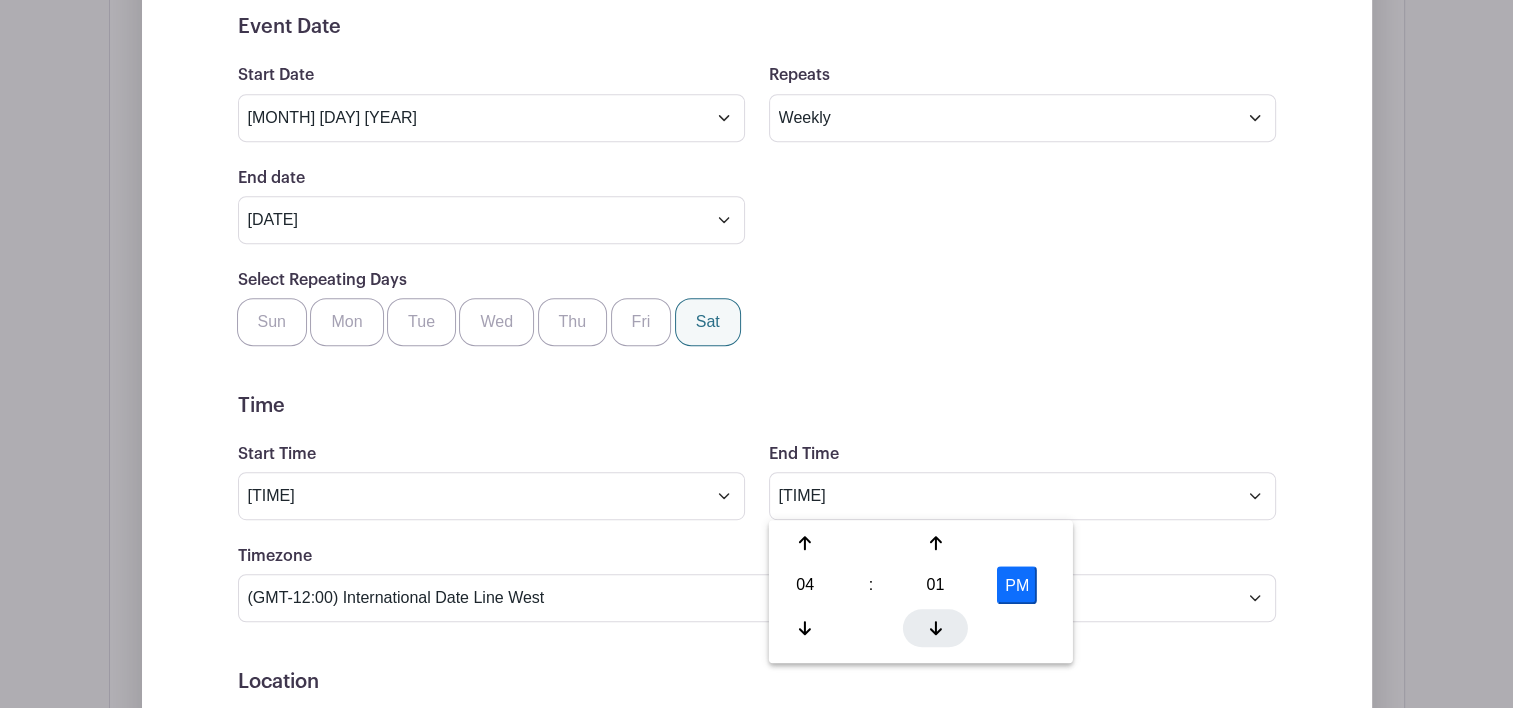 click at bounding box center [935, 628] 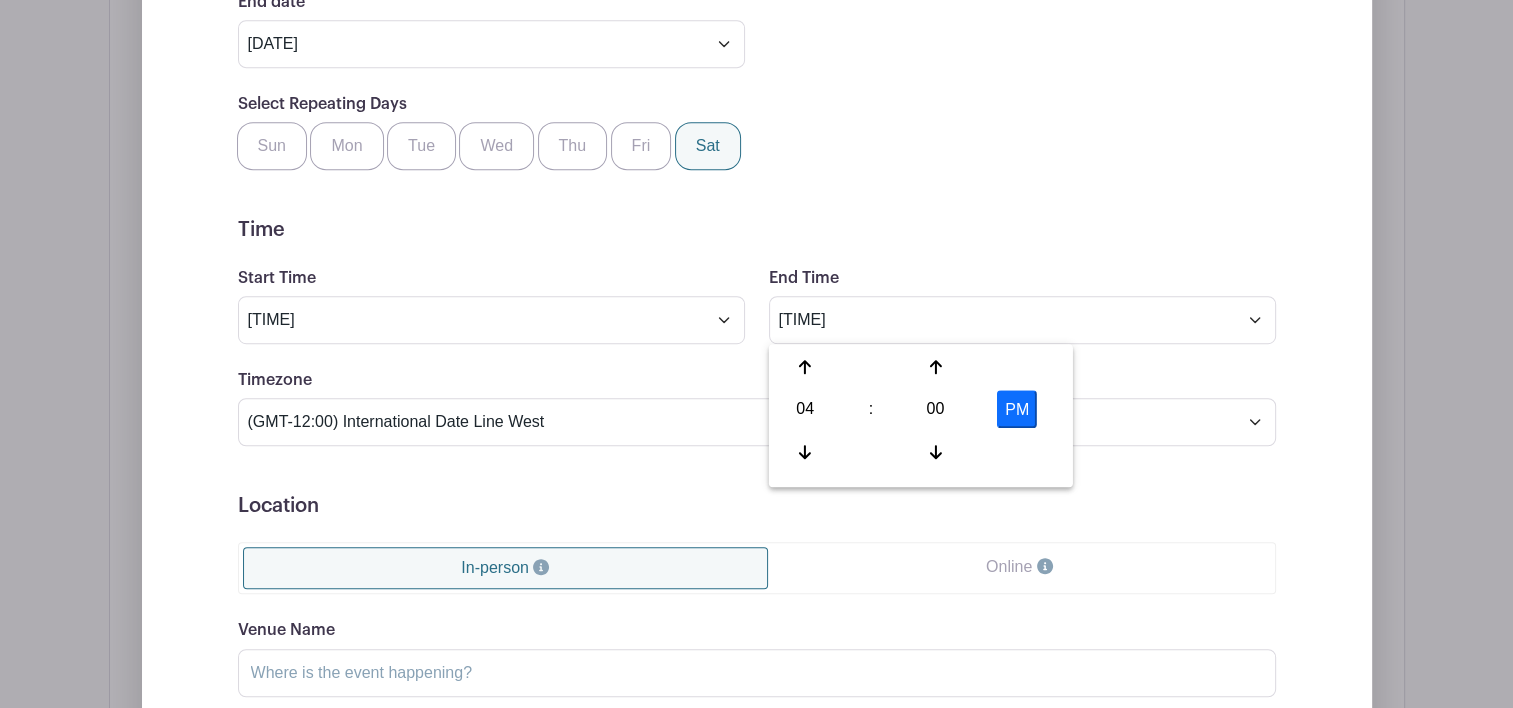 scroll, scrollTop: 1220, scrollLeft: 0, axis: vertical 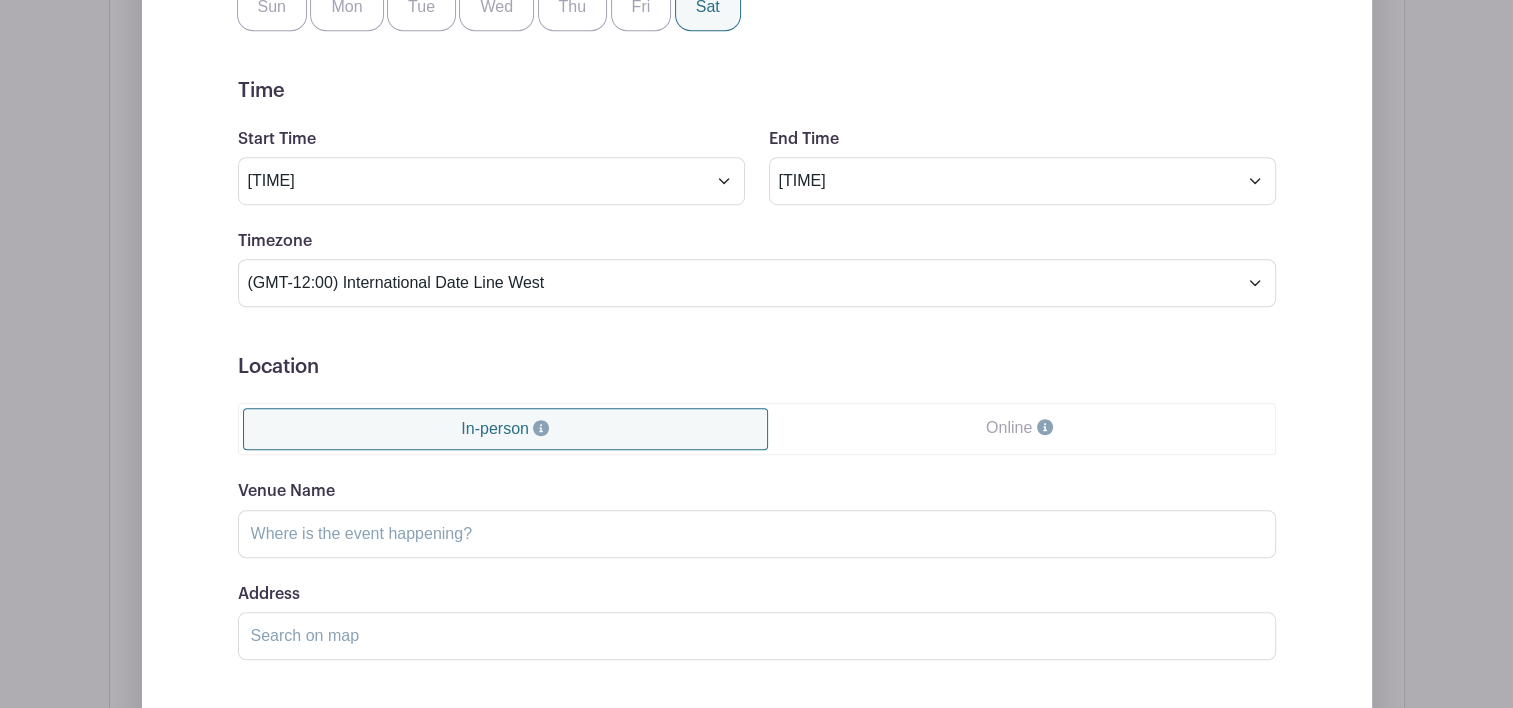click on "Venue Name" at bounding box center (757, 518) 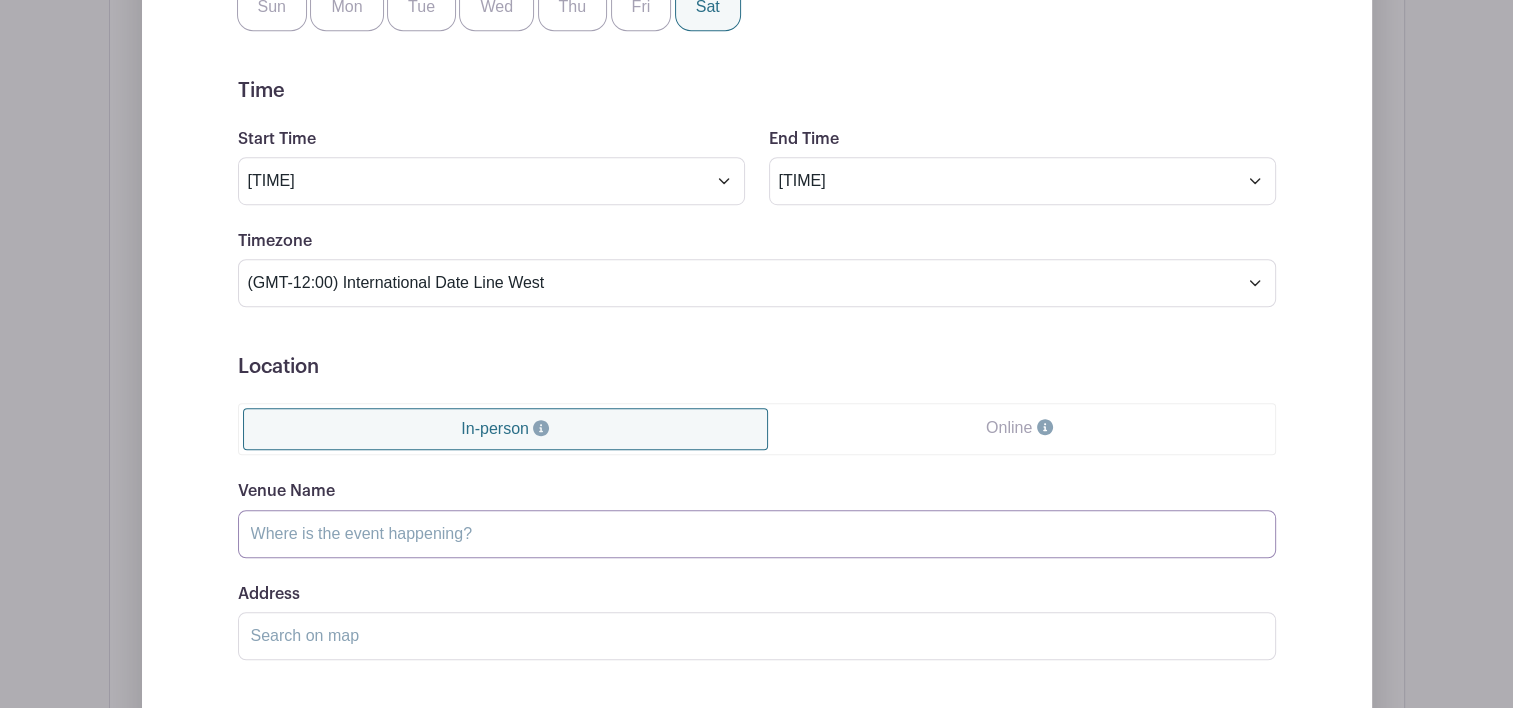 click on "Venue Name" at bounding box center [757, 534] 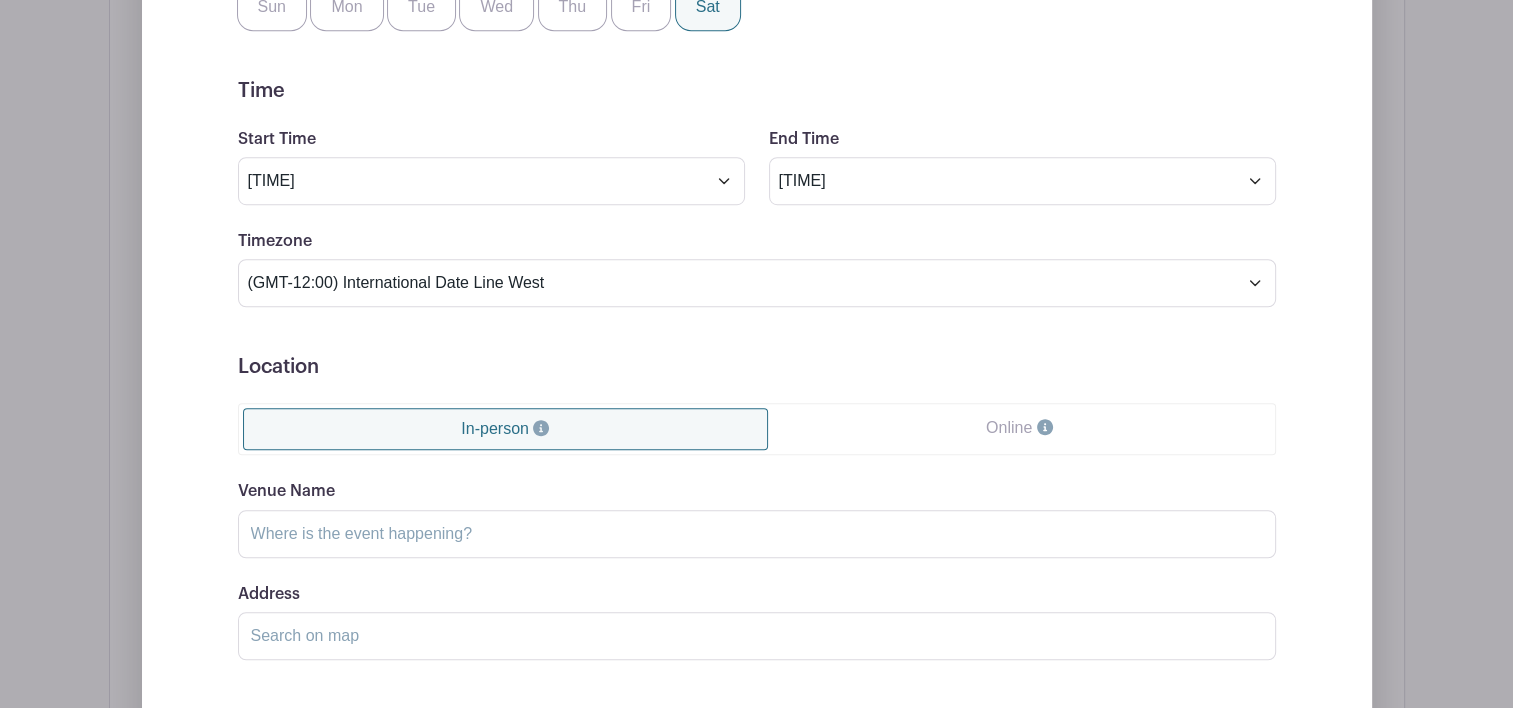 click on "Venue Name
Address
Drag & Drop the marker above to fine tune the location" at bounding box center [757, 569] 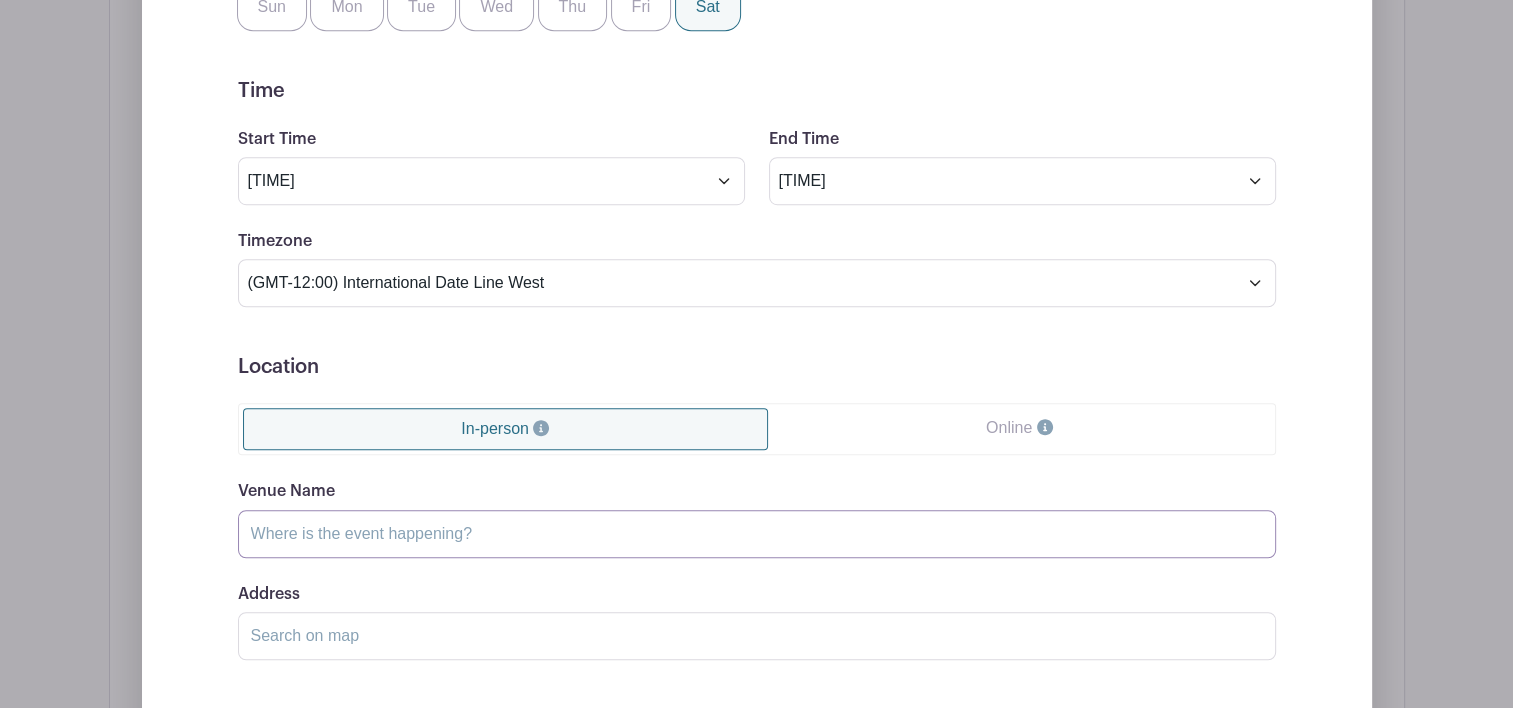 click on "Venue Name" at bounding box center (757, 534) 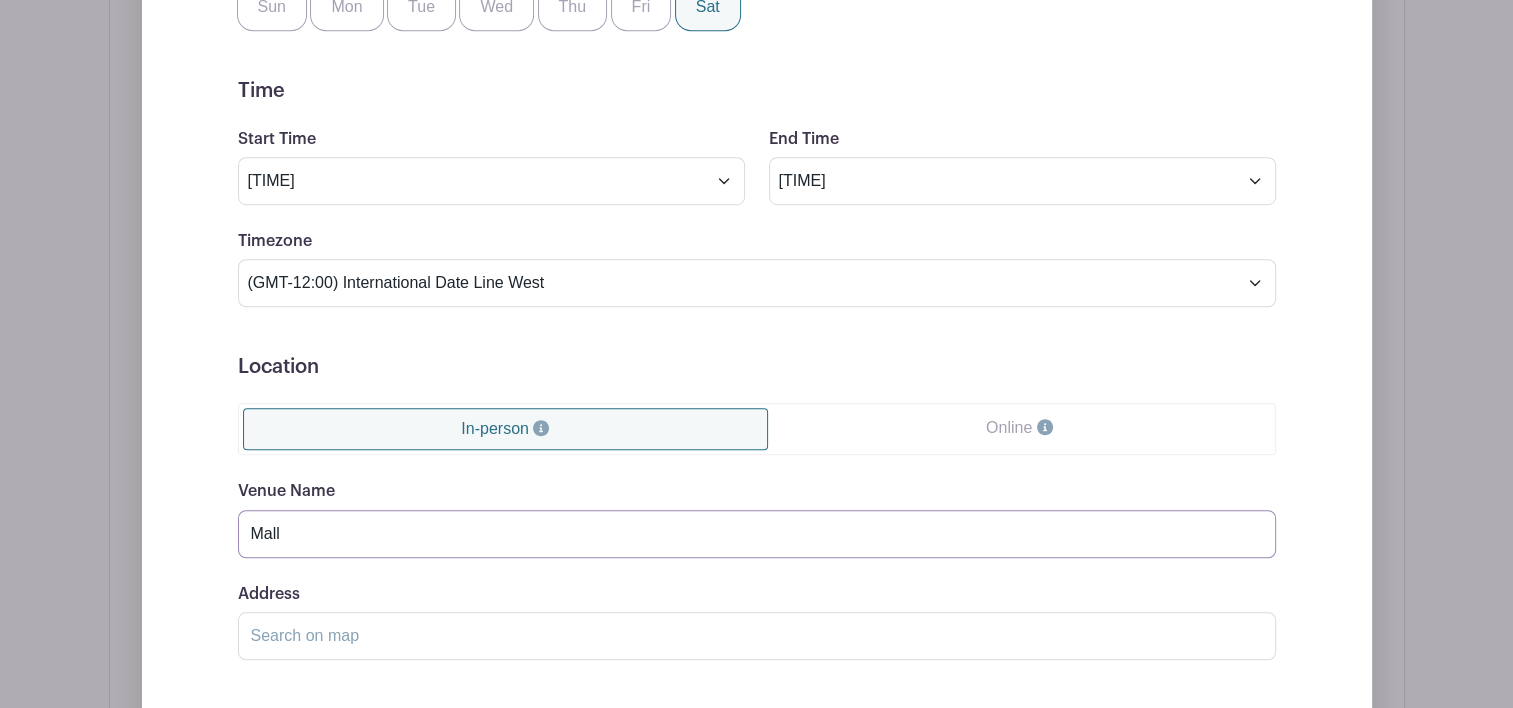 type on "MALL Complex" 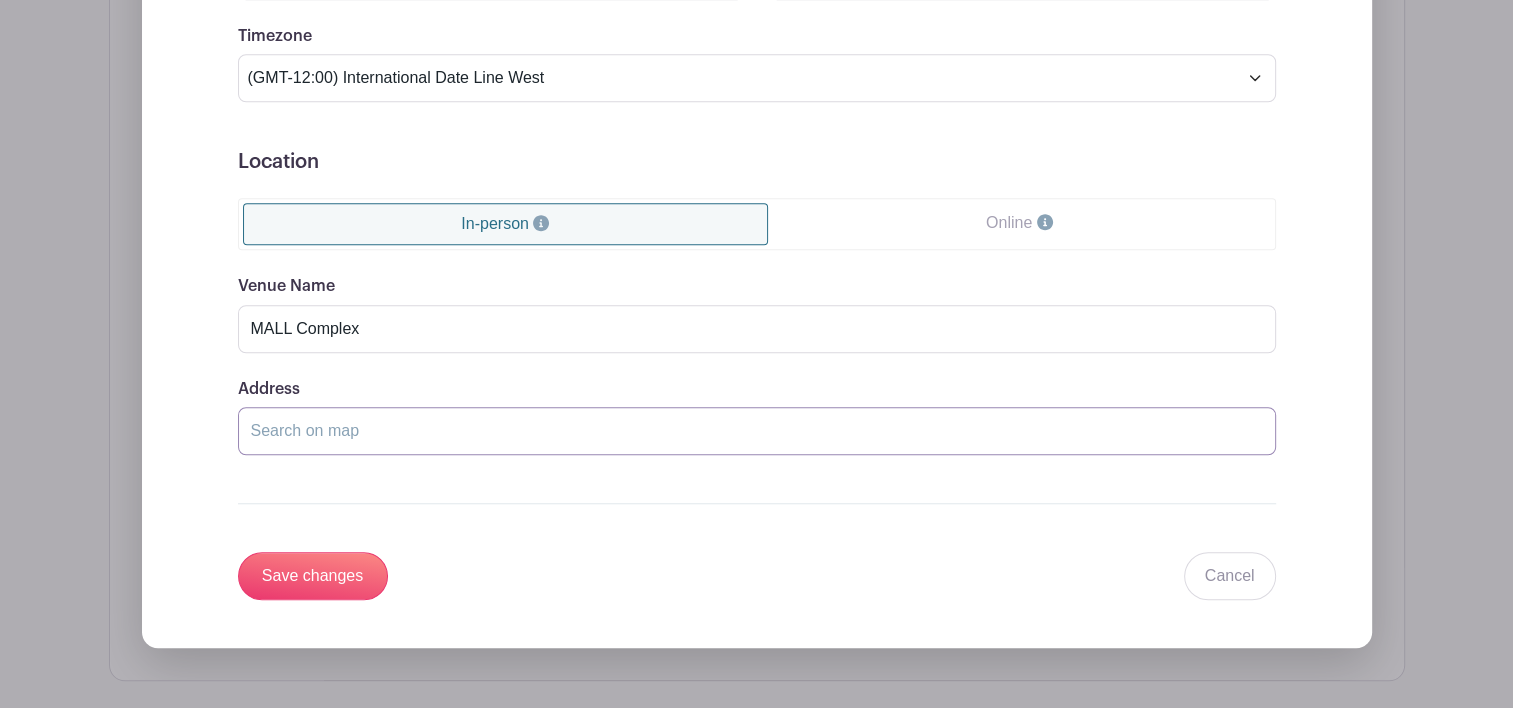 scroll, scrollTop: 1564, scrollLeft: 0, axis: vertical 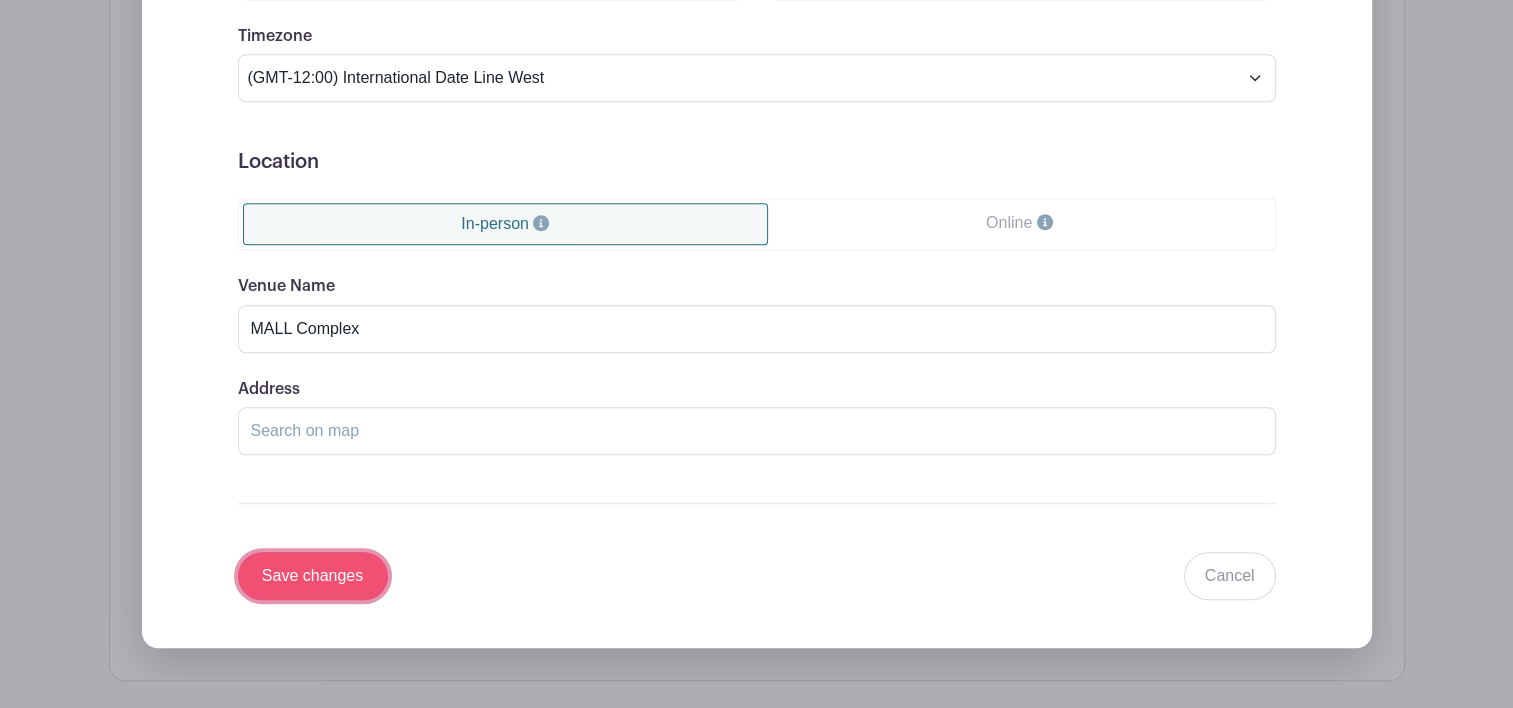 click on "Save changes" at bounding box center [313, 576] 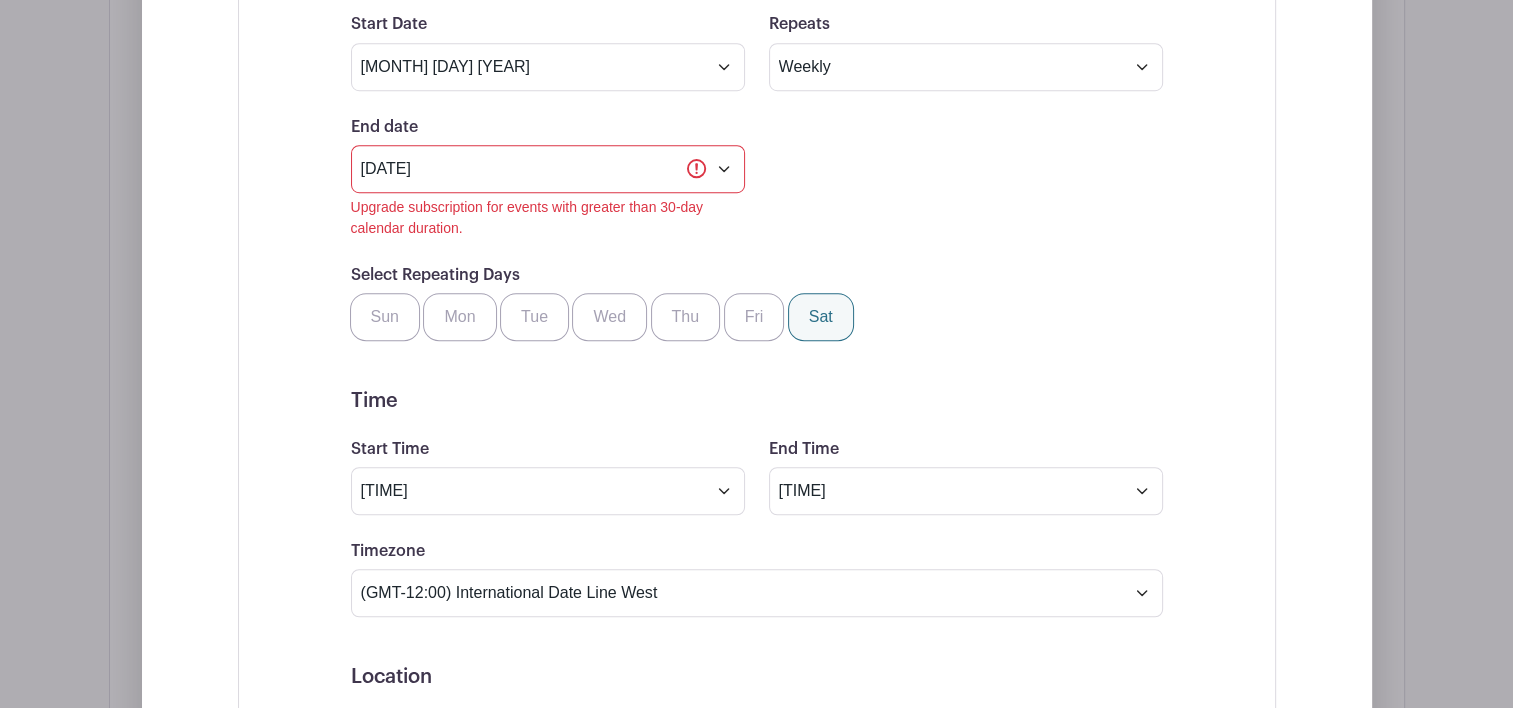 scroll, scrollTop: 1294, scrollLeft: 0, axis: vertical 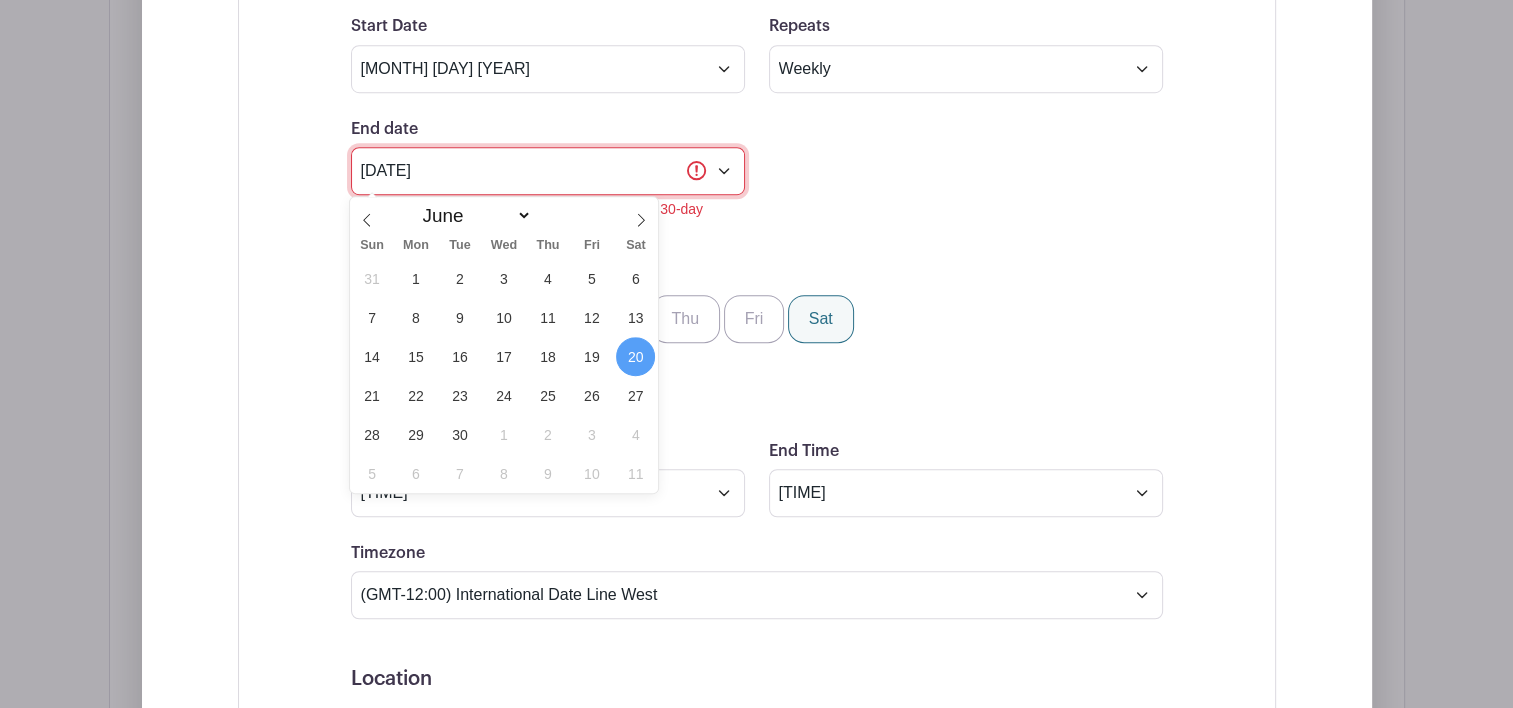 click on "[DATE]" at bounding box center (548, 171) 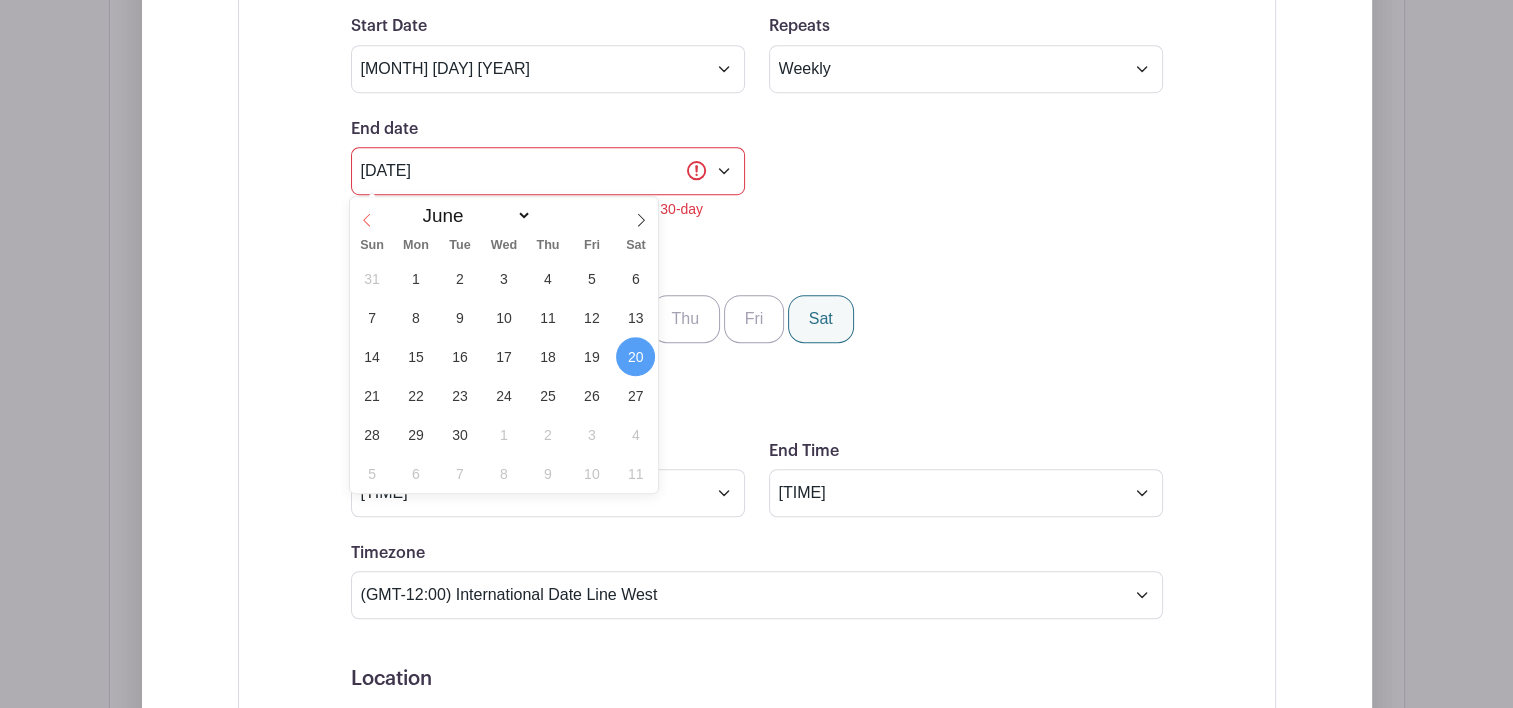 click at bounding box center [367, 220] 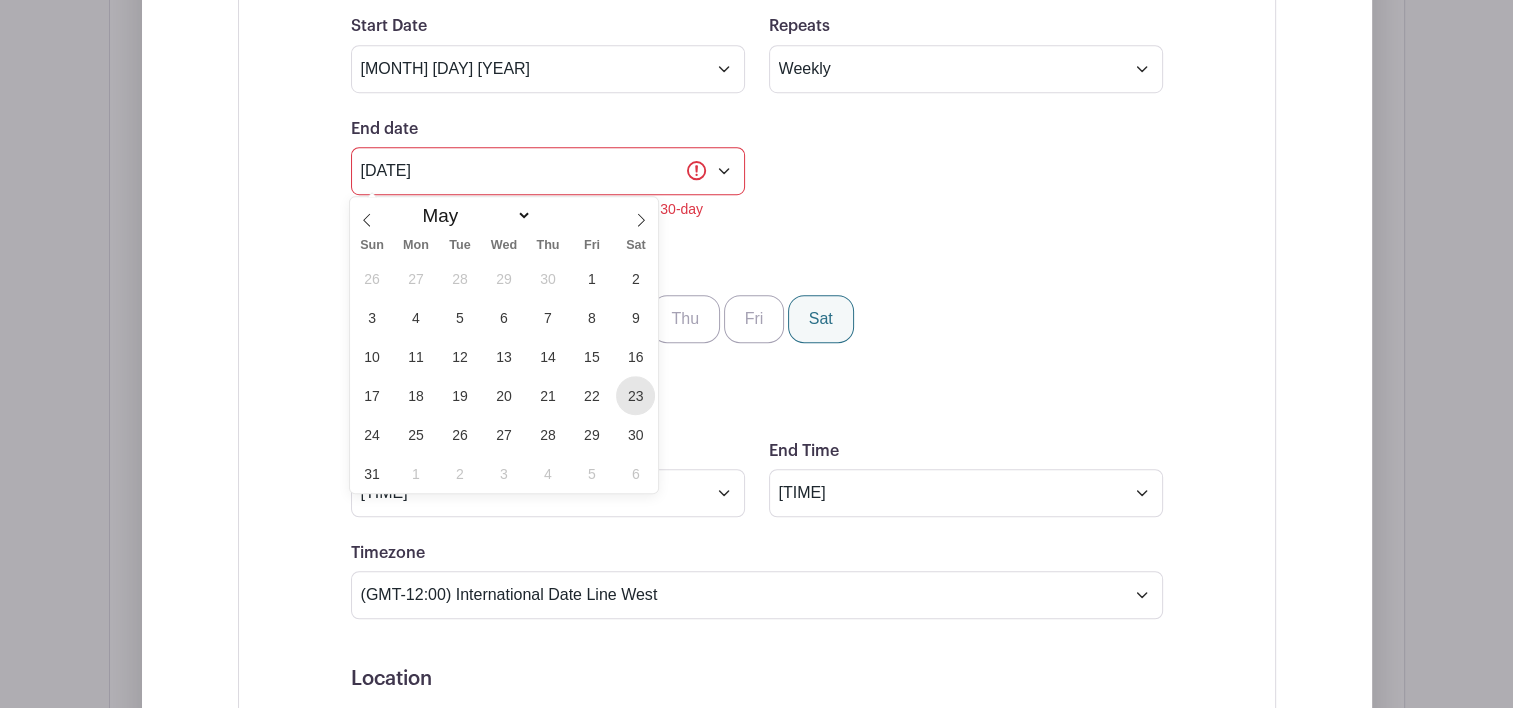 click on "23" at bounding box center [635, 395] 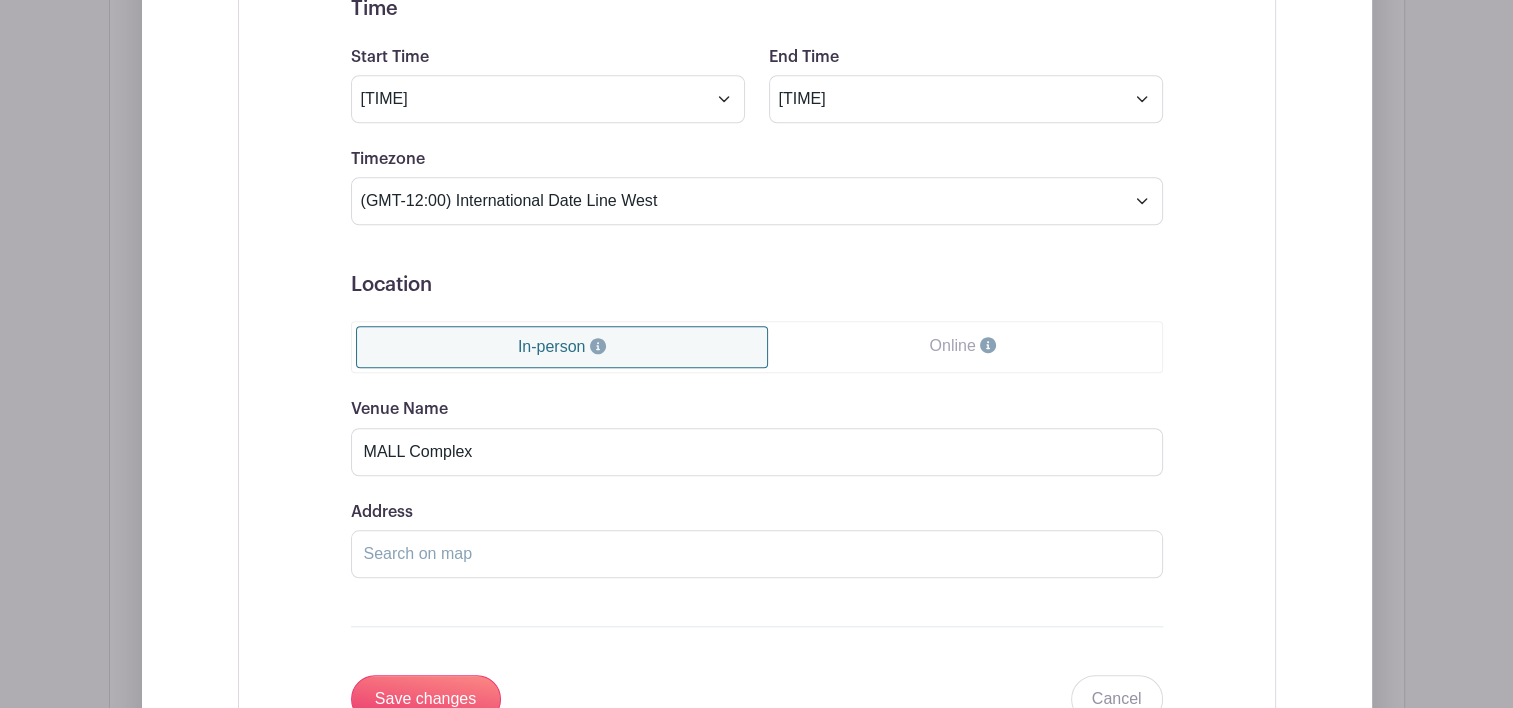 scroll, scrollTop: 1832, scrollLeft: 0, axis: vertical 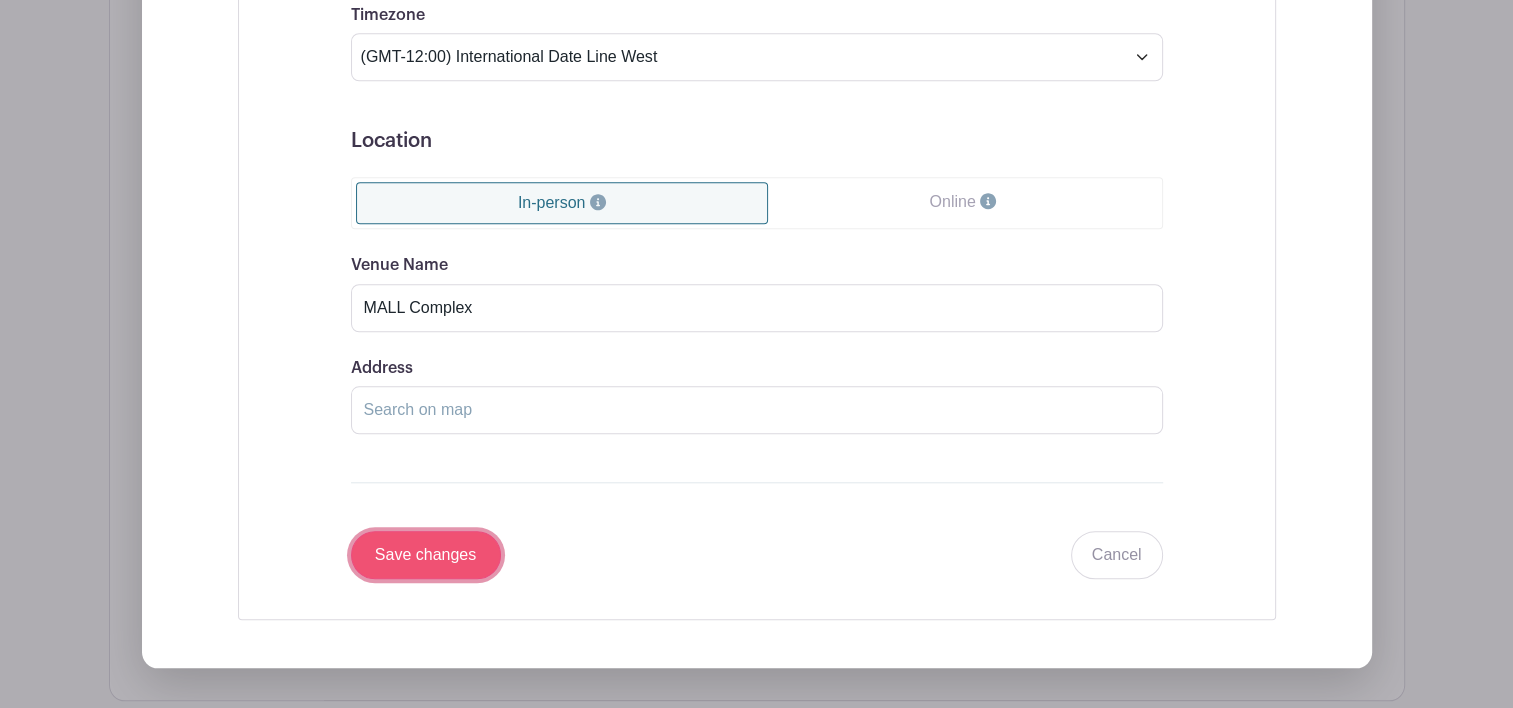 click on "Save changes" at bounding box center [426, 555] 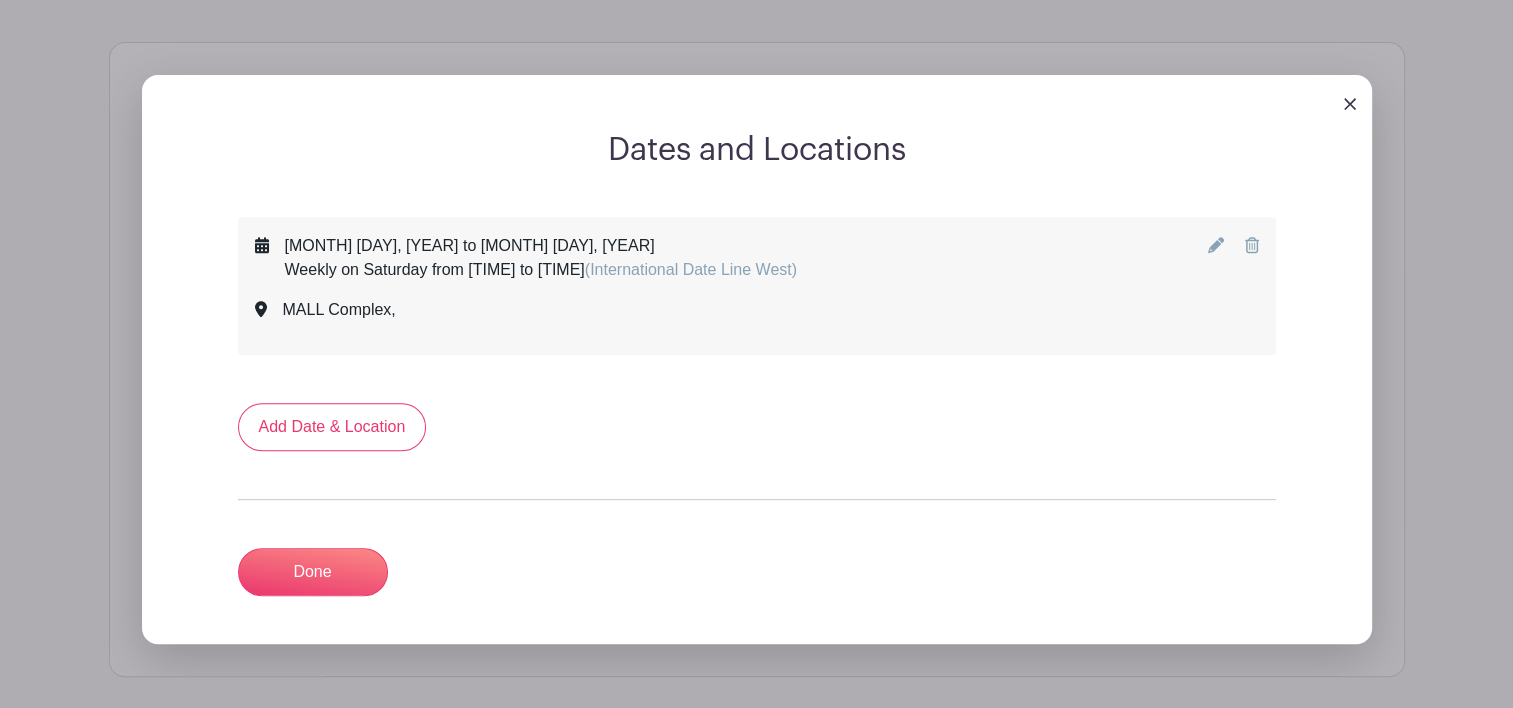scroll, scrollTop: 845, scrollLeft: 0, axis: vertical 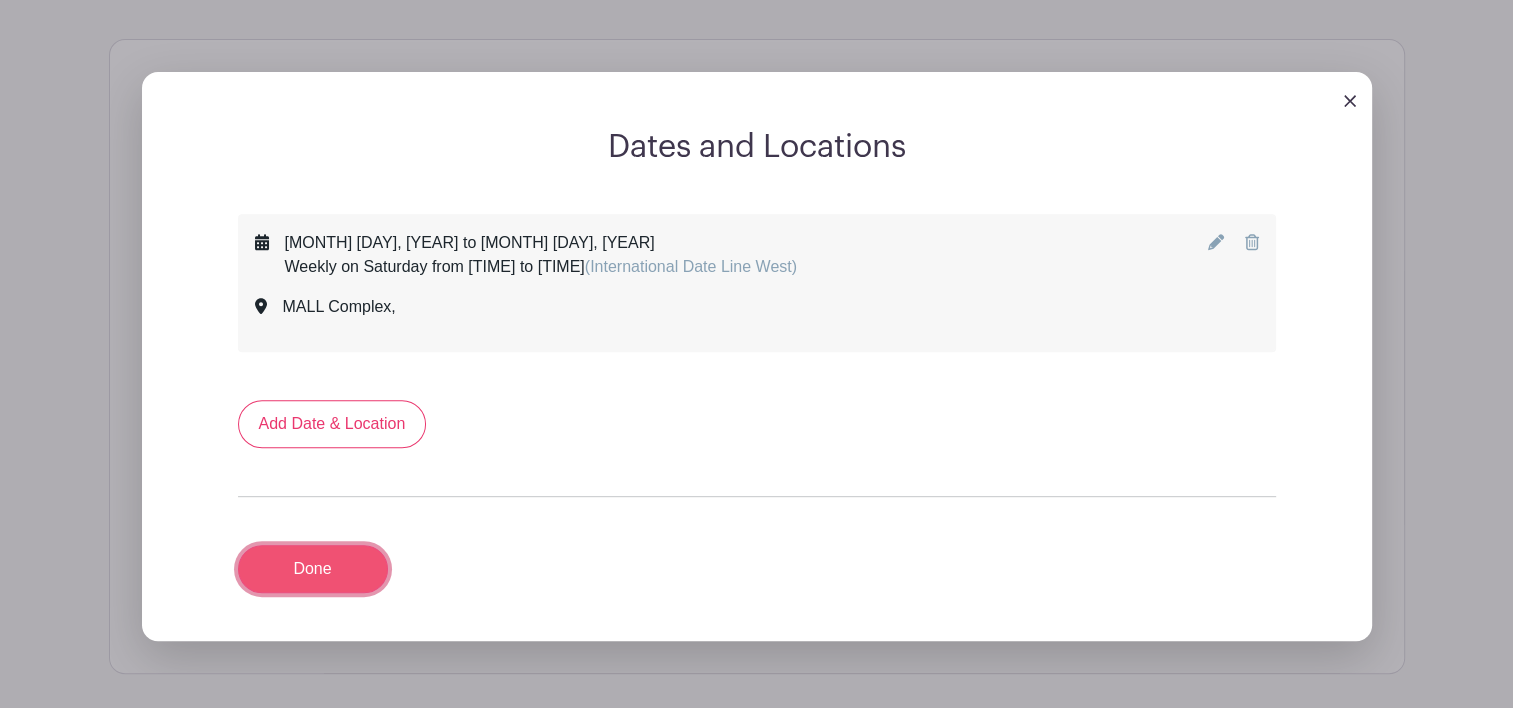 click on "Done" at bounding box center [313, 569] 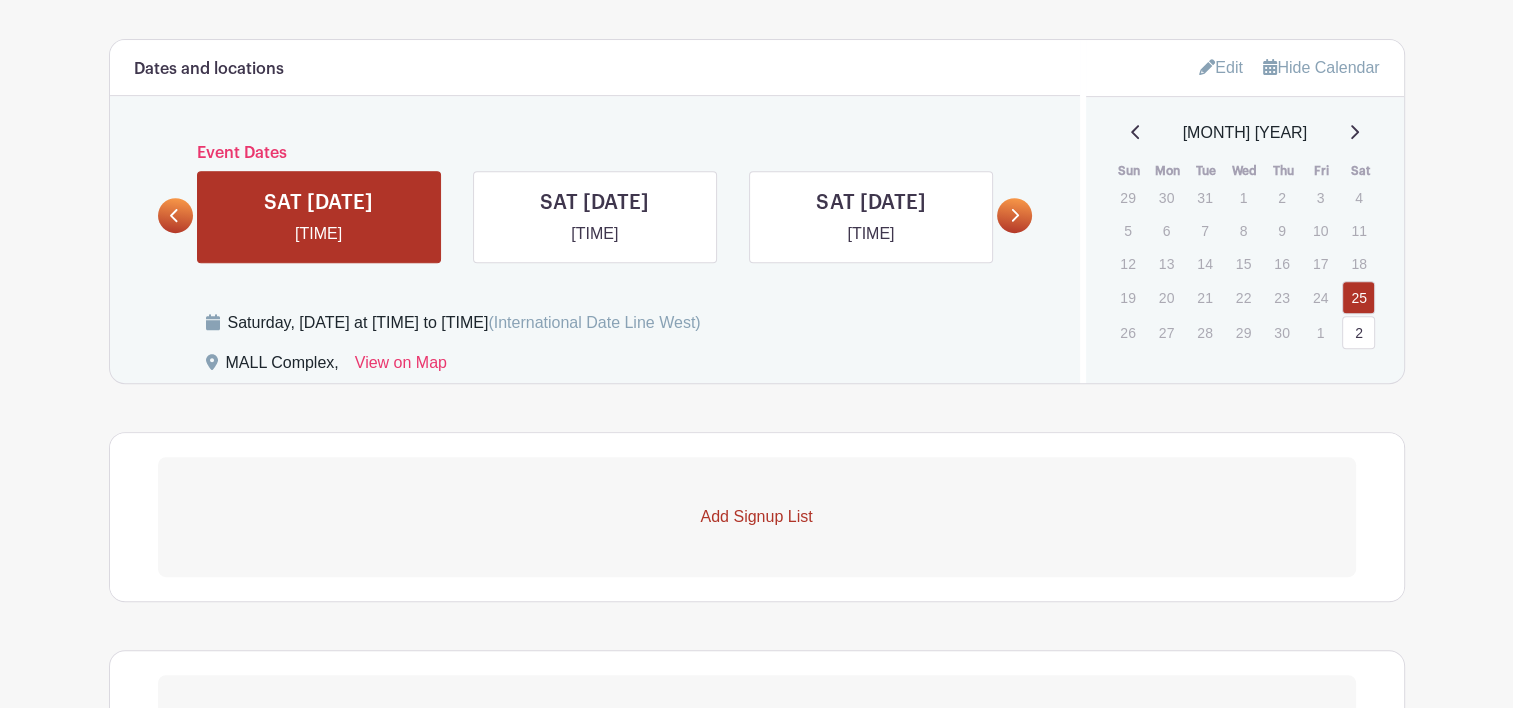 click on "Edit" at bounding box center (1221, 67) 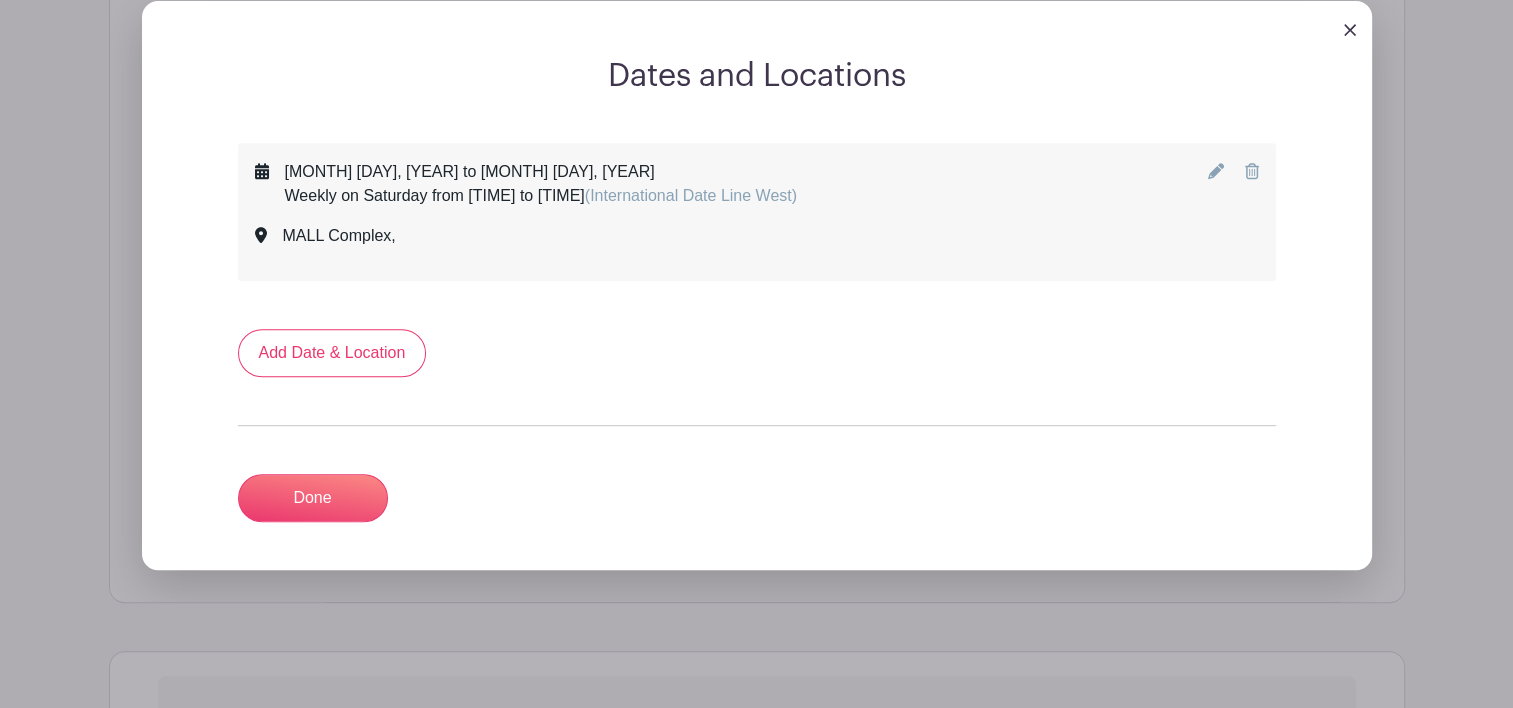 click at bounding box center [1216, 171] 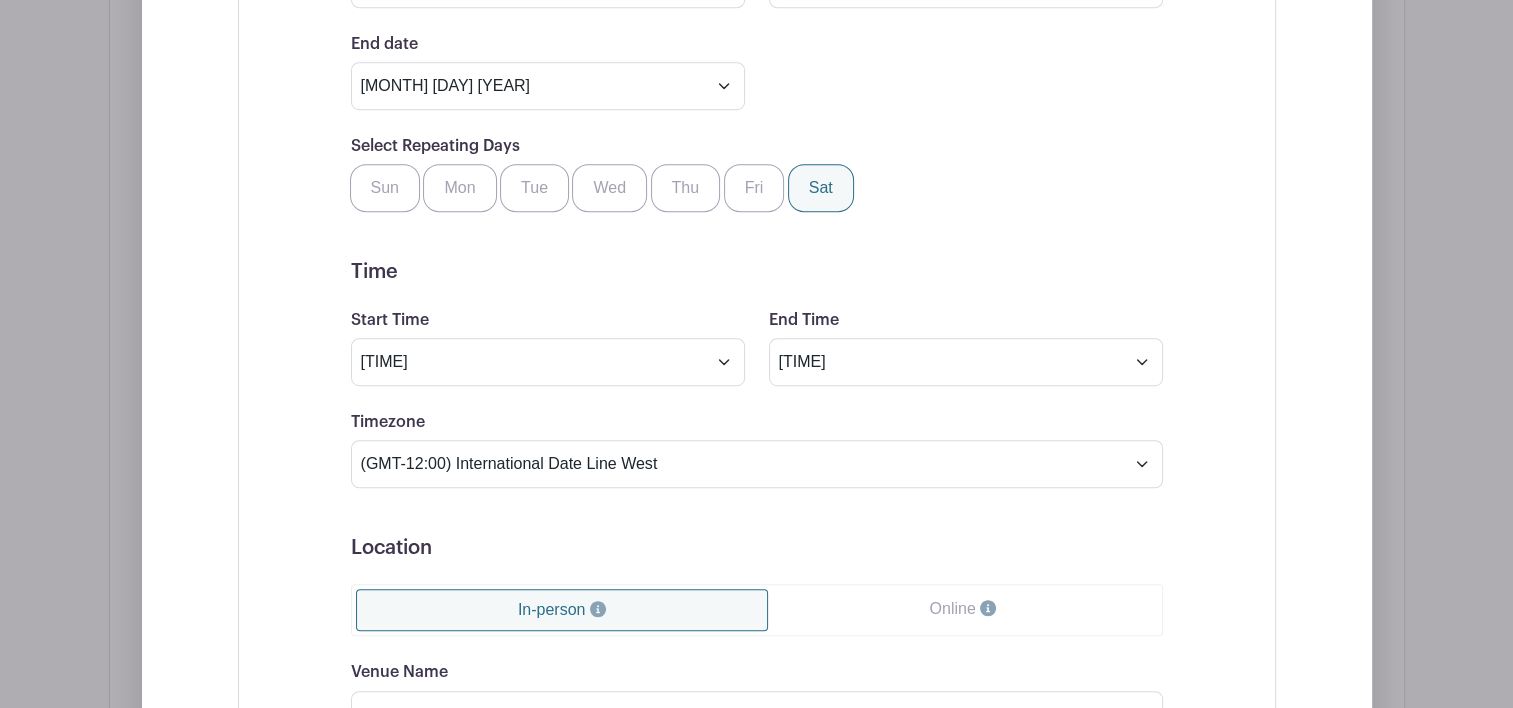 scroll, scrollTop: 1223, scrollLeft: 0, axis: vertical 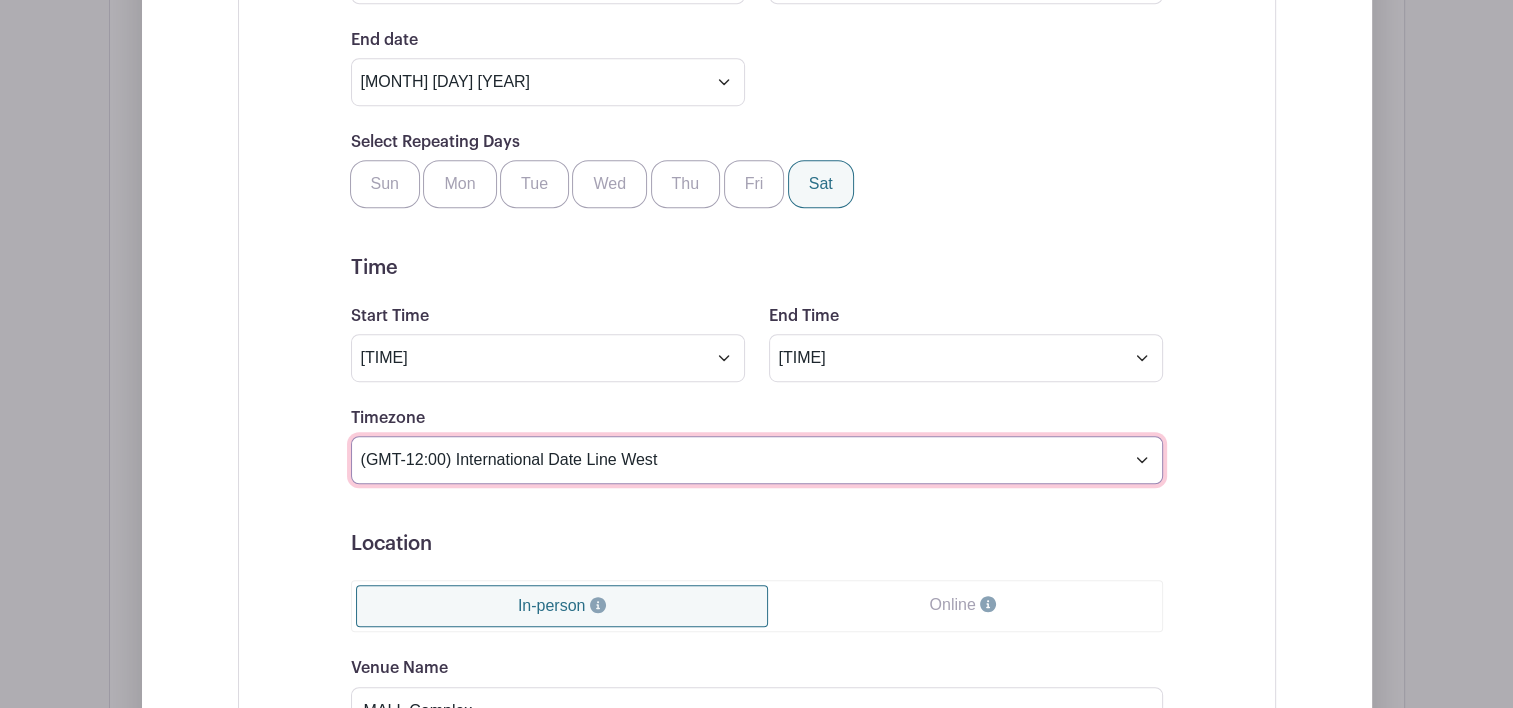 click on "(GMT-12:00) International Date Line West
(GMT-11:00) American Samoa
(GMT-11:00) Midway Island
(GMT-10:00) Hawaii
(GMT-09:00) Alaska
(GMT-08:00) Pacific Time (US & Canada)
(GMT-08:00) Tijuana
(GMT-07:00) Arizona
(GMT-07:00) Mazatlan
(GMT-07:00) Mountain Time (US & Canada)
(GMT-06:00) Central America
(GMT-06:00) Central Time (US & Canada)
(GMT-06:00) Chihuahua
(GMT-06:00) Guadalajara
(GMT-06:00) Mexico City
(GMT-06:00) Monterrey
(GMT-06:00) Saskatchewan
(GMT-05:00) Bogota
(GMT-05:00) Eastern Time (US & Canada)
(GMT-05:00) Indiana (East)
(GMT-05:00) Lima
(GMT-05:00) Quito
(GMT-04:00) Atlantic Time (Canada)
(GMT-04:00) Caracas
(GMT-04:00) Georgetown
(GMT-04:00) La Paz
(GMT-04:00) Puerto Rico
(GMT-04:00) Santiago
(GMT-03:30) Newfoundland
(GMT-03:00) Brasilia
(GMT-03:00) Buenos Aires
(GMT-03:00) Montevideo
(GMT-02:00) Greenland
(GMT-02:00) Mid-Atlantic
(GMT-01:00) Azores
(GMT-01:00) Cape Verde Is.
(GMT+00:00) Casablanca
(GMT+00:00) Dublin" at bounding box center (757, 460) 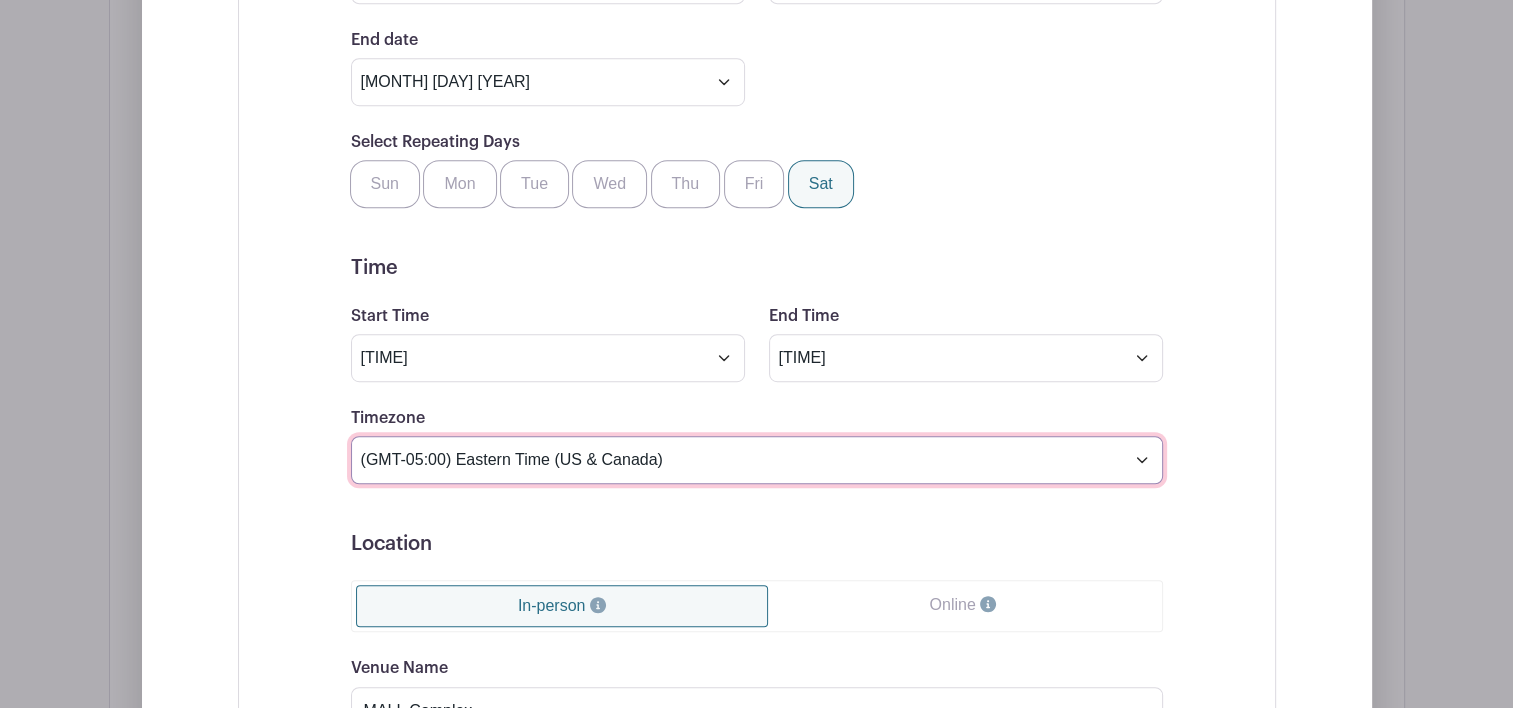 click on "(GMT-12:00) International Date Line West
(GMT-11:00) American Samoa
(GMT-11:00) Midway Island
(GMT-10:00) Hawaii
(GMT-09:00) Alaska
(GMT-08:00) Pacific Time (US & Canada)
(GMT-08:00) Tijuana
(GMT-07:00) Arizona
(GMT-07:00) Mazatlan
(GMT-07:00) Mountain Time (US & Canada)
(GMT-06:00) Central America
(GMT-06:00) Central Time (US & Canada)
(GMT-06:00) Chihuahua
(GMT-06:00) Guadalajara
(GMT-06:00) Mexico City
(GMT-06:00) Monterrey
(GMT-06:00) Saskatchewan
(GMT-05:00) Bogota
(GMT-05:00) Eastern Time (US & Canada)
(GMT-05:00) Indiana (East)
(GMT-05:00) Lima
(GMT-05:00) Quito
(GMT-04:00) Atlantic Time (Canada)
(GMT-04:00) Caracas
(GMT-04:00) Georgetown
(GMT-04:00) La Paz
(GMT-04:00) Puerto Rico
(GMT-04:00) Santiago
(GMT-03:30) Newfoundland
(GMT-03:00) Brasilia
(GMT-03:00) Buenos Aires
(GMT-03:00) Montevideo
(GMT-02:00) Greenland
(GMT-02:00) Mid-Atlantic
(GMT-01:00) Azores
(GMT-01:00) Cape Verde Is.
(GMT+00:00) Casablanca
(GMT+00:00) Dublin" at bounding box center (757, 460) 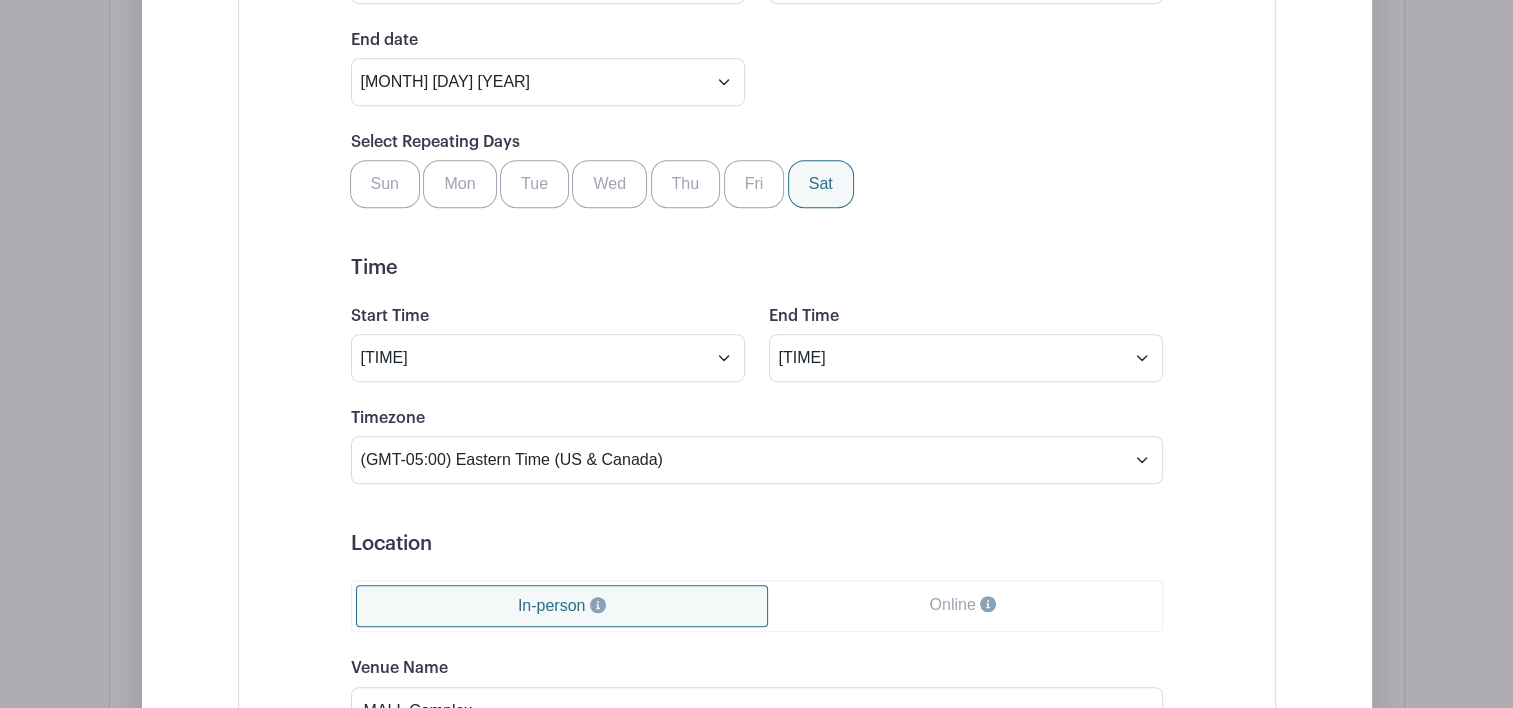 click on "Timezone
(GMT-12:00) [LOCATION]
(GMT-11:00) [LOCATION]" at bounding box center (757, 456) 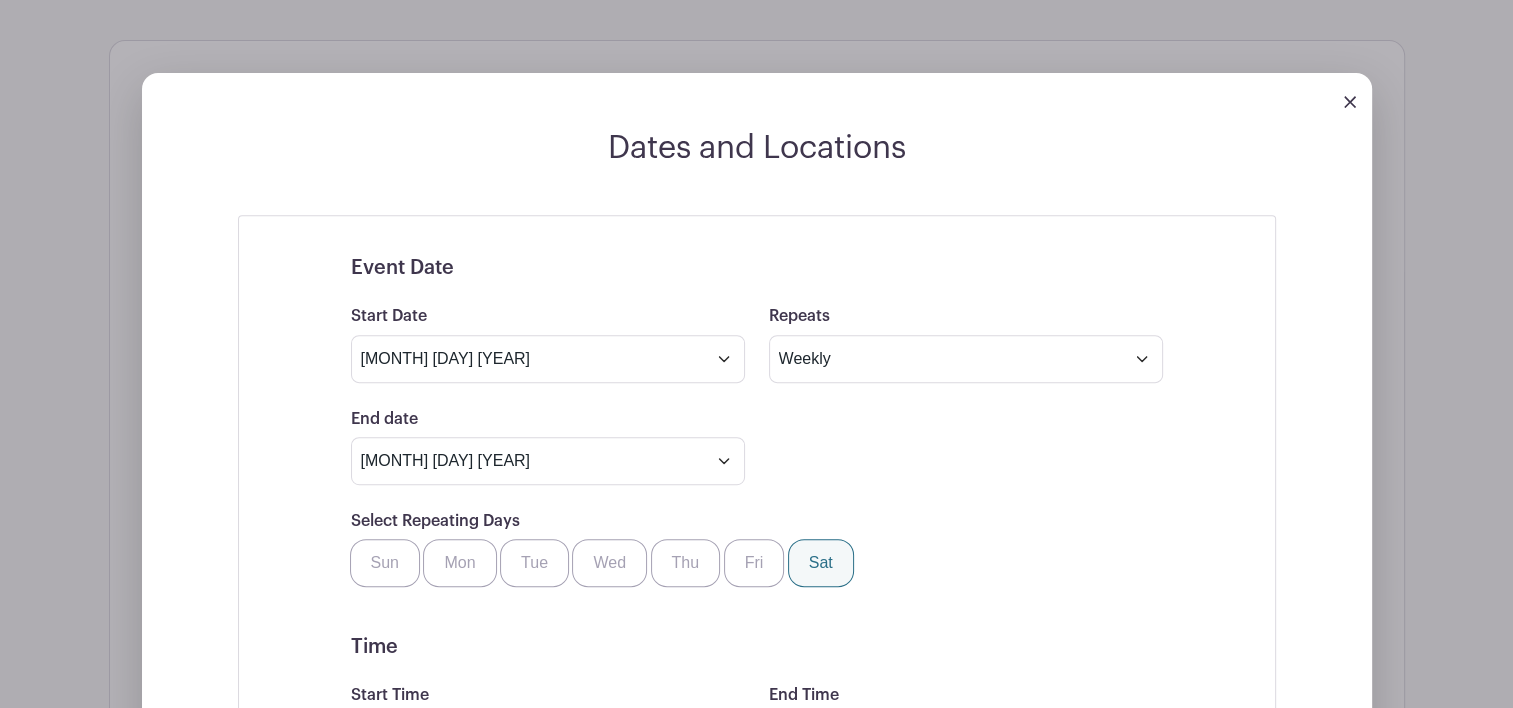 scroll, scrollTop: 847, scrollLeft: 0, axis: vertical 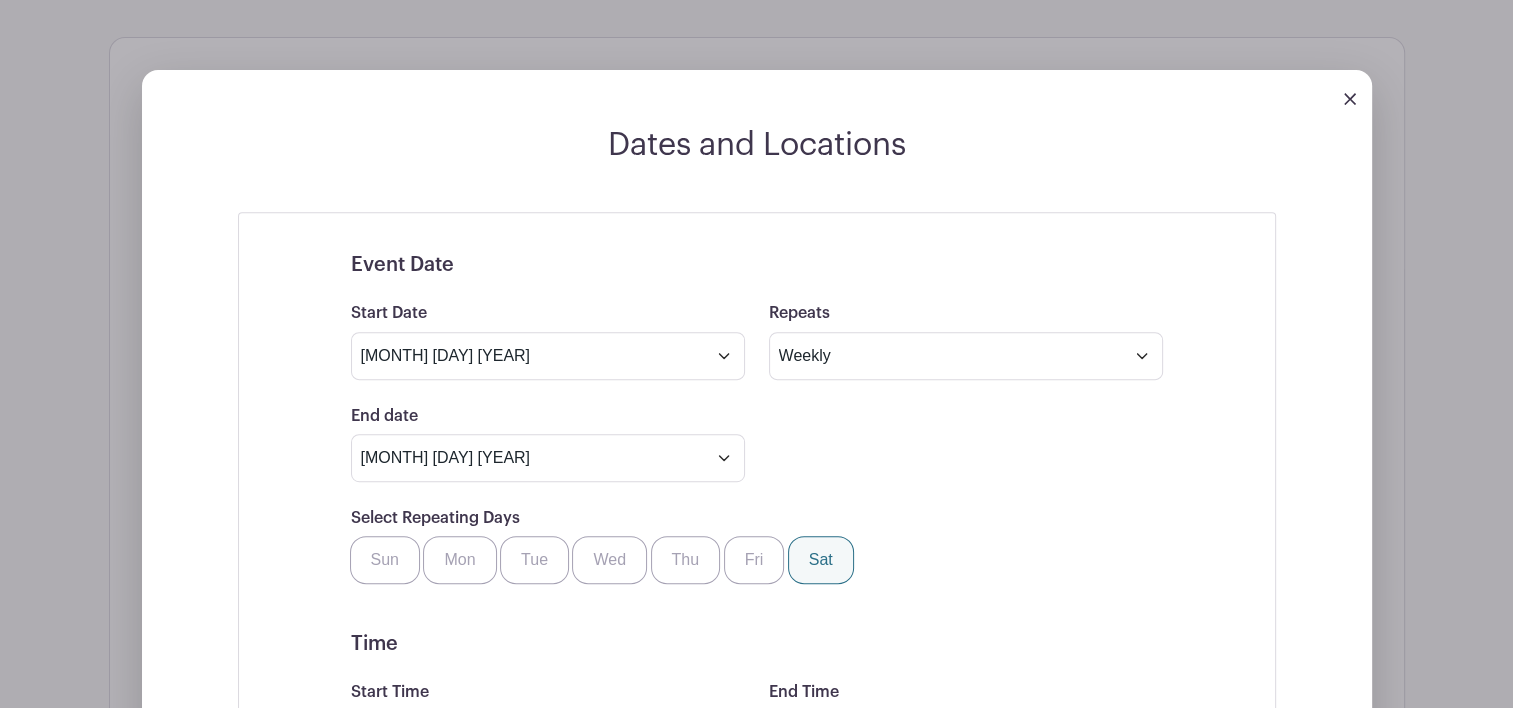 click at bounding box center (1350, 99) 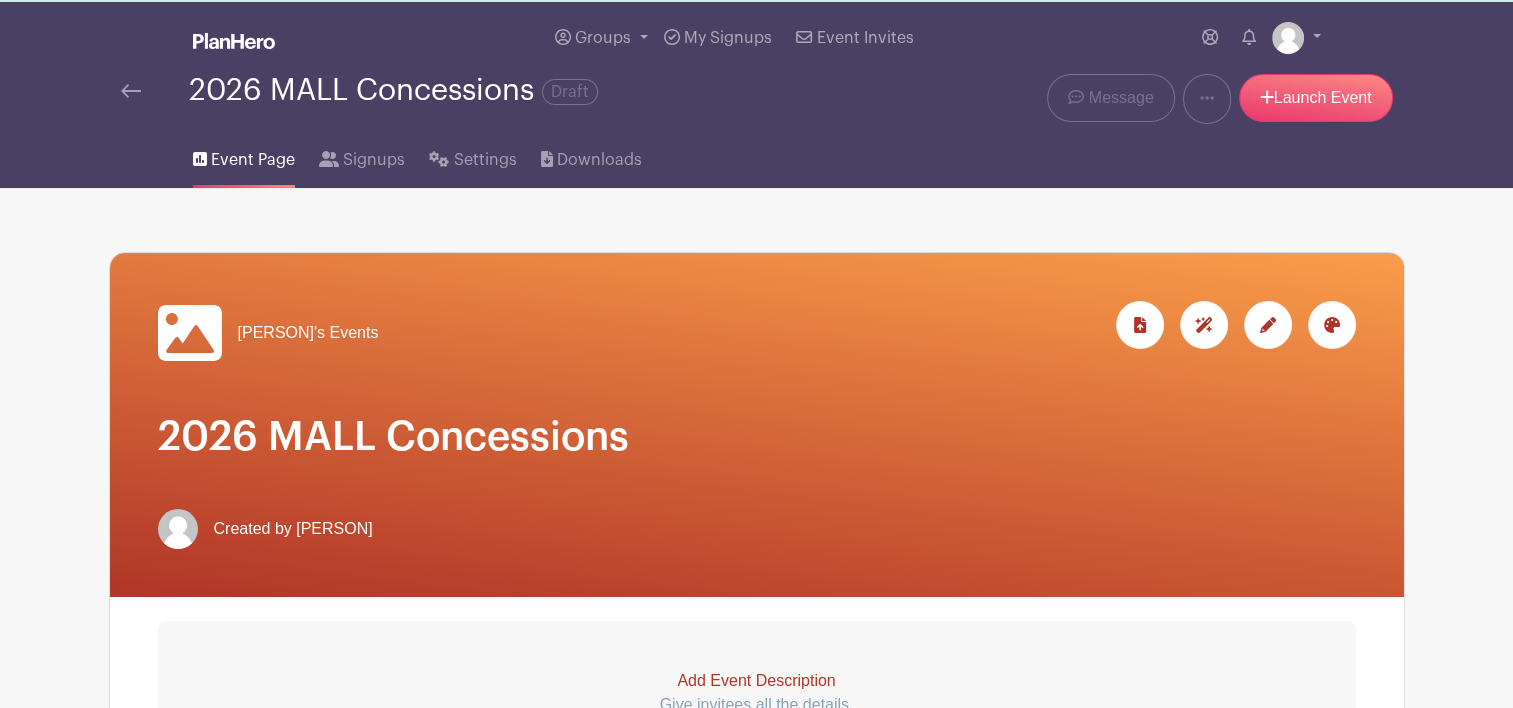 scroll, scrollTop: 0, scrollLeft: 0, axis: both 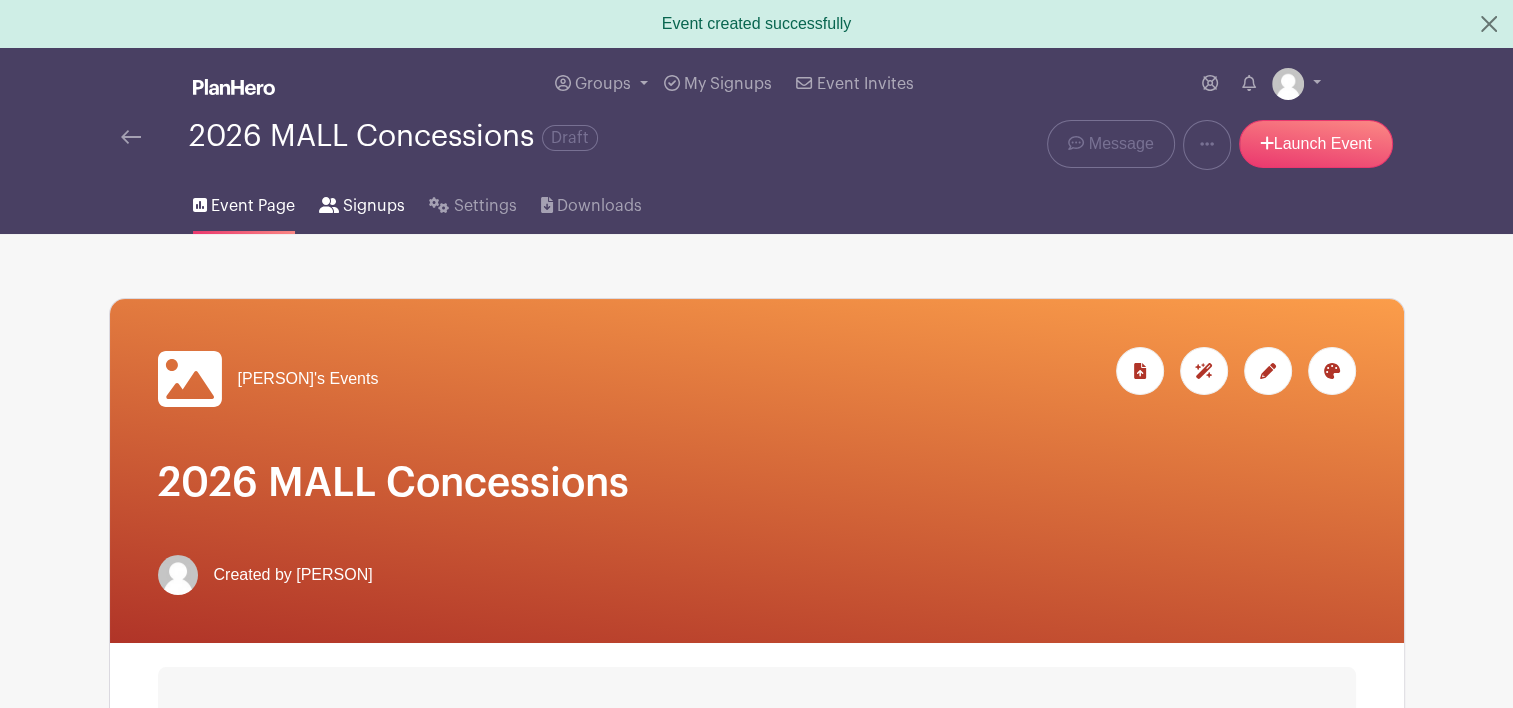 click on "Signups" at bounding box center (374, 206) 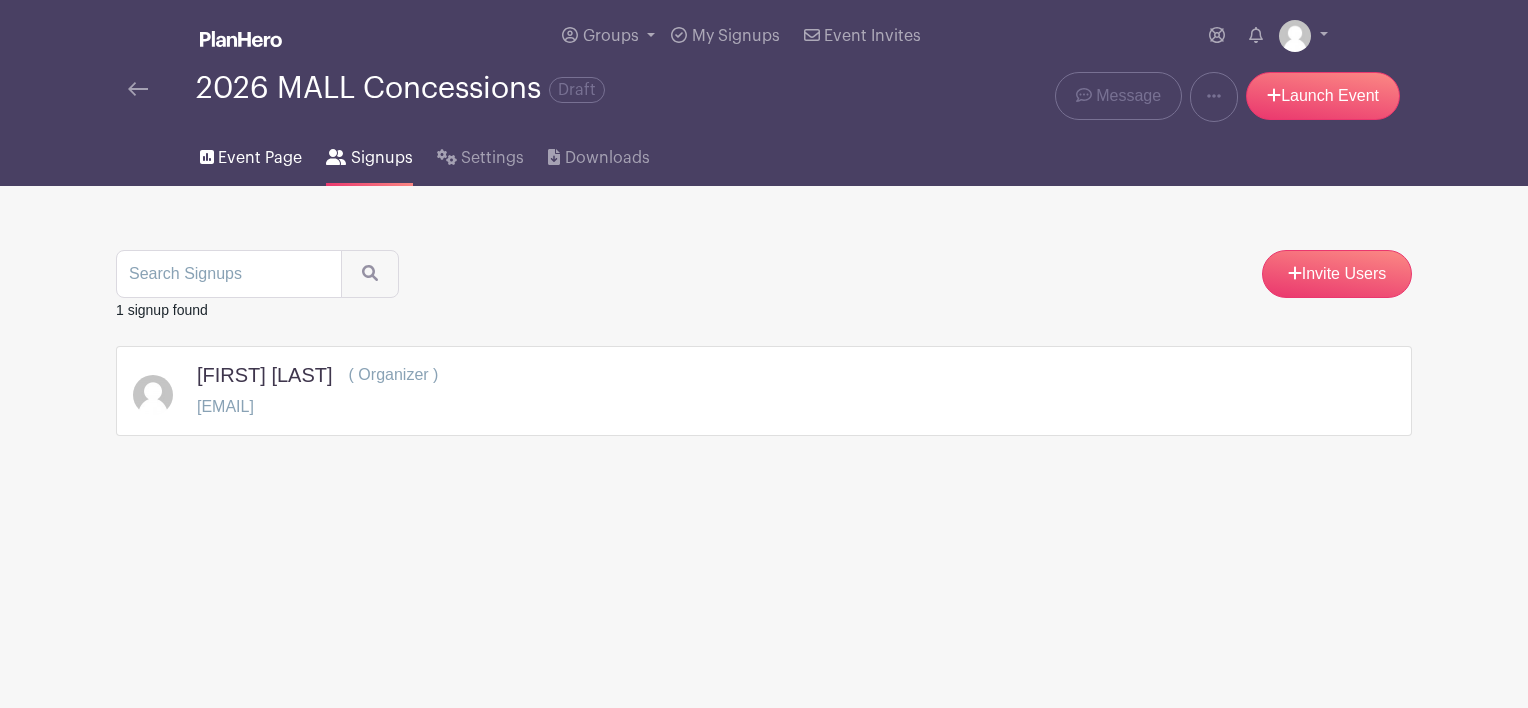 click on "Event Page" at bounding box center [260, 158] 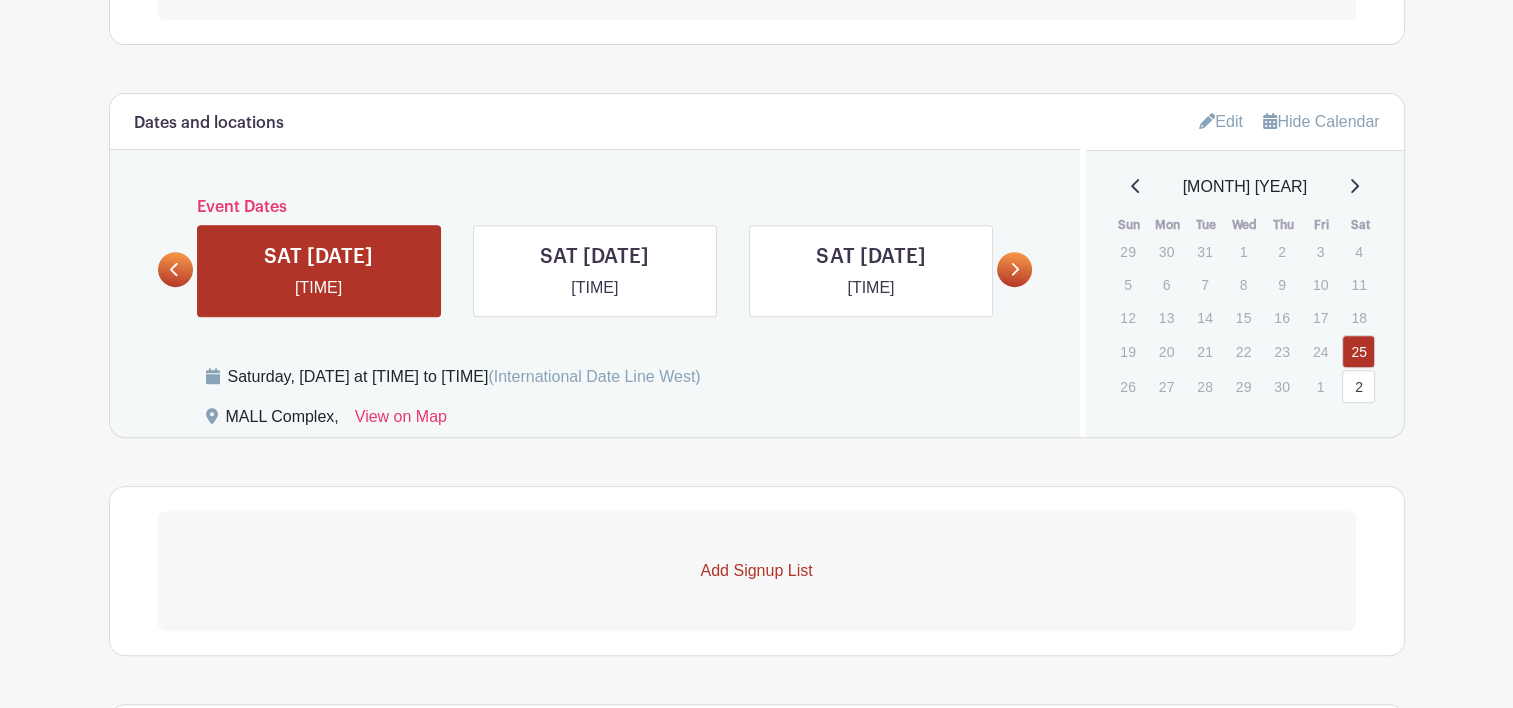 scroll, scrollTop: 1057, scrollLeft: 0, axis: vertical 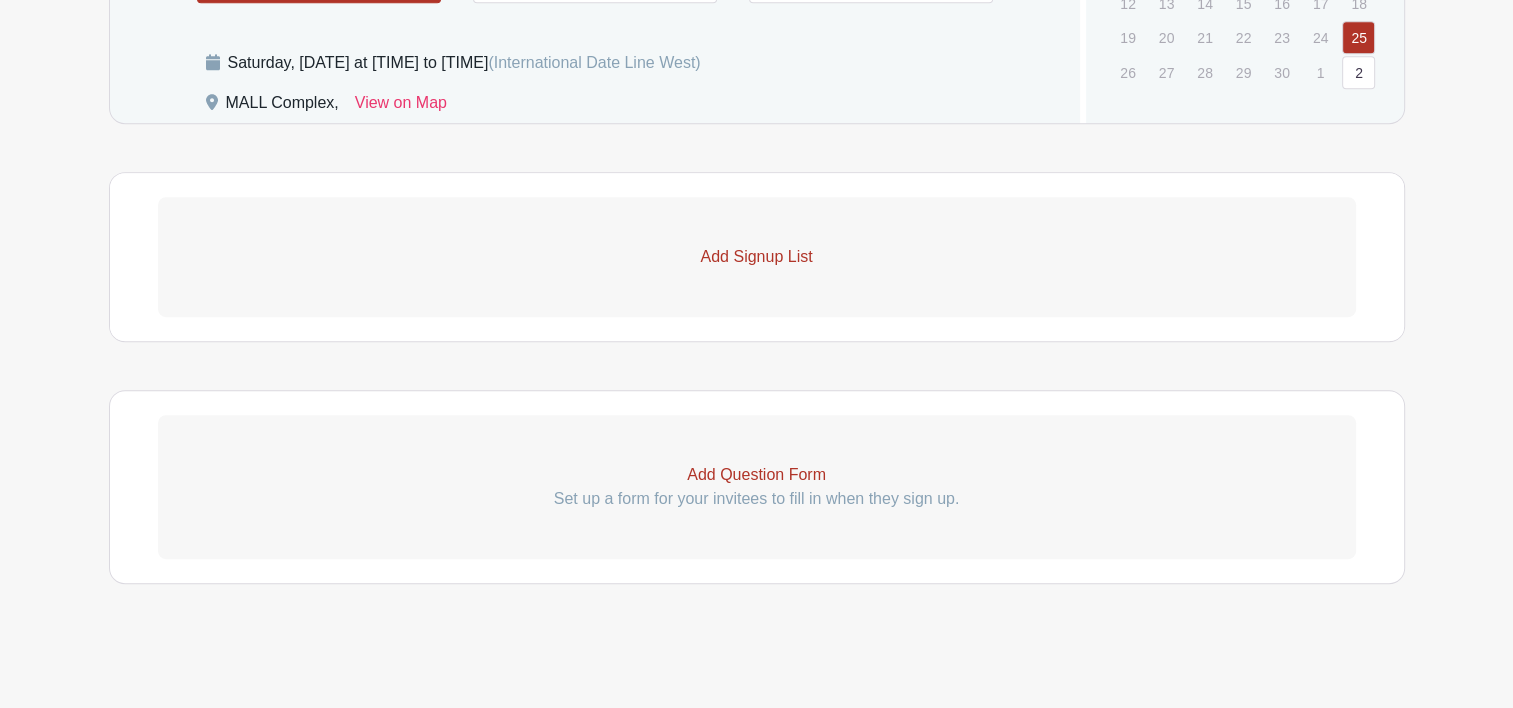click on "Add Signup List" at bounding box center (757, 257) 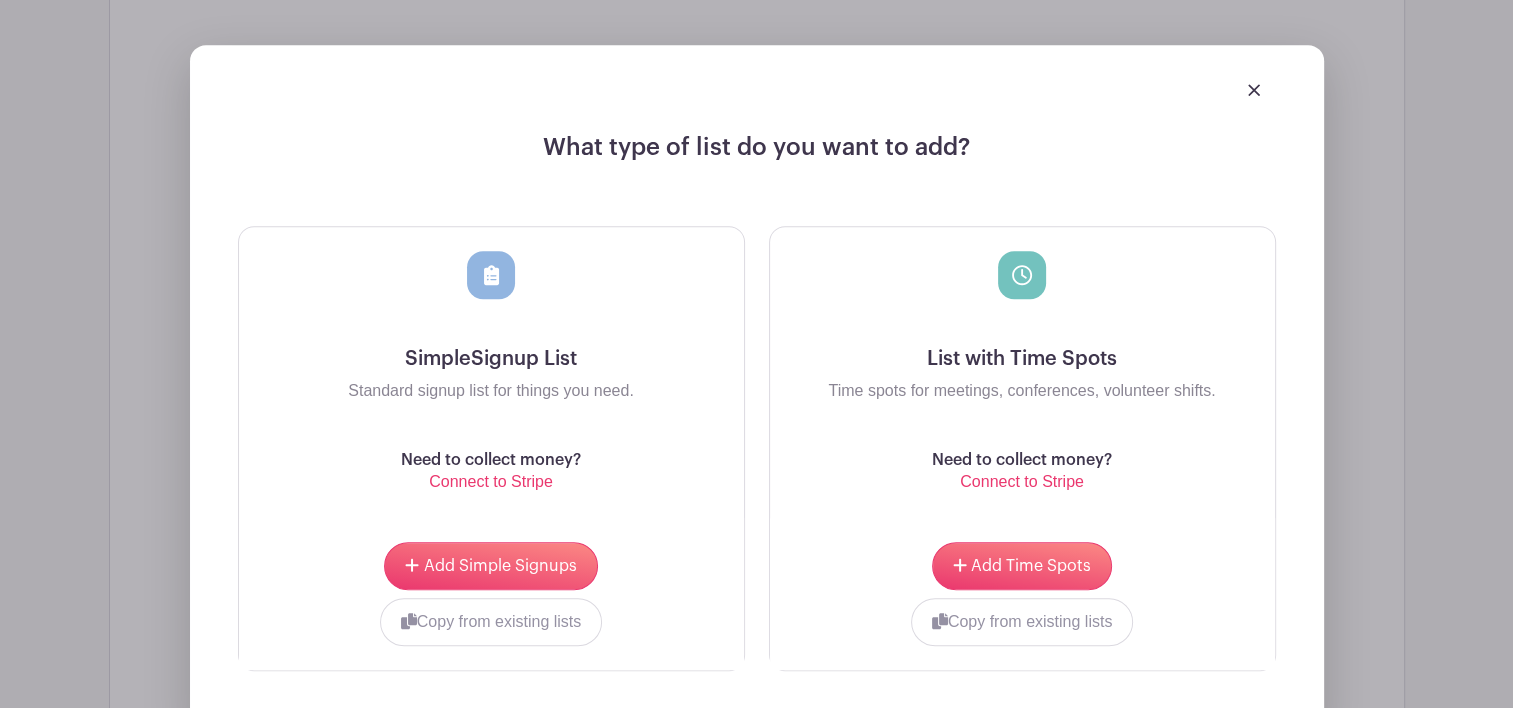 scroll, scrollTop: 1273, scrollLeft: 0, axis: vertical 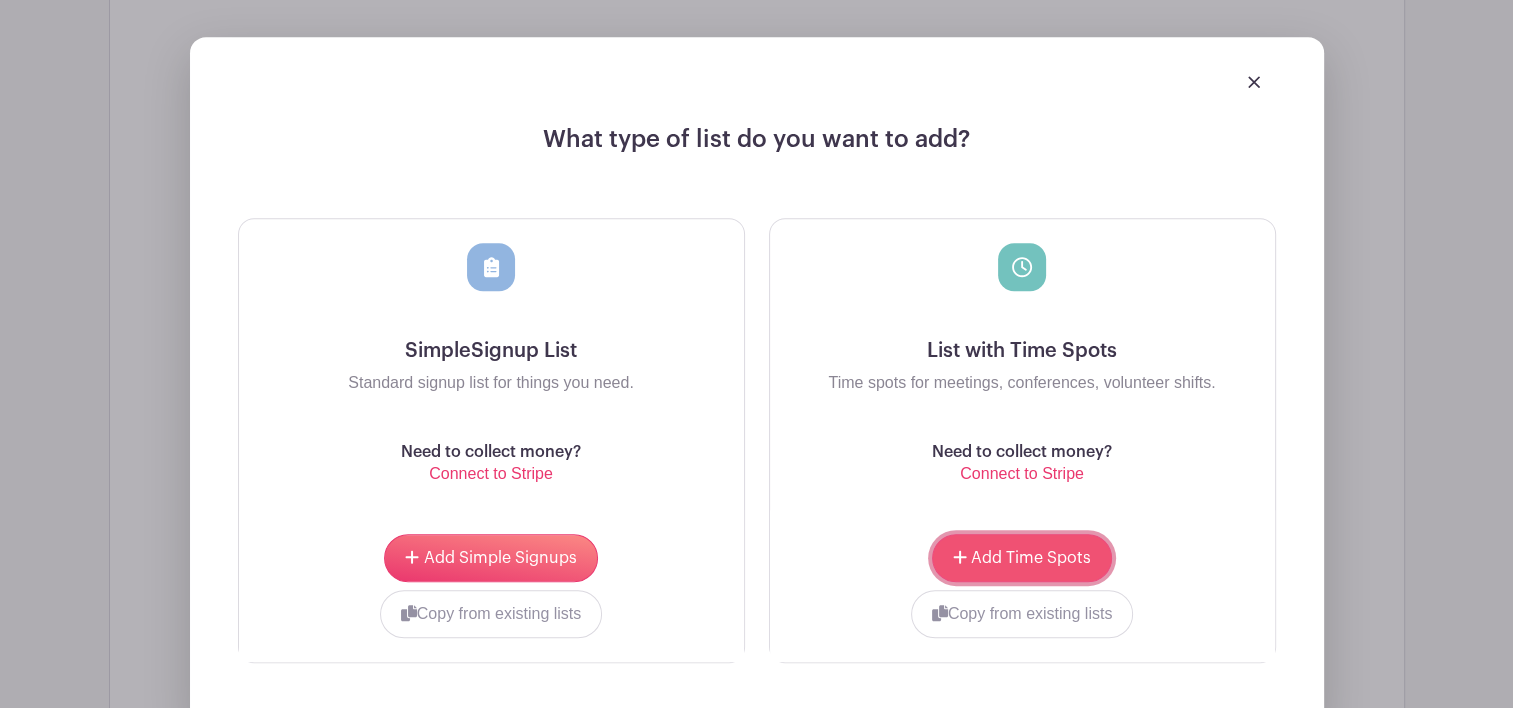 click on "Add Time Spots" at bounding box center (500, 558) 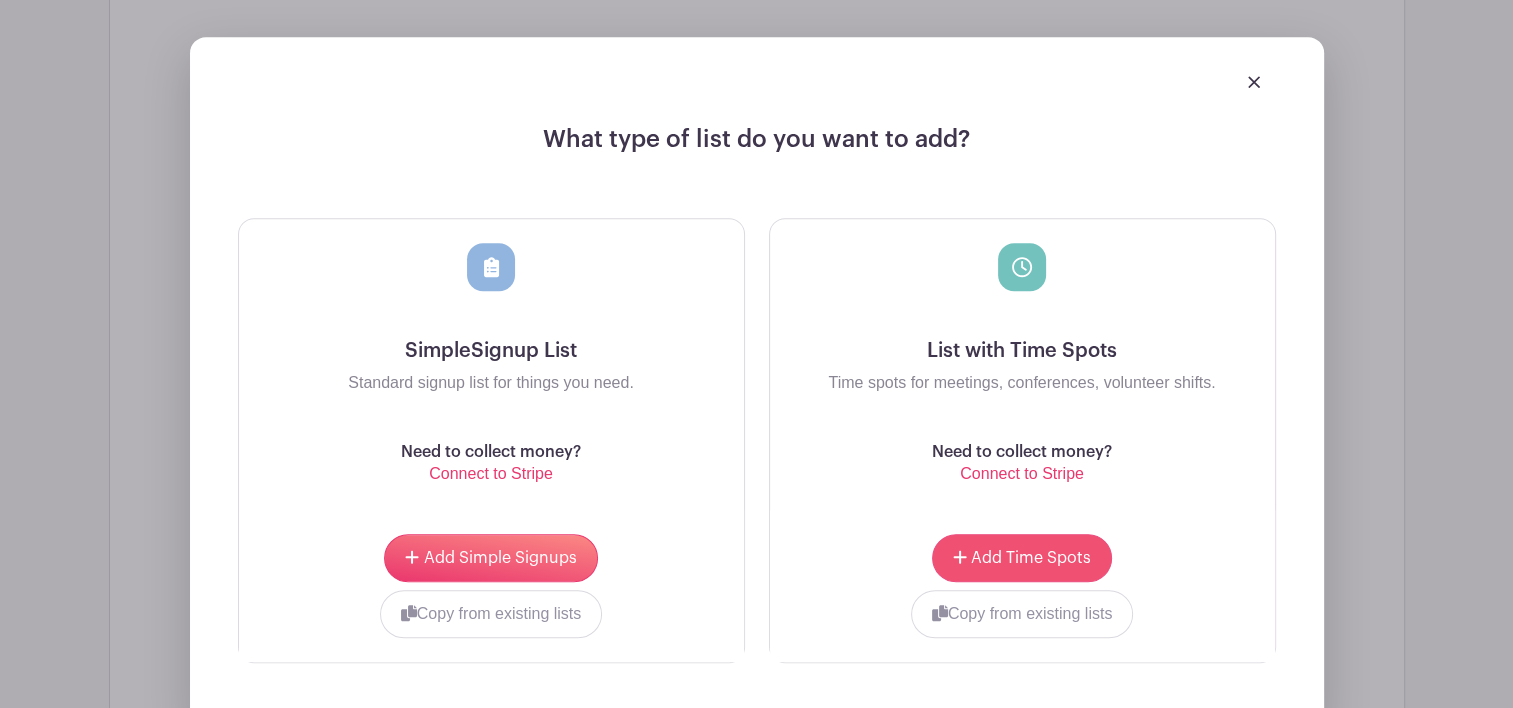 scroll, scrollTop: 1433, scrollLeft: 0, axis: vertical 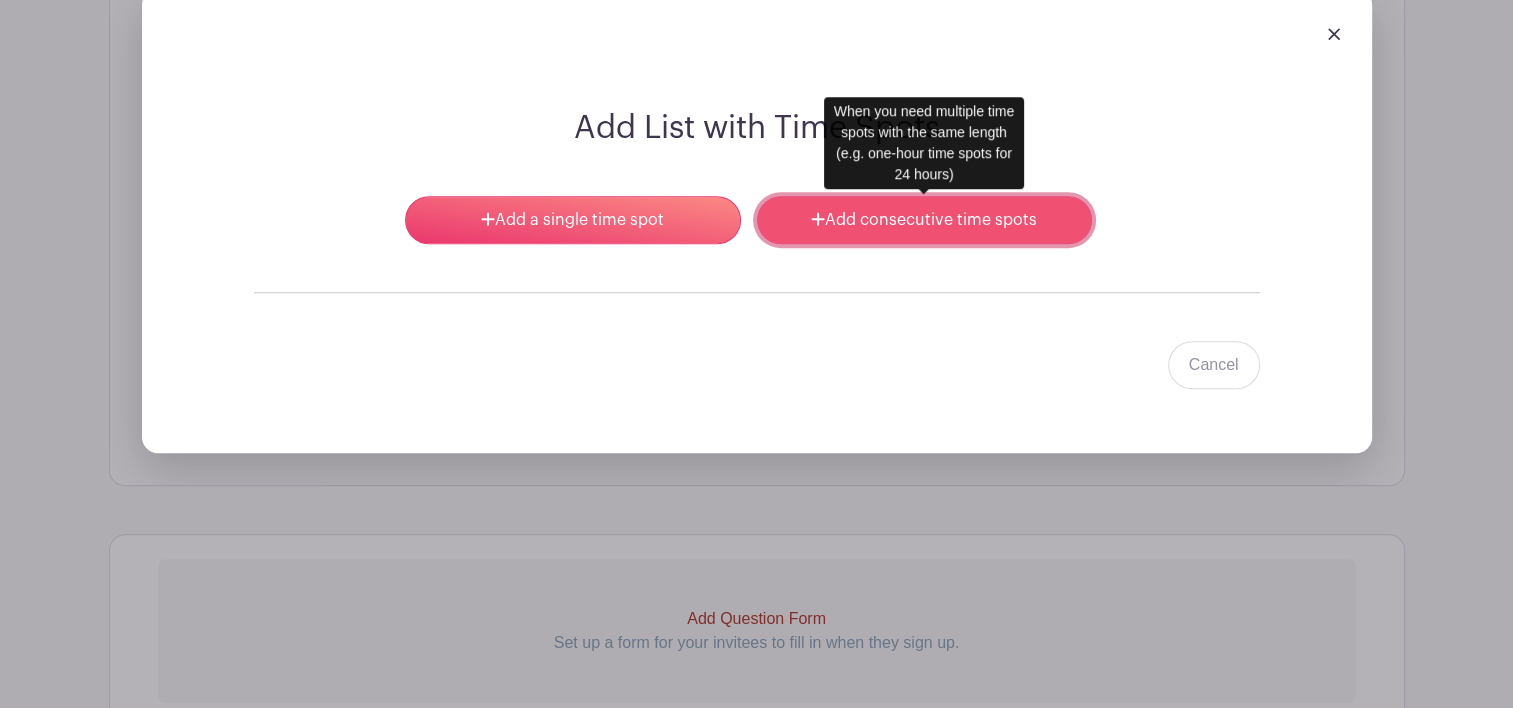 click on "Add consecutive time spots" at bounding box center [924, 220] 